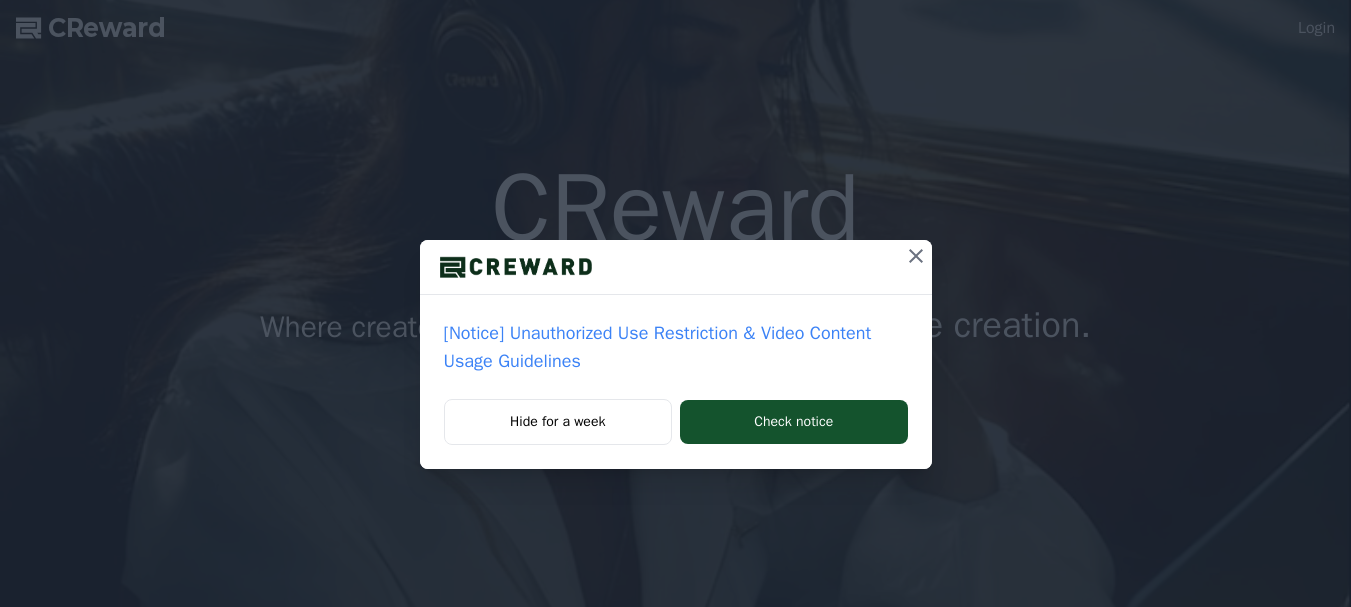 scroll, scrollTop: 0, scrollLeft: 0, axis: both 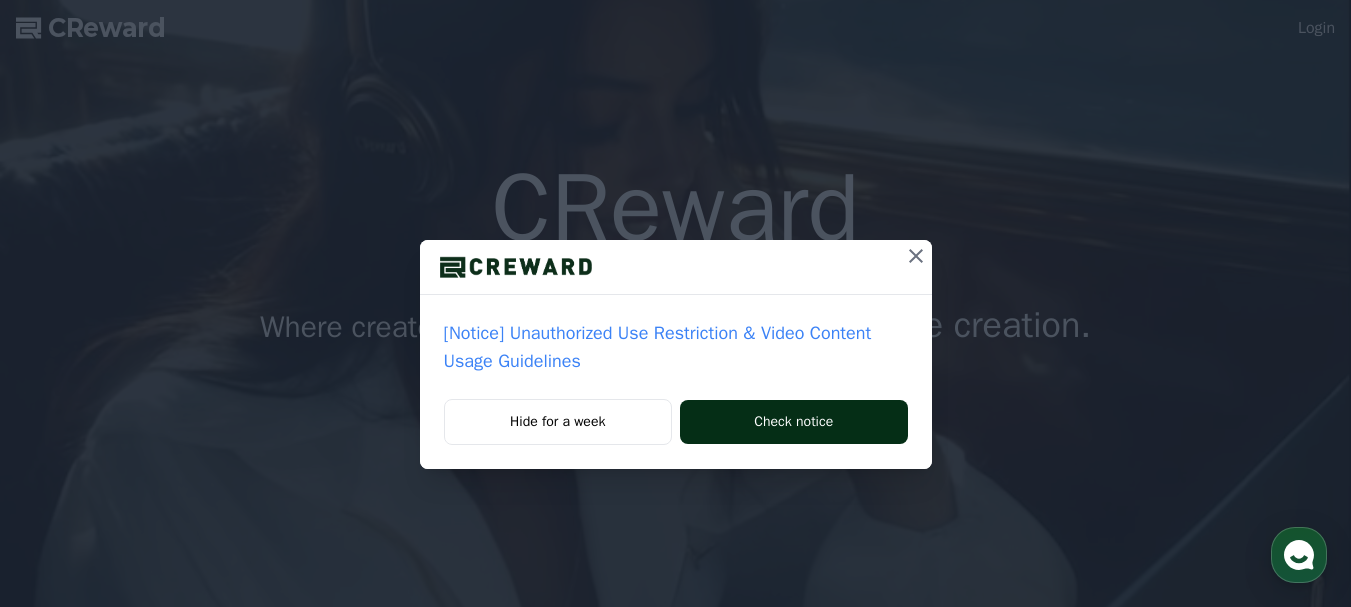 click on "Check notice" at bounding box center (793, 422) 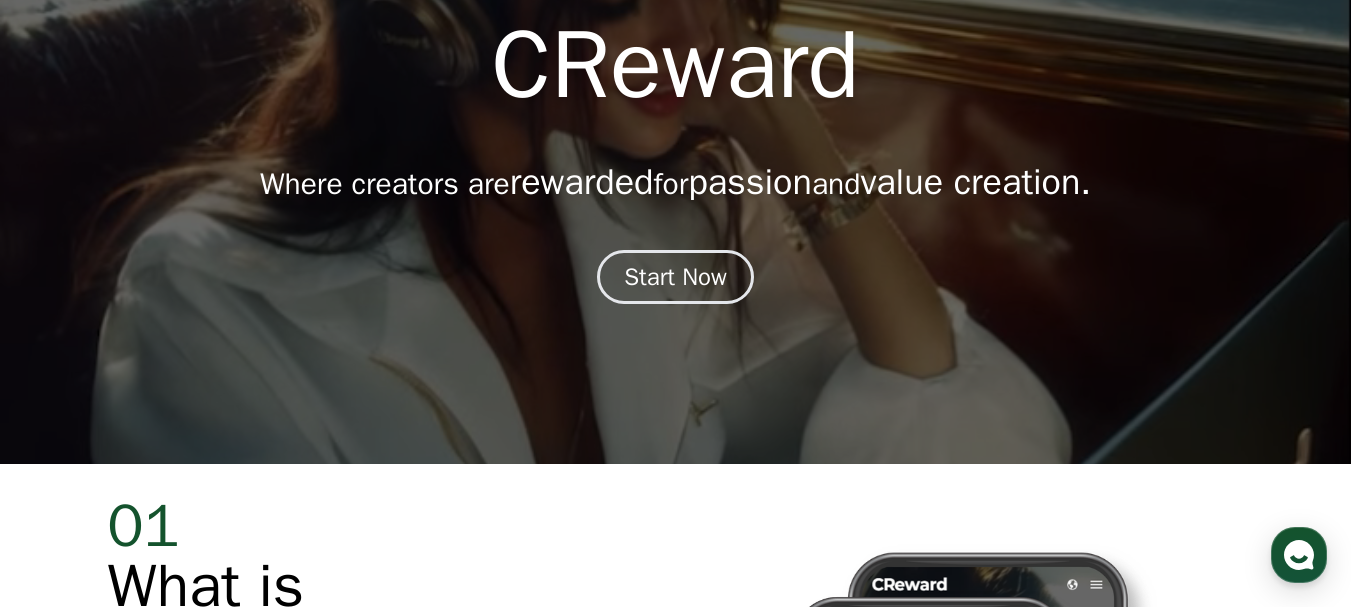 scroll, scrollTop: 0, scrollLeft: 0, axis: both 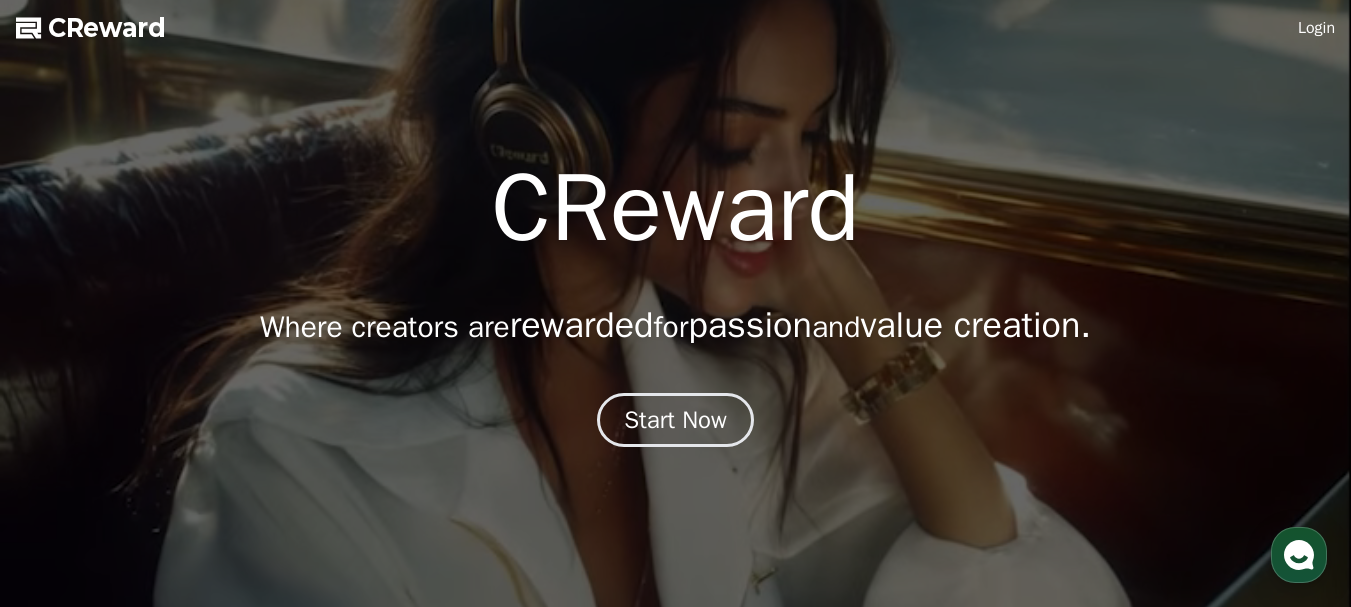 click on "CReward" at bounding box center [107, 28] 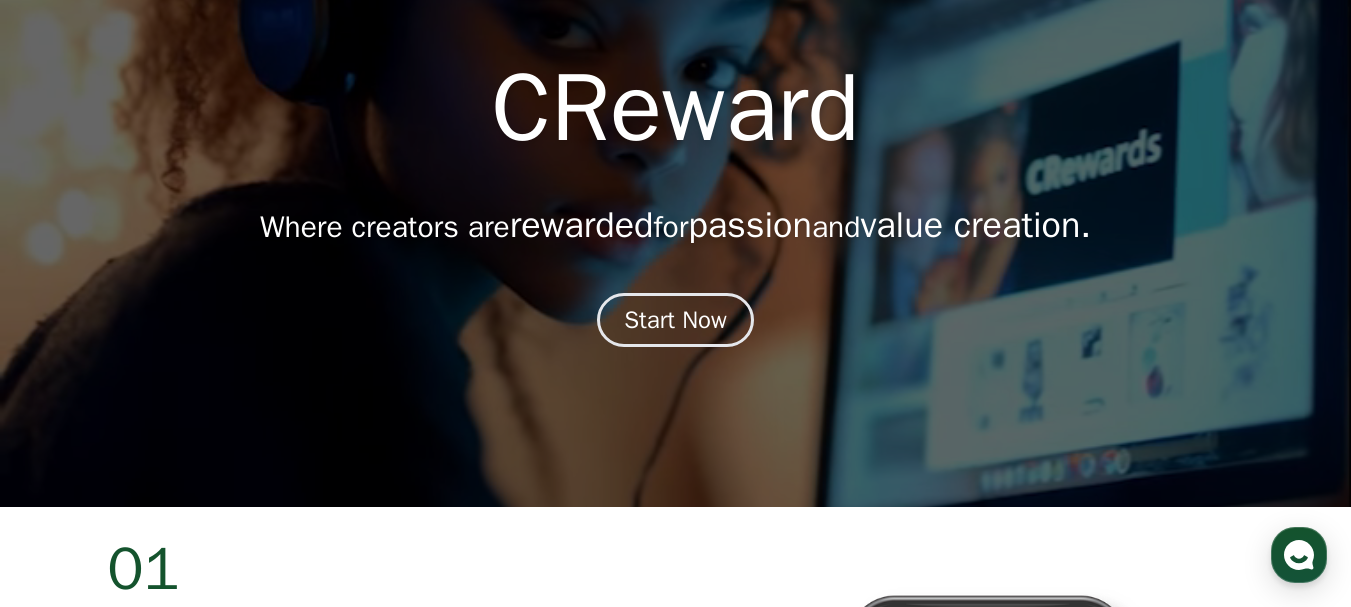 scroll, scrollTop: 0, scrollLeft: 0, axis: both 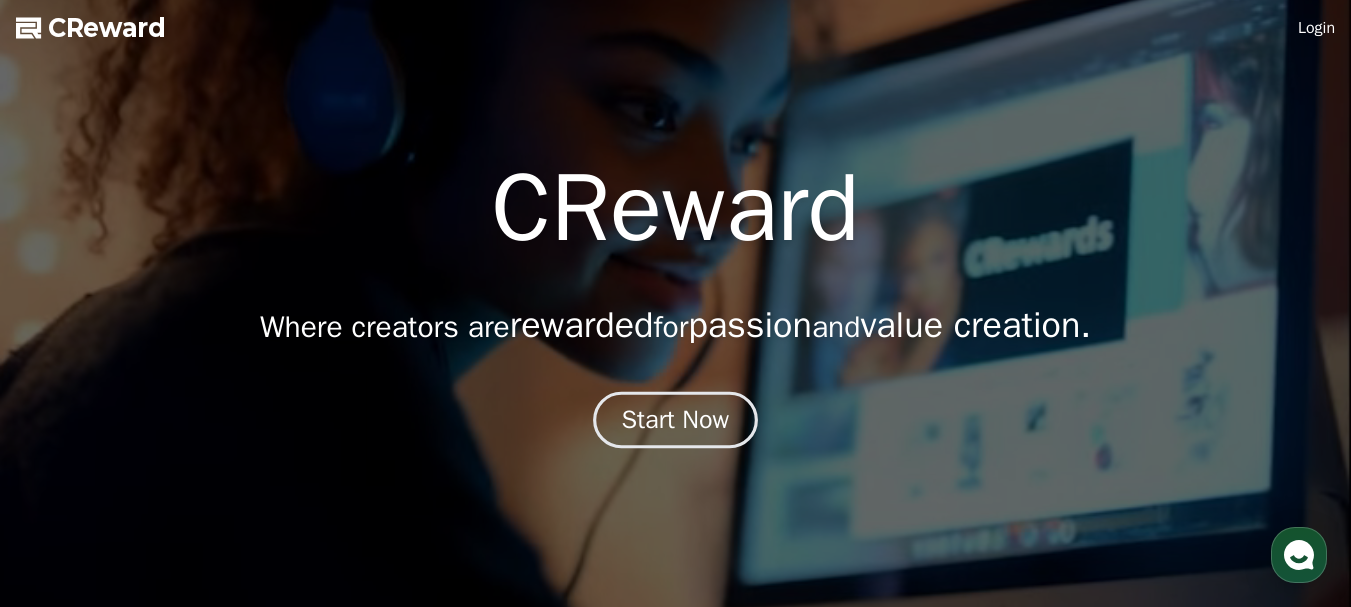 click on "Start Now" at bounding box center (676, 420) 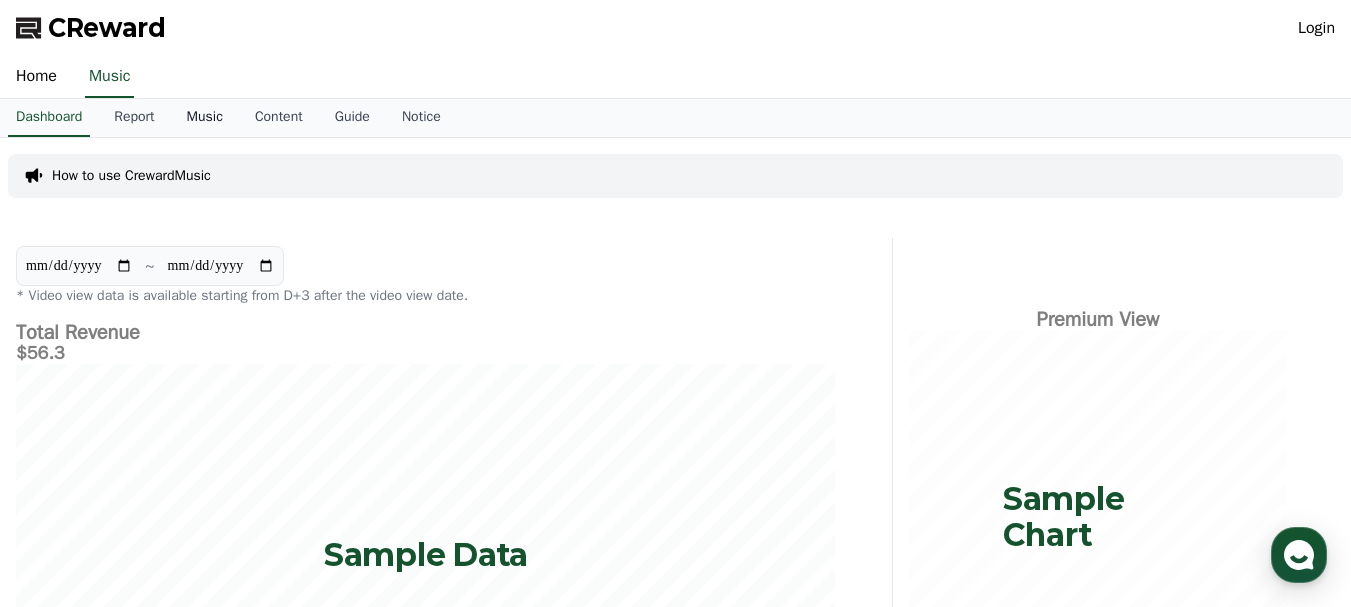 click on "Music" at bounding box center (205, 118) 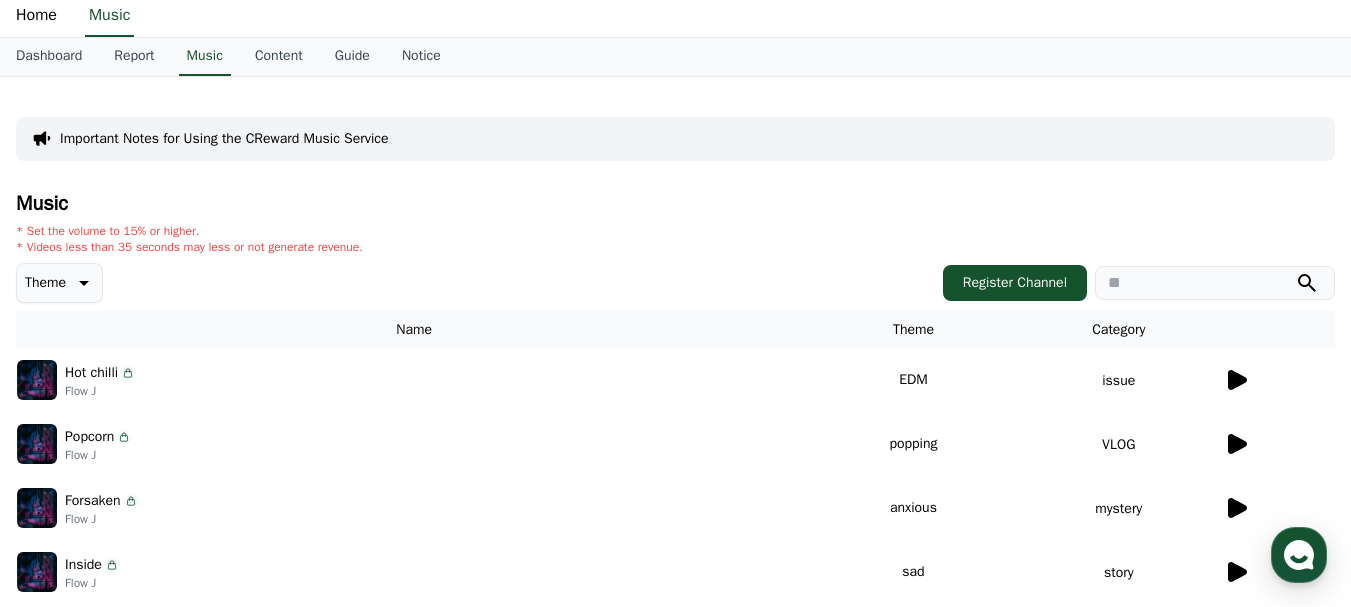 scroll, scrollTop: 200, scrollLeft: 0, axis: vertical 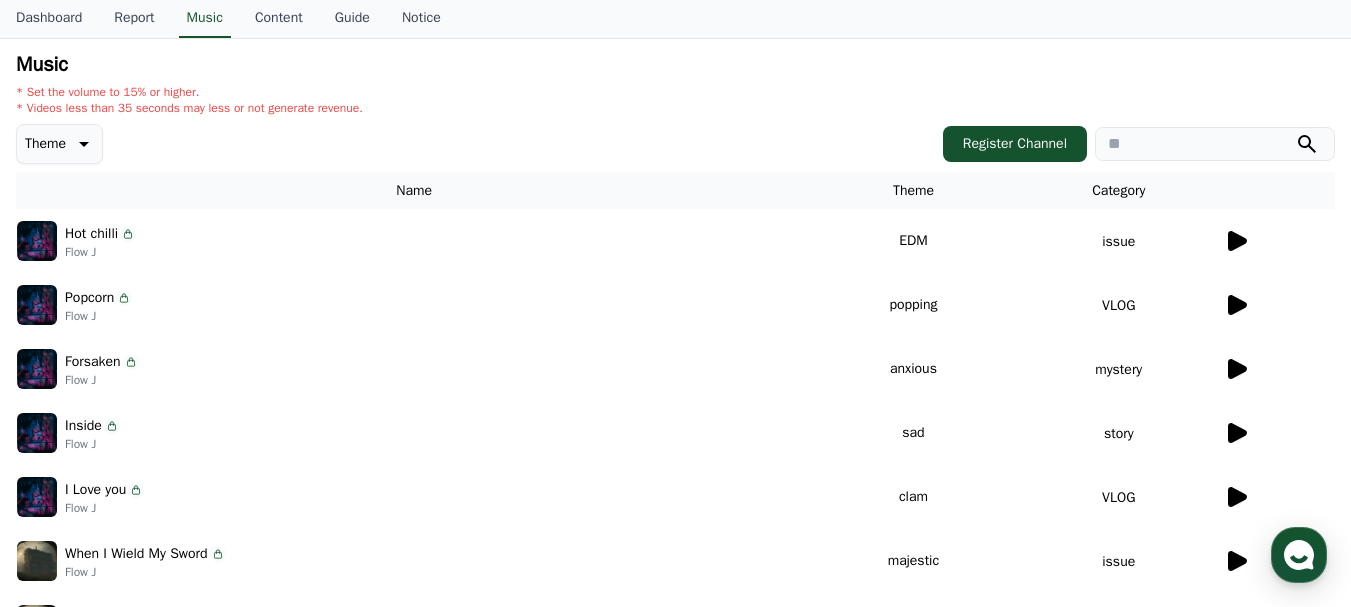 click 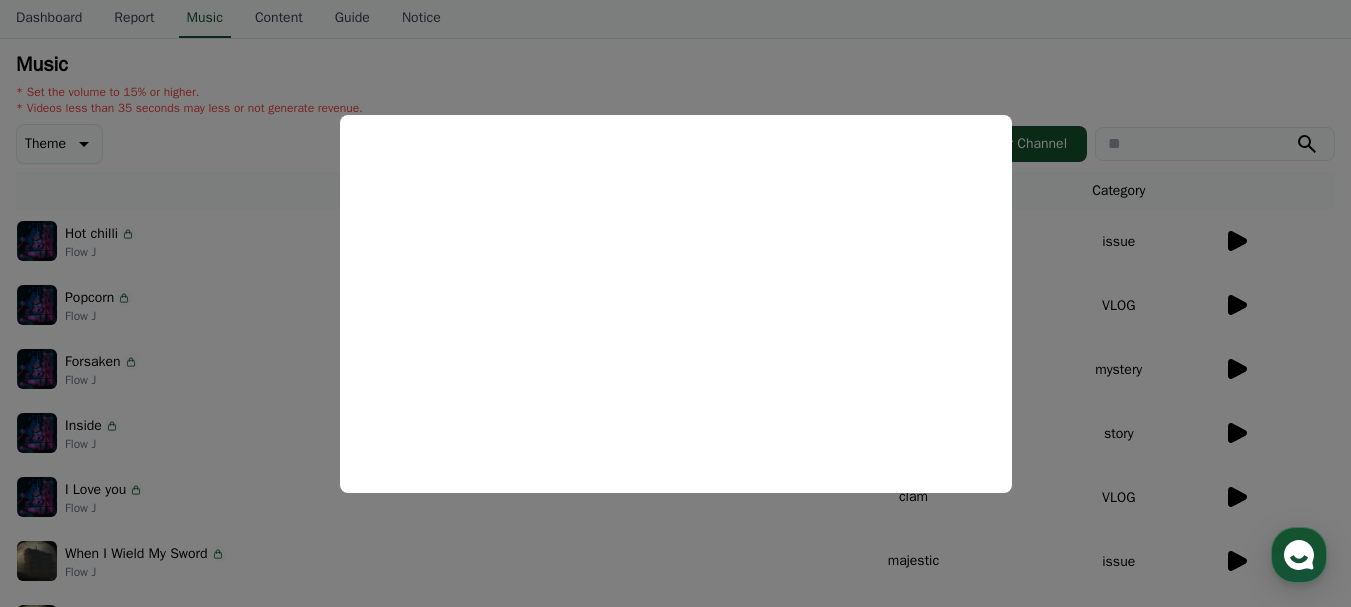 click at bounding box center [675, 303] 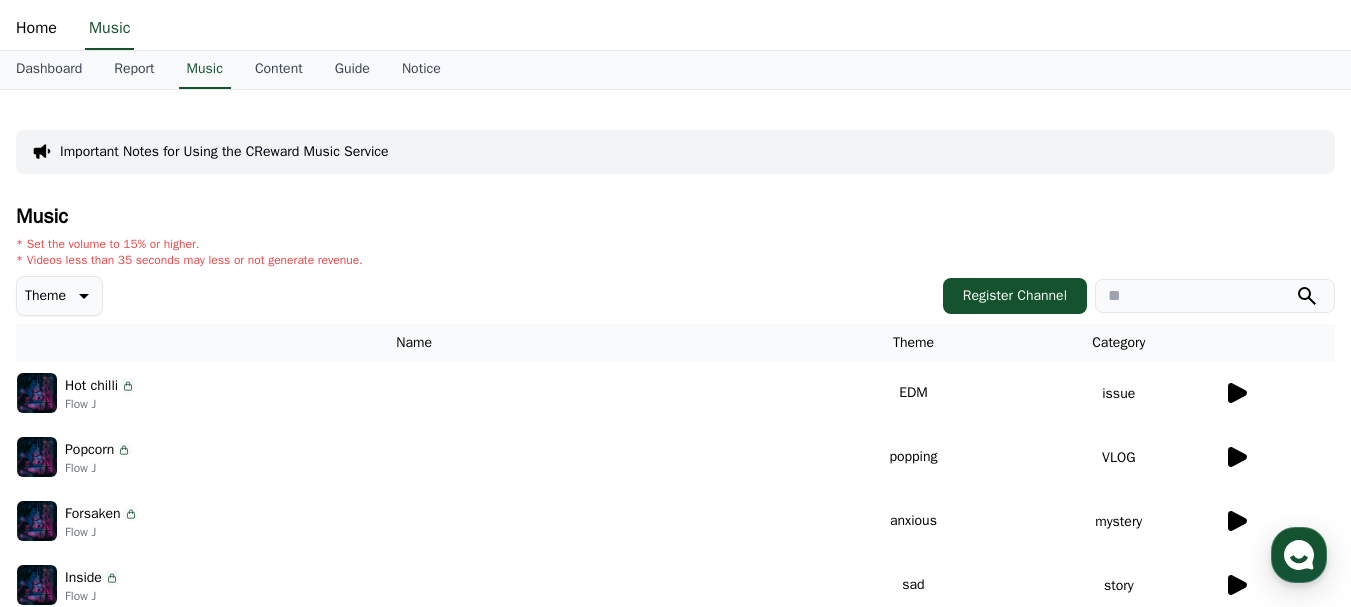 scroll, scrollTop: 0, scrollLeft: 0, axis: both 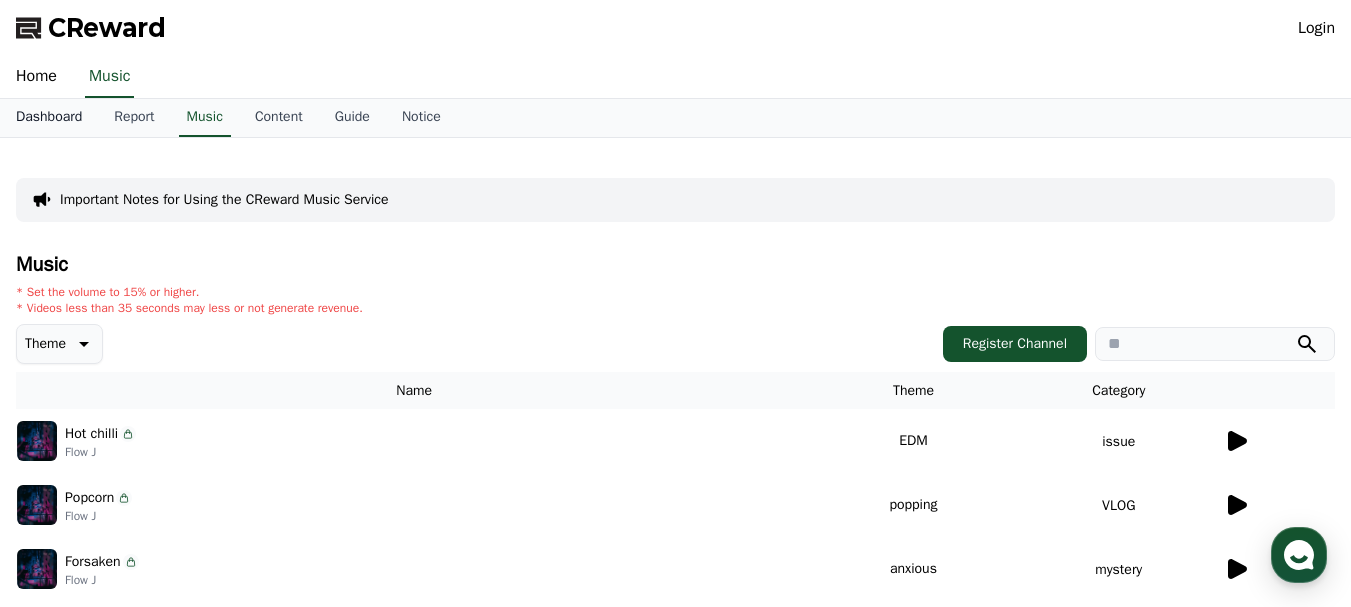 click on "Dashboard" at bounding box center [49, 118] 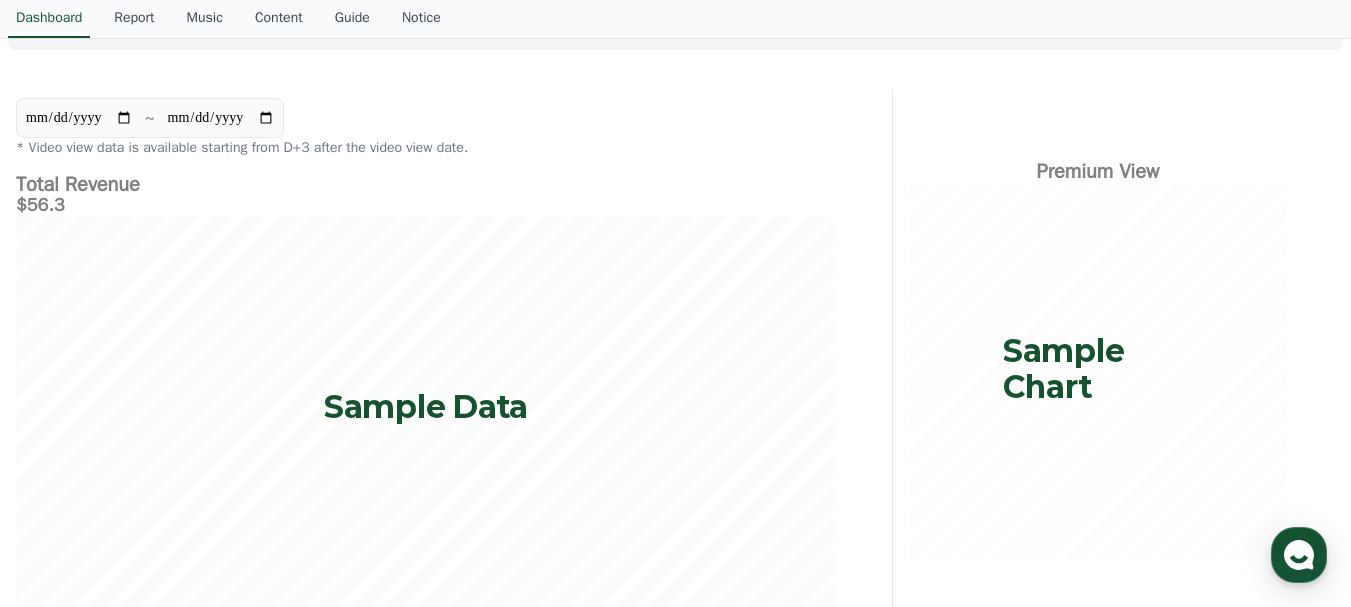 scroll, scrollTop: 0, scrollLeft: 0, axis: both 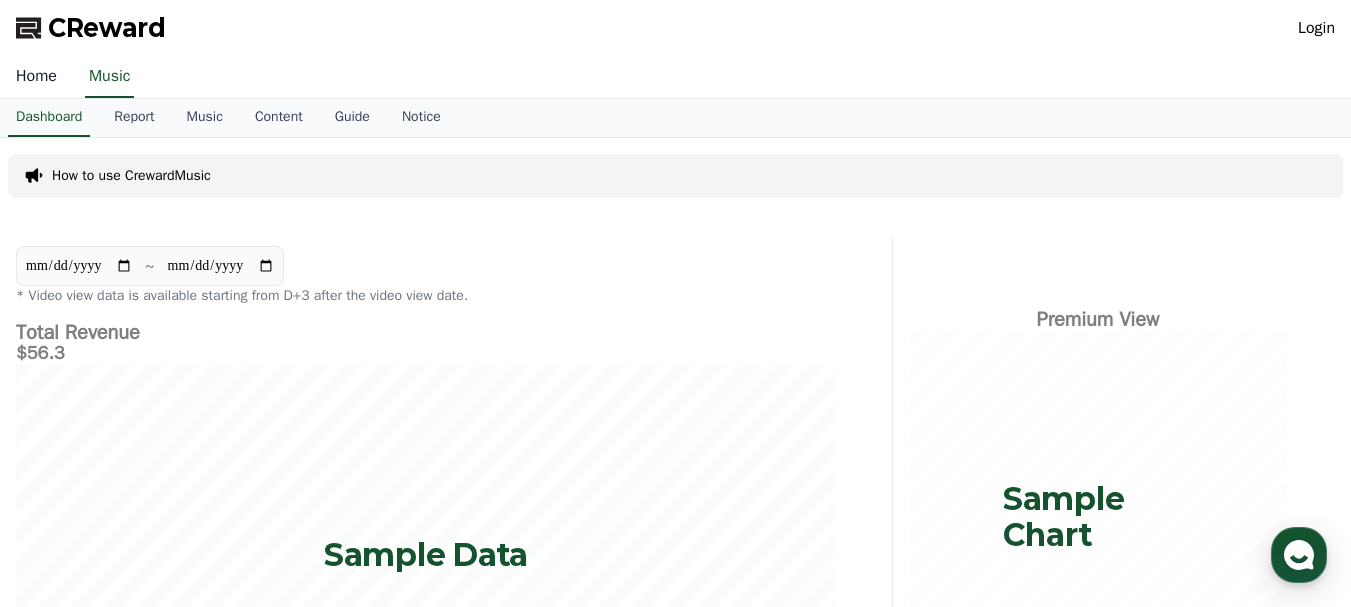 click on "Home" at bounding box center [36, 77] 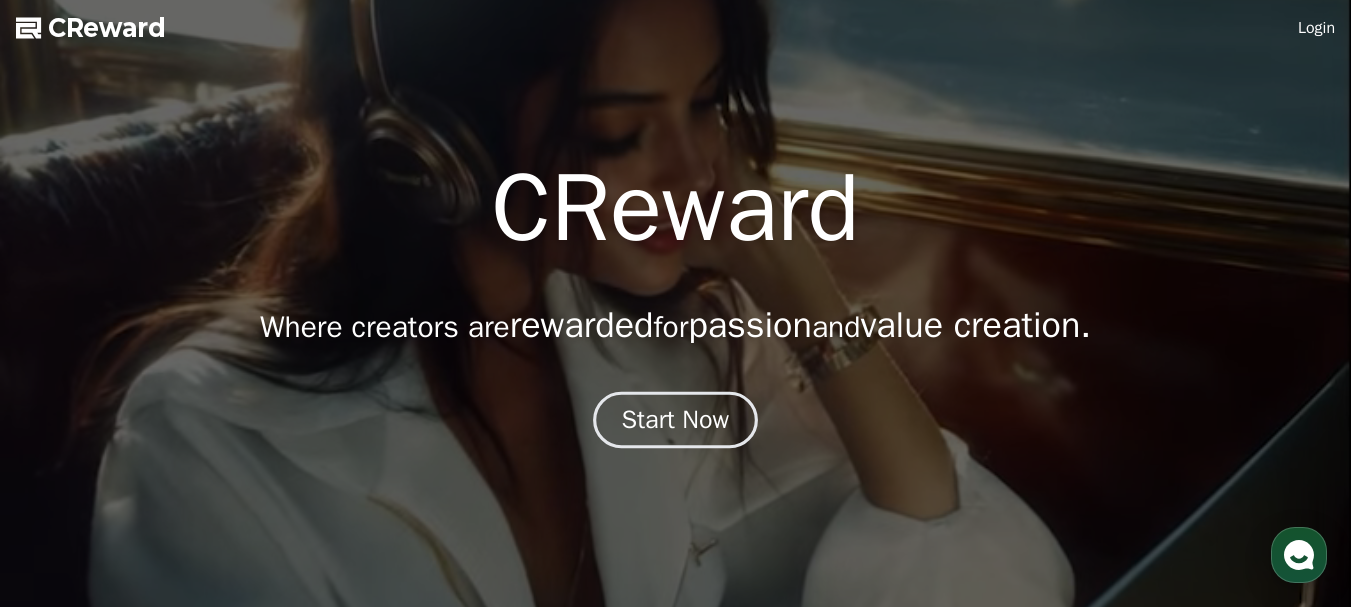 click on "Start Now" at bounding box center [676, 420] 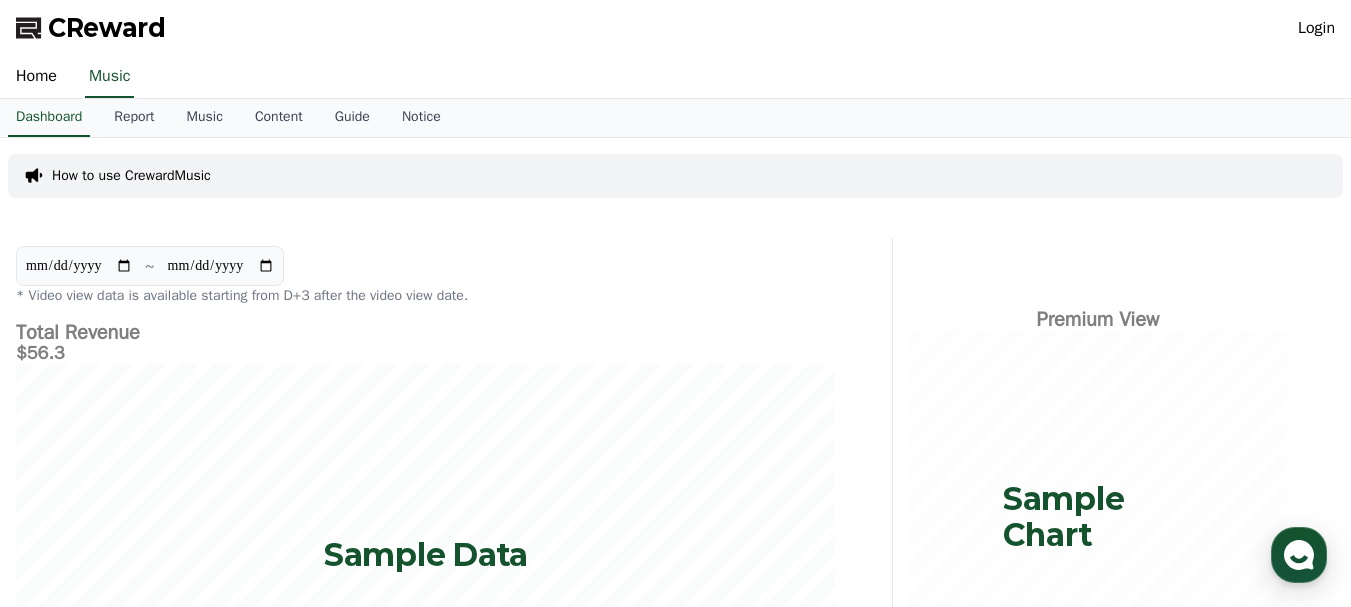 click on "Login" at bounding box center [1316, 28] 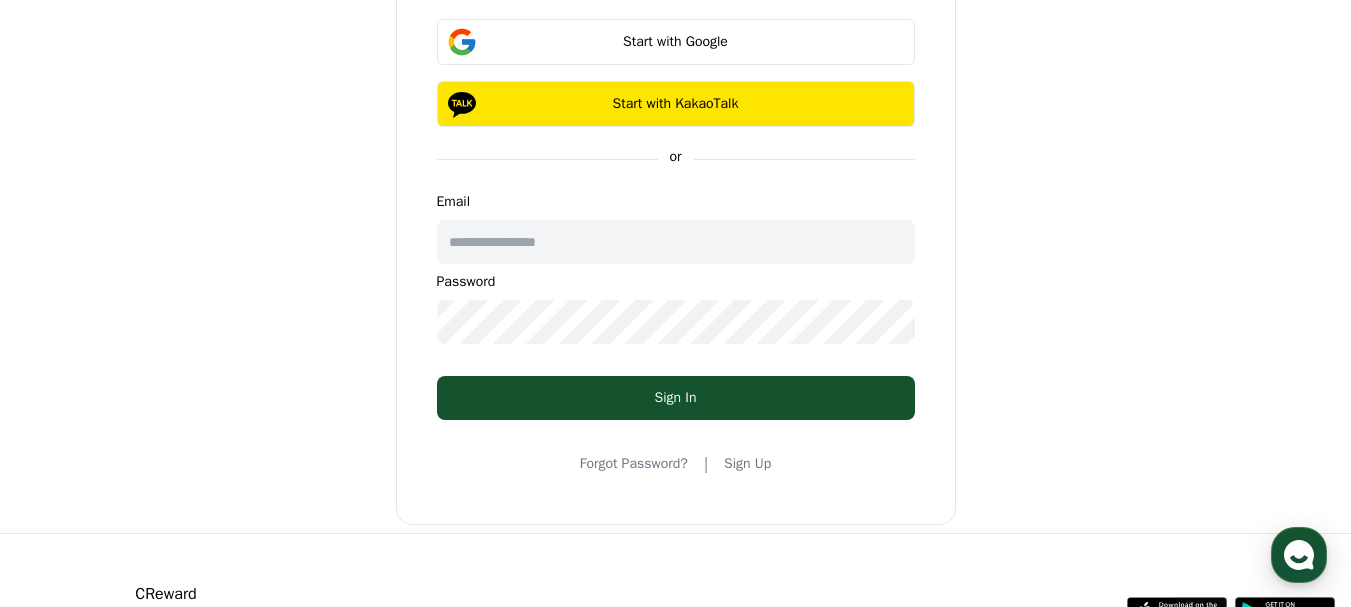 scroll, scrollTop: 100, scrollLeft: 0, axis: vertical 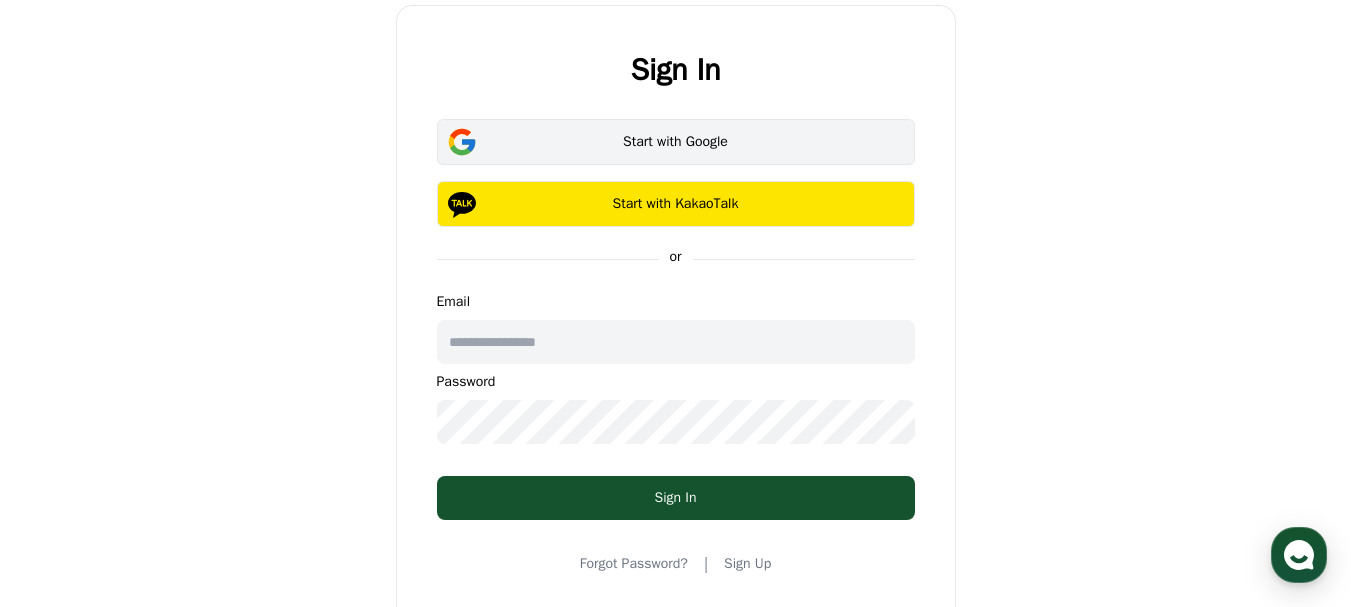 click on "Start with Google" at bounding box center [676, 142] 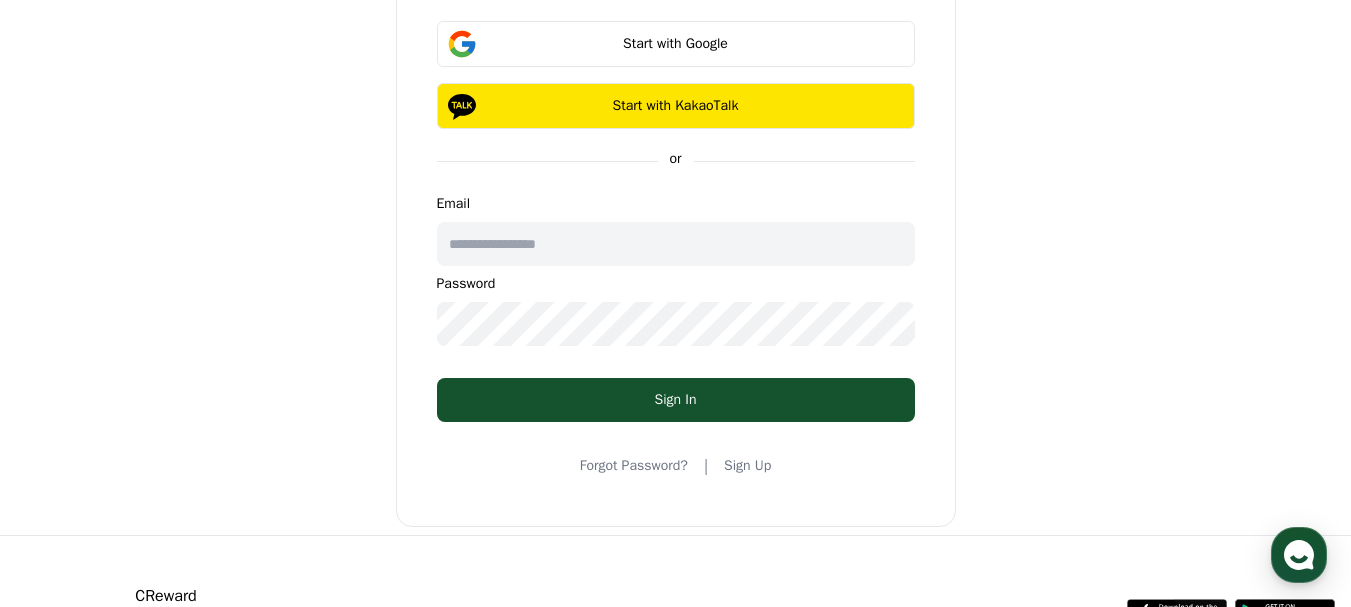 scroll, scrollTop: 200, scrollLeft: 0, axis: vertical 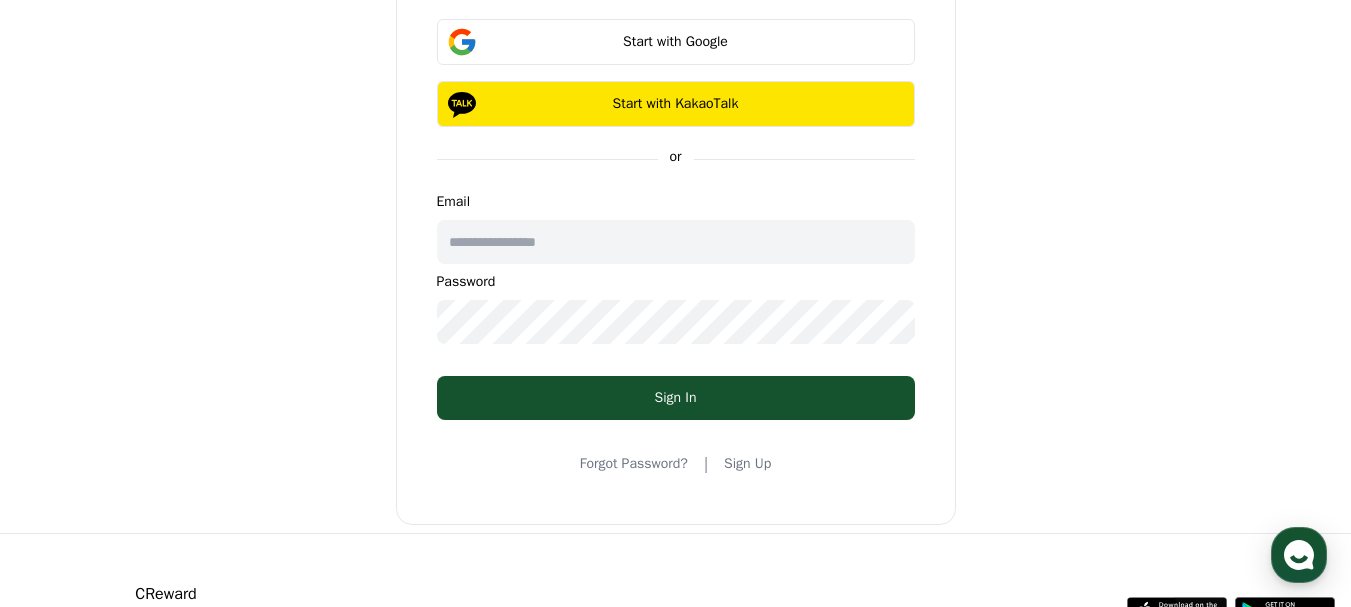 click on "Sign Up" at bounding box center (747, 464) 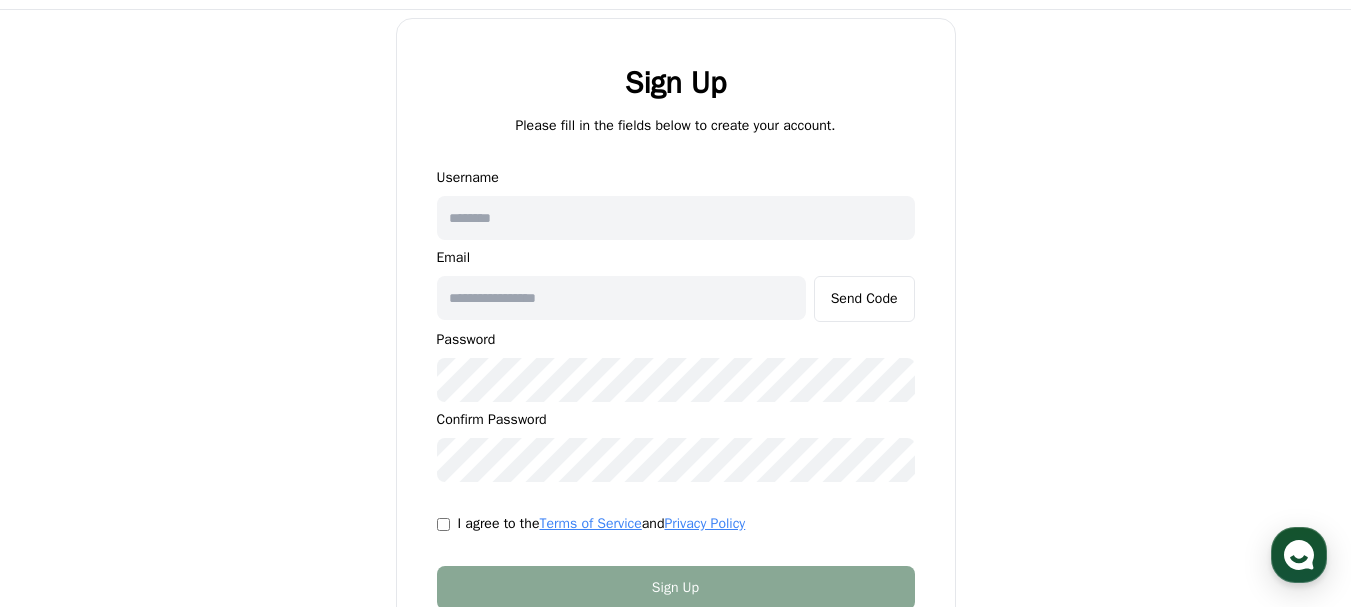 scroll, scrollTop: 200, scrollLeft: 0, axis: vertical 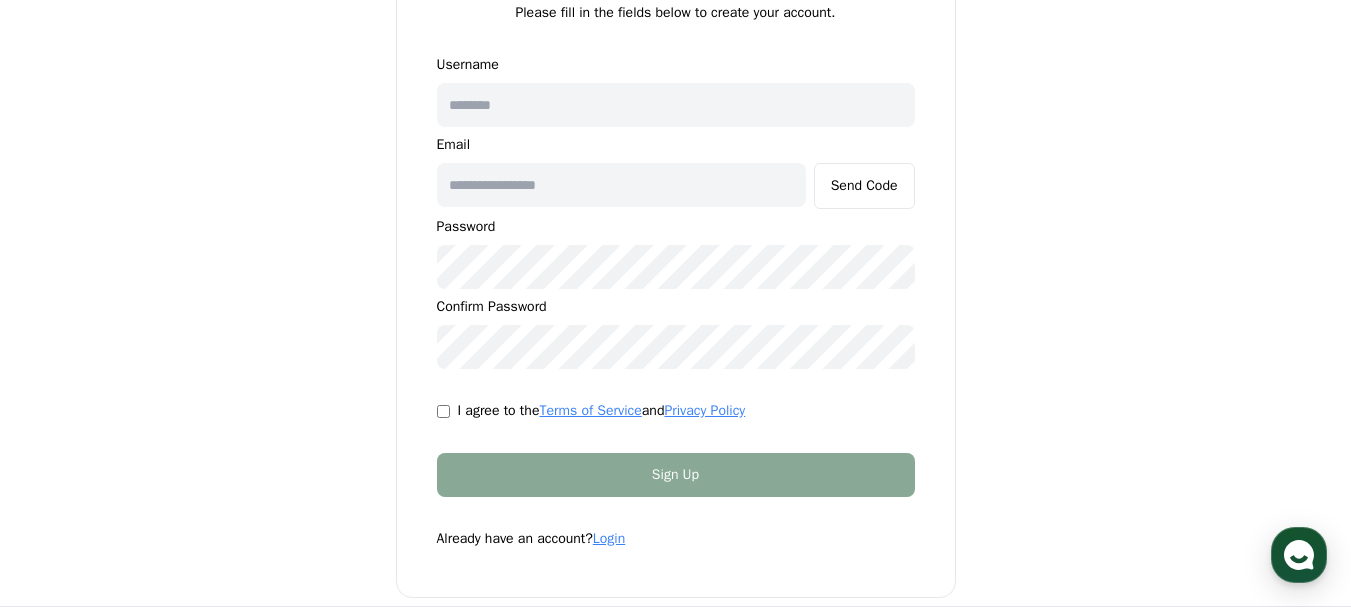 click at bounding box center [676, 105] 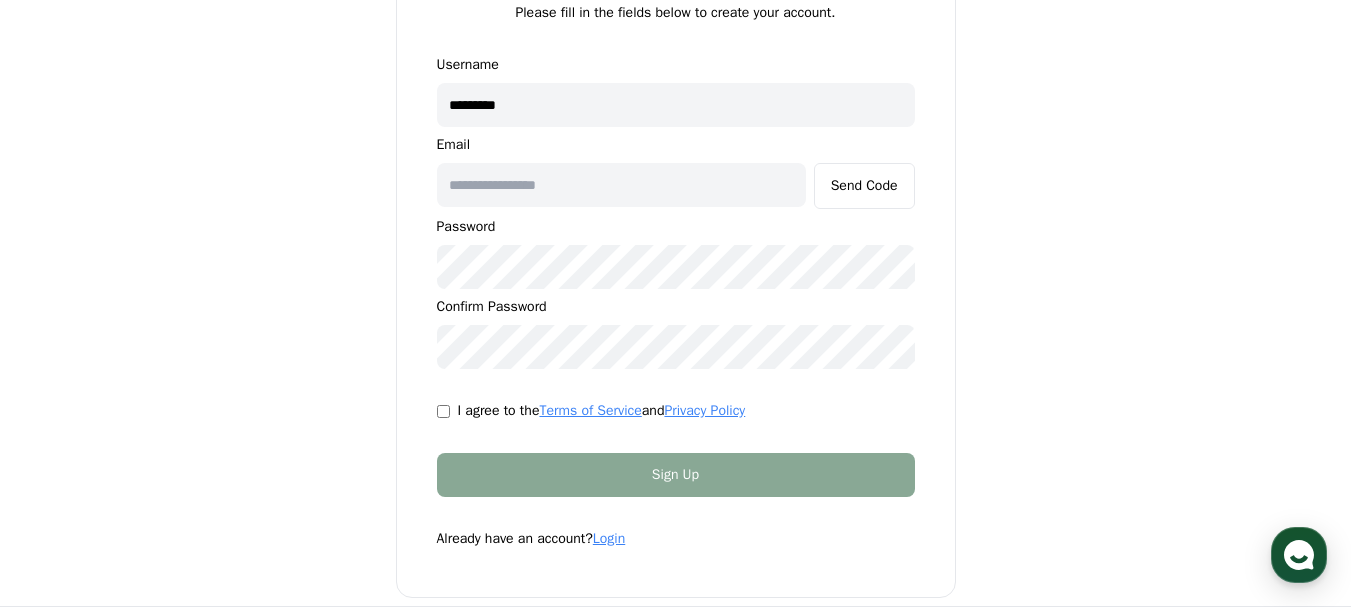 click at bounding box center [621, 185] 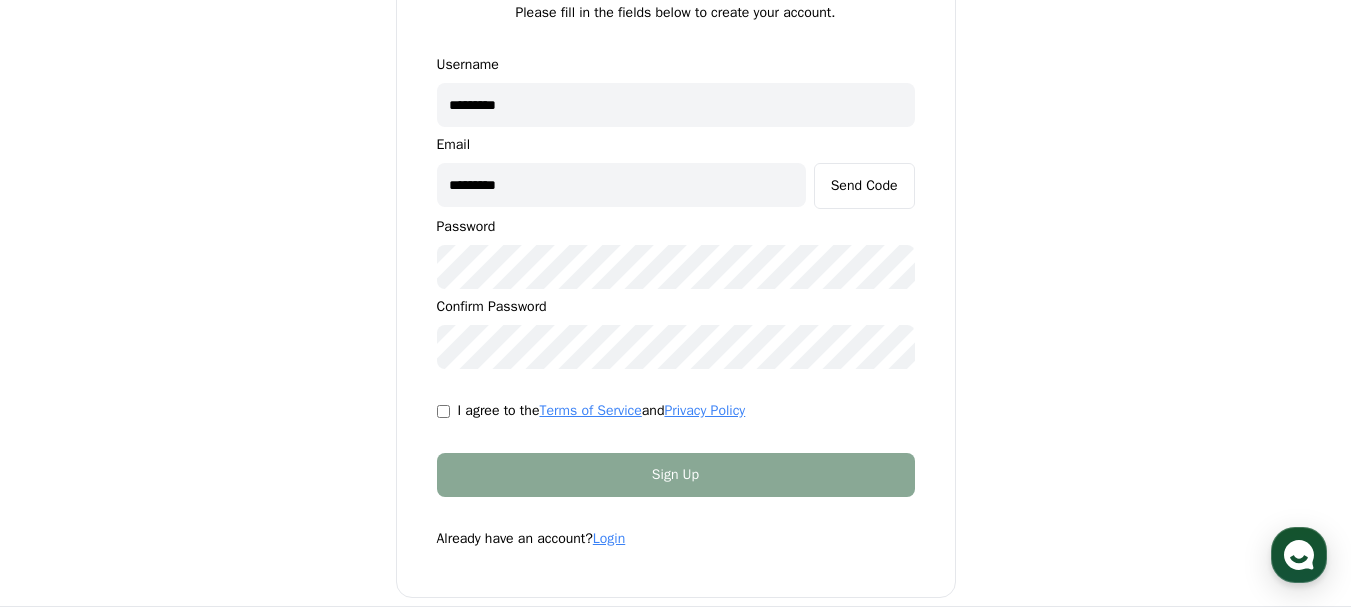type on "**********" 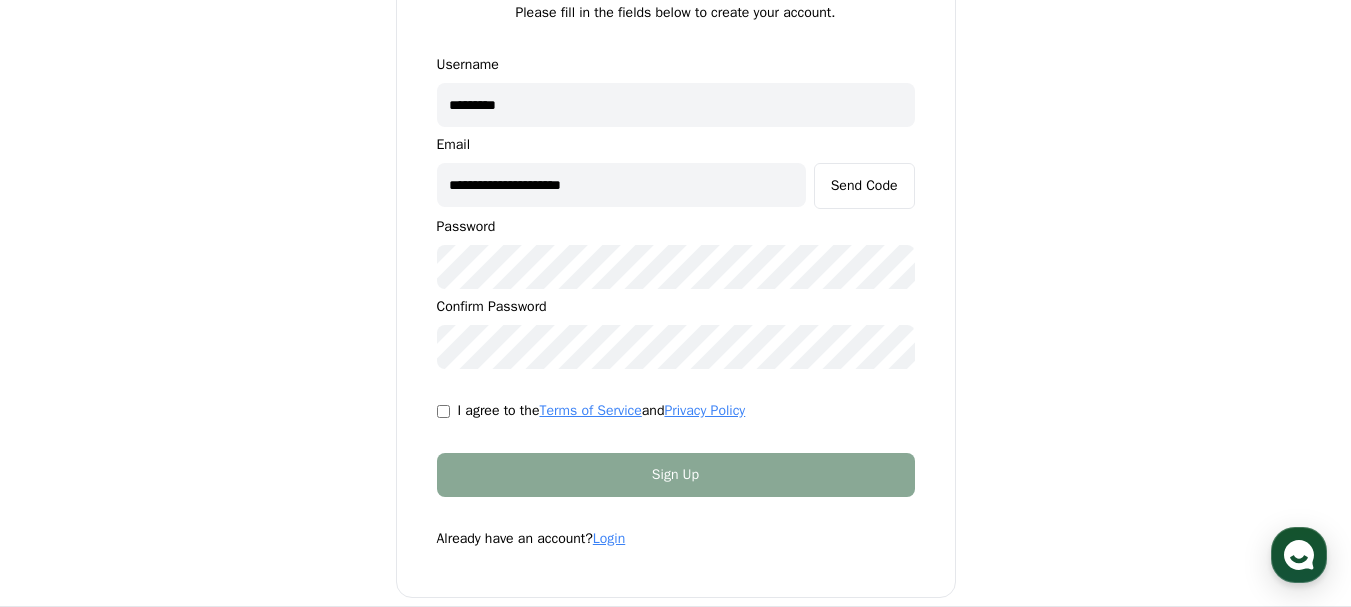 click on "**********" at bounding box center (675, 251) 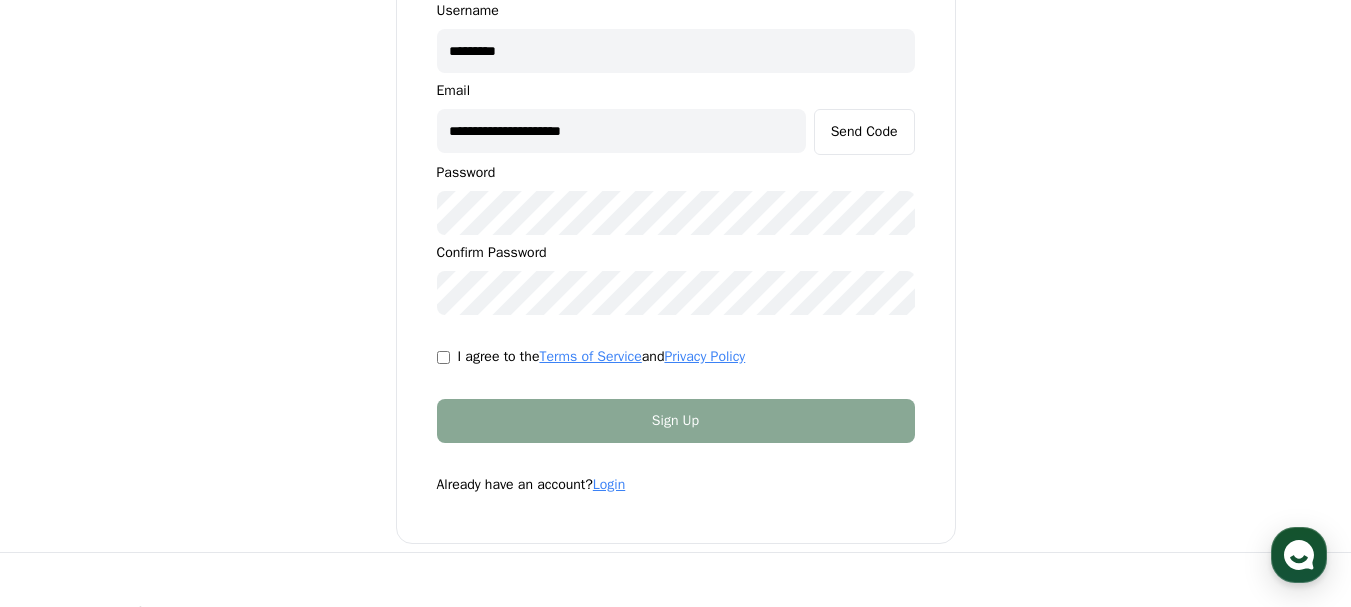 scroll, scrollTop: 300, scrollLeft: 0, axis: vertical 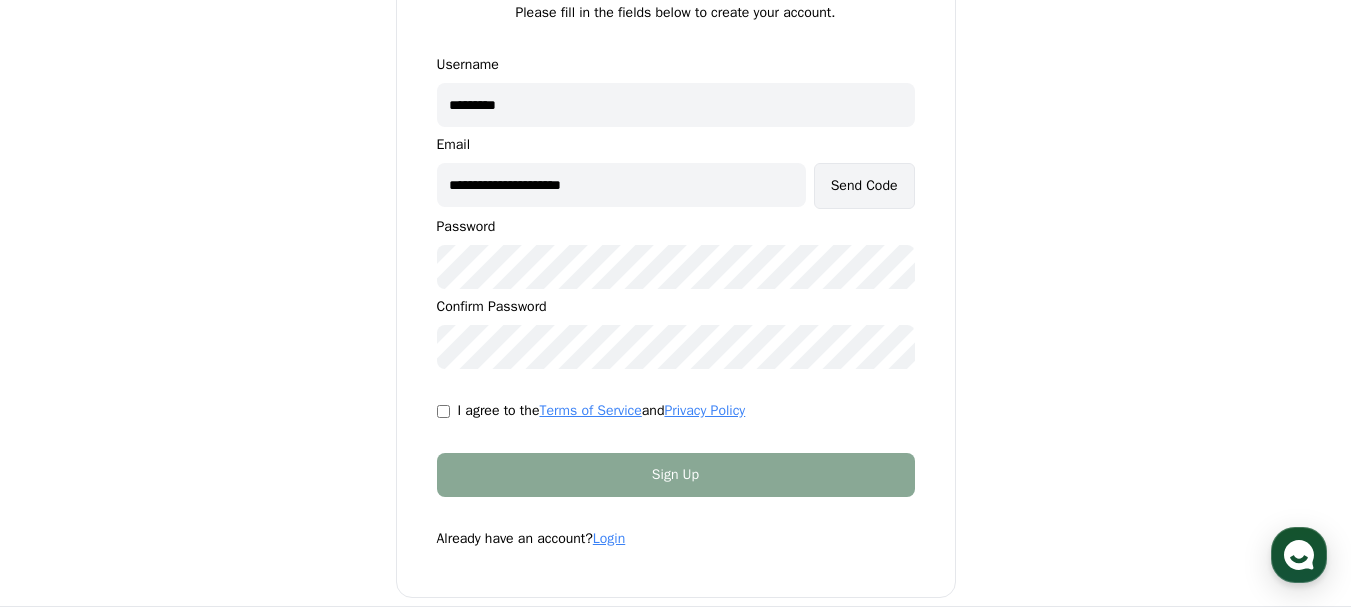 click on "Send Code" at bounding box center [864, 186] 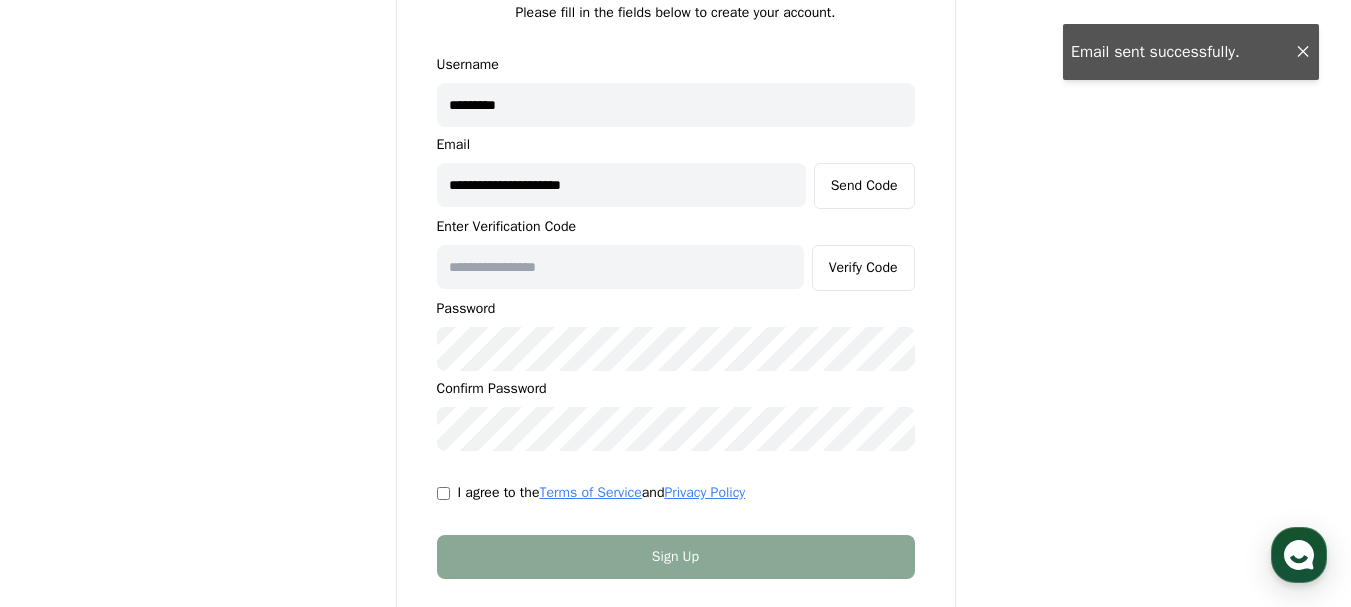 click at bounding box center [620, 267] 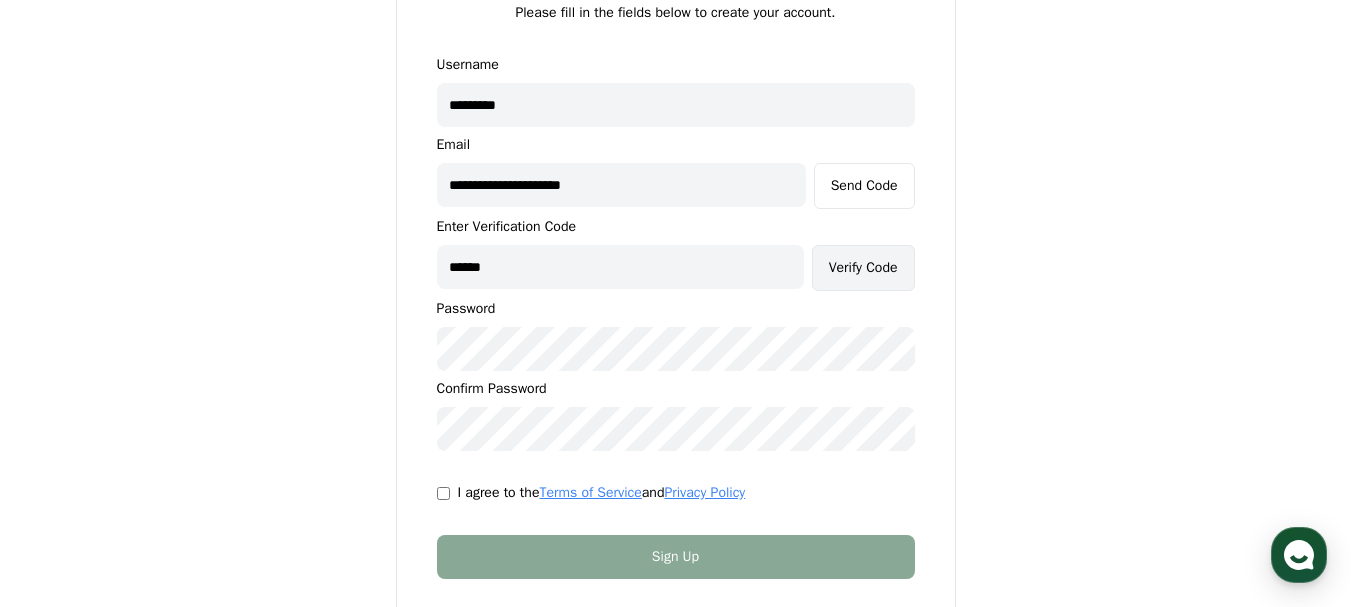 type on "******" 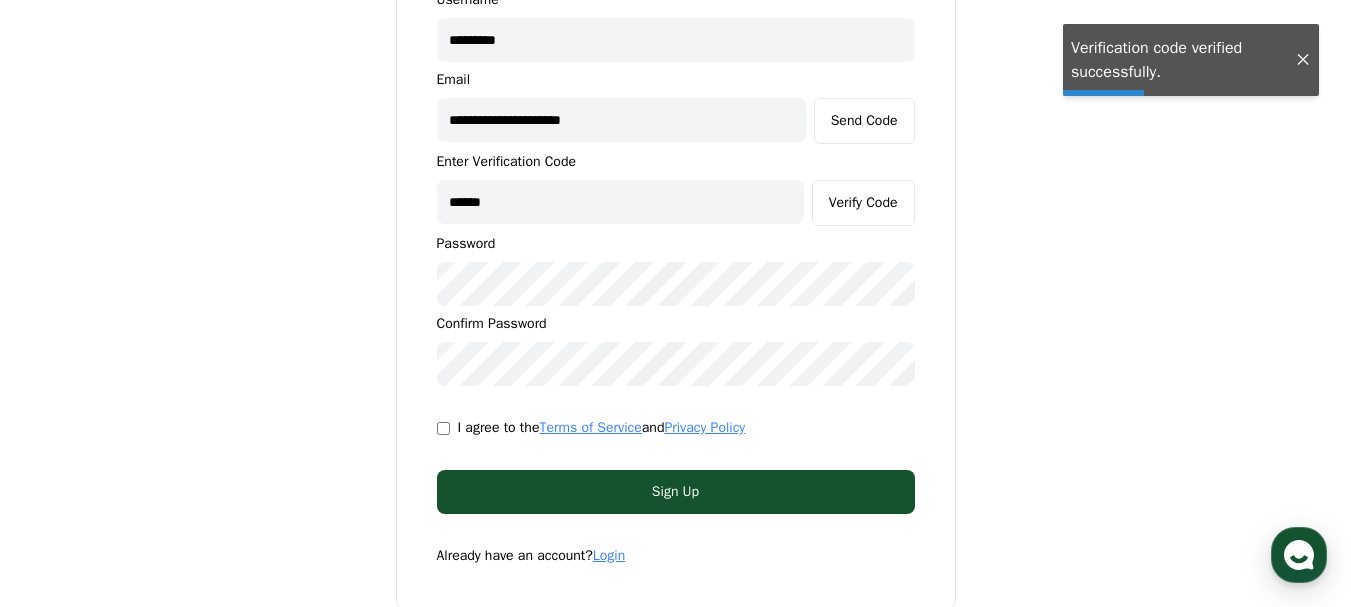 scroll, scrollTop: 300, scrollLeft: 0, axis: vertical 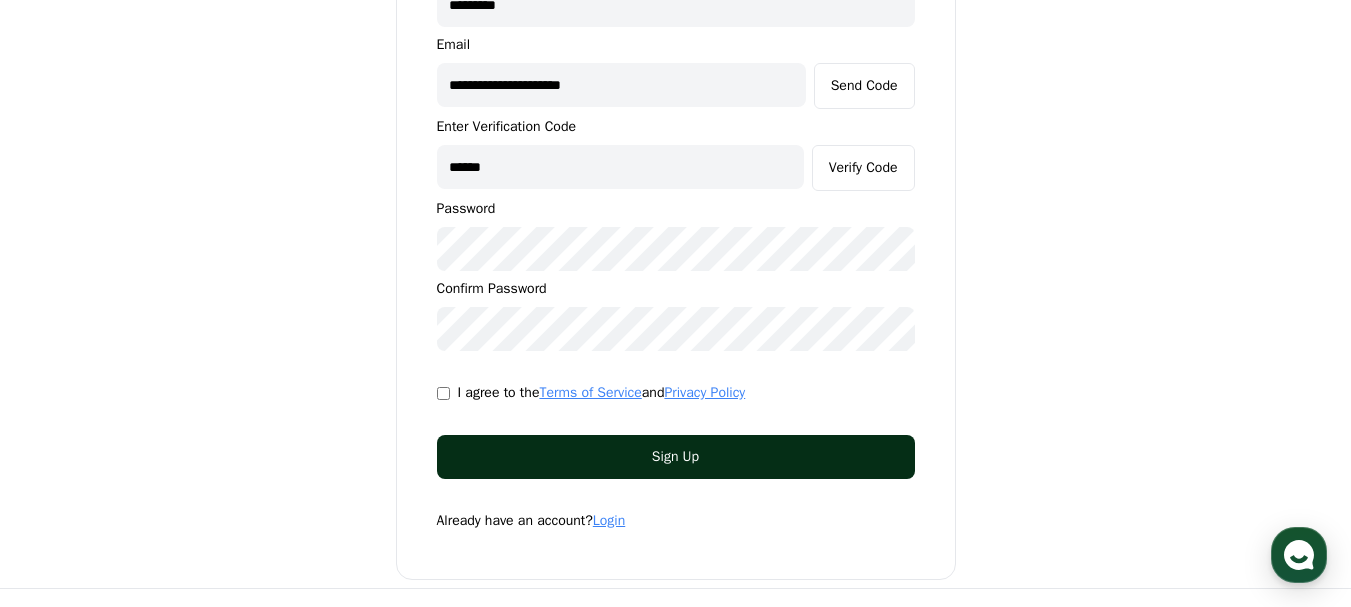 click on "Sign Up" at bounding box center (676, 457) 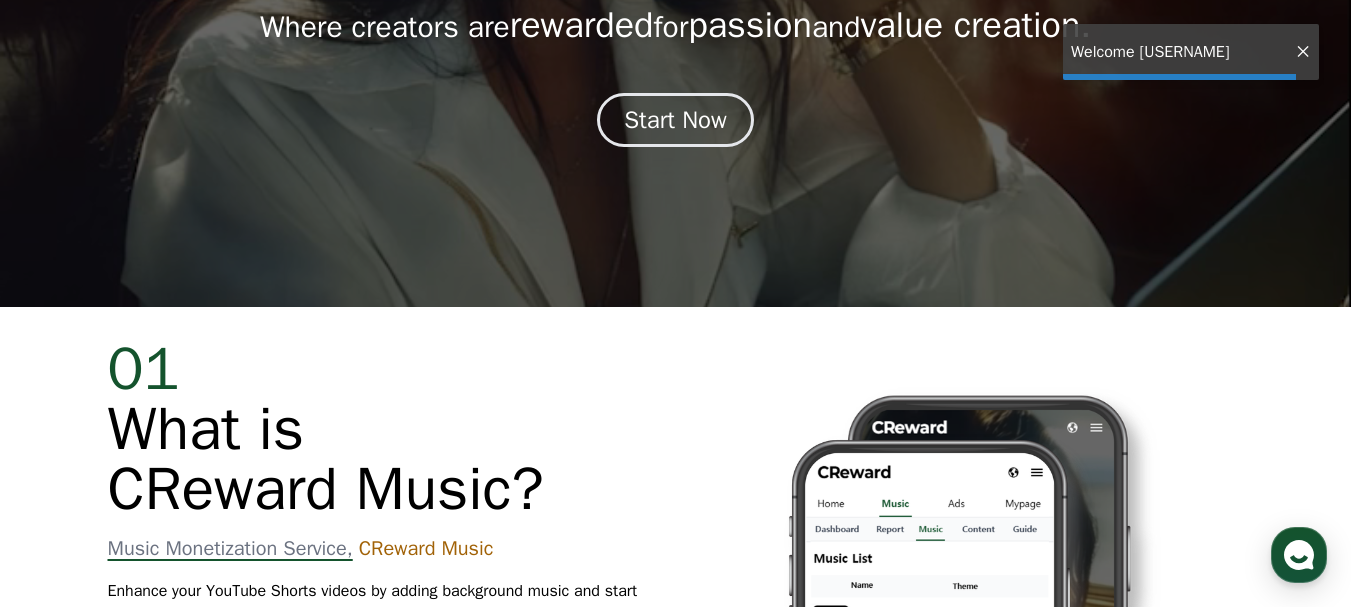 scroll, scrollTop: 0, scrollLeft: 0, axis: both 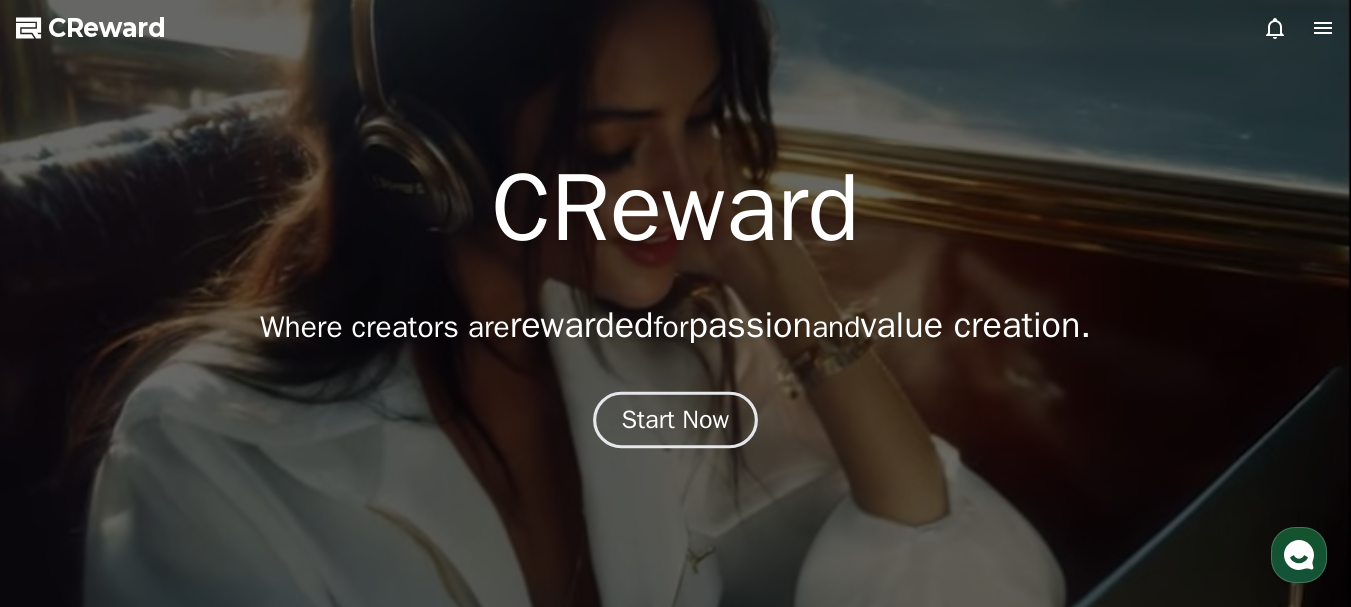 click on "Start Now" at bounding box center [676, 420] 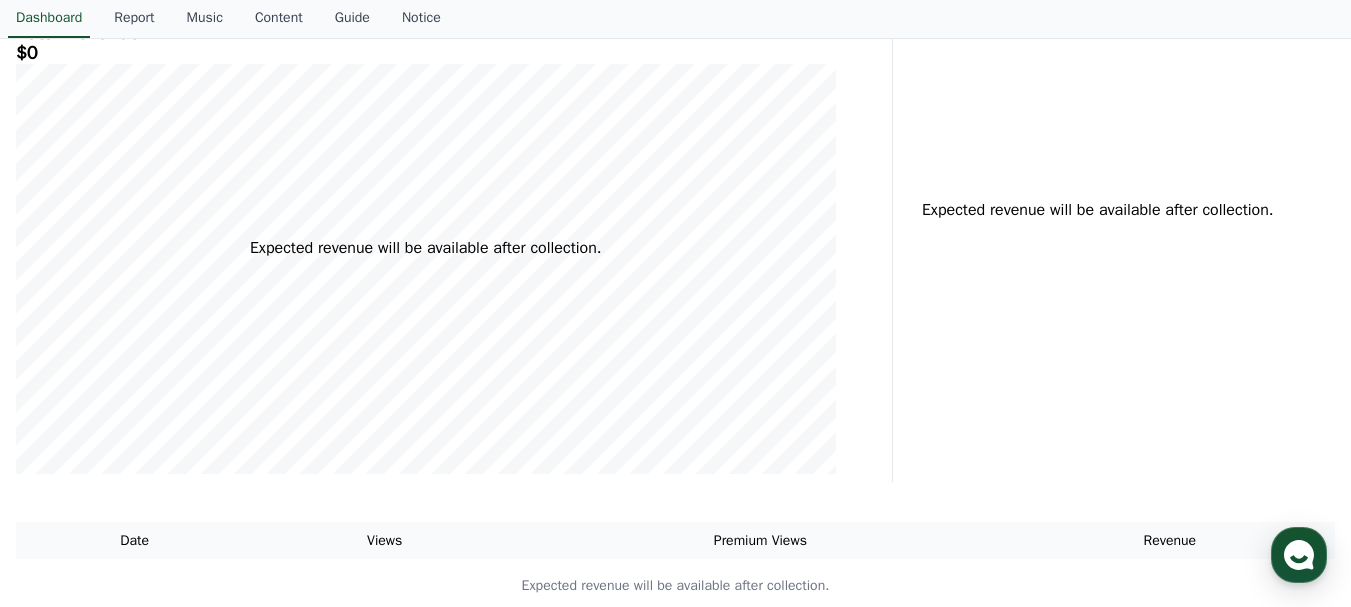 scroll, scrollTop: 0, scrollLeft: 0, axis: both 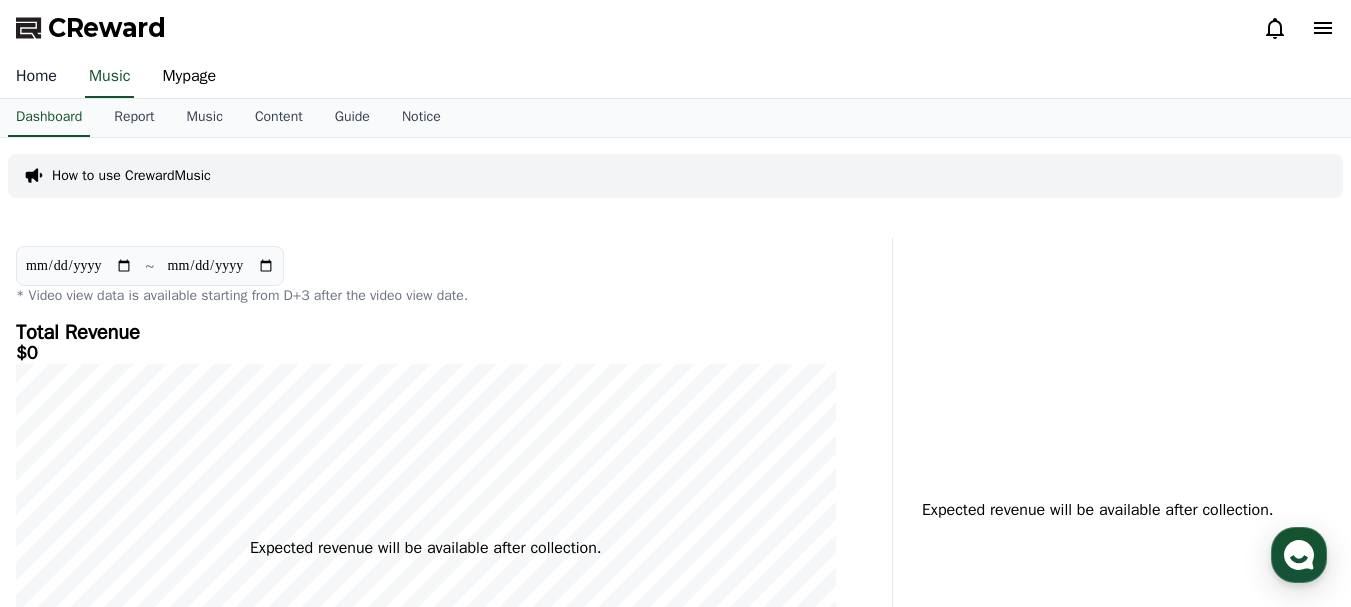 click on "Home" at bounding box center (36, 77) 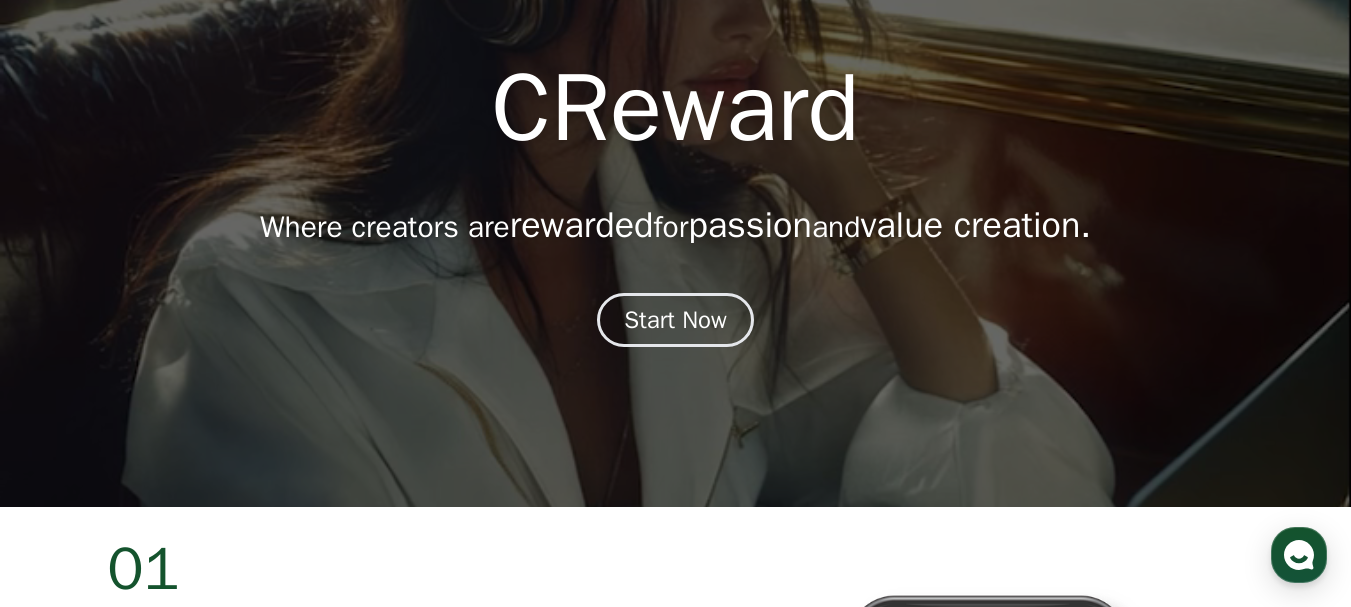 scroll, scrollTop: 0, scrollLeft: 0, axis: both 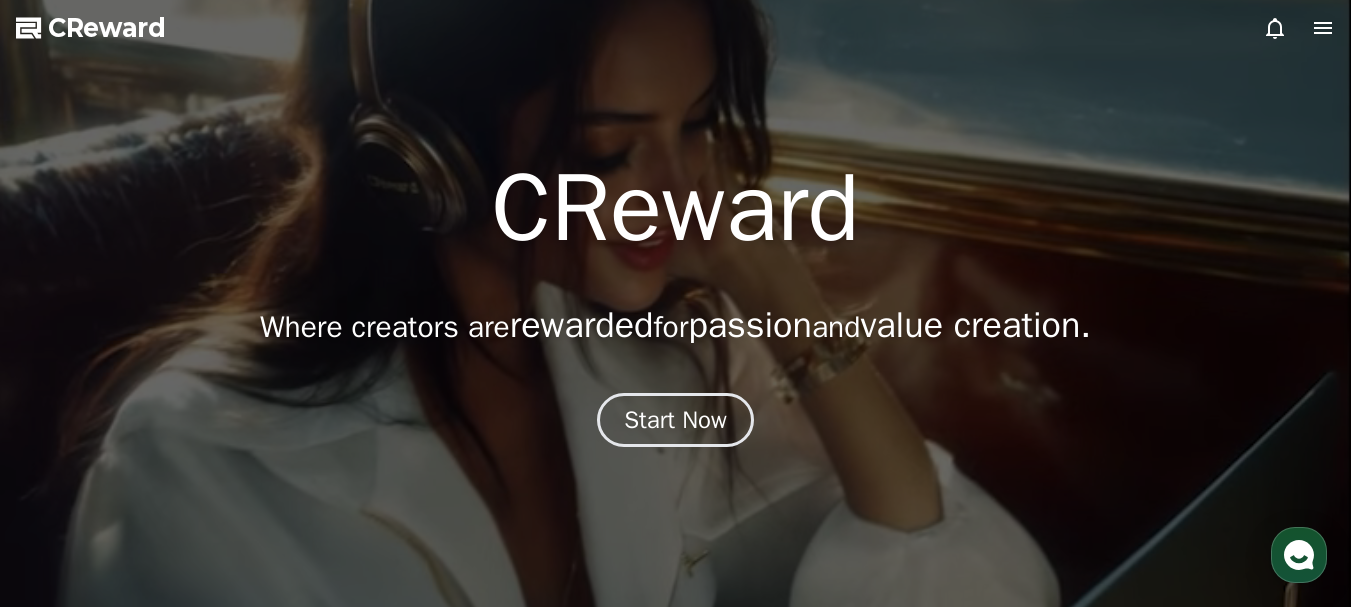 click 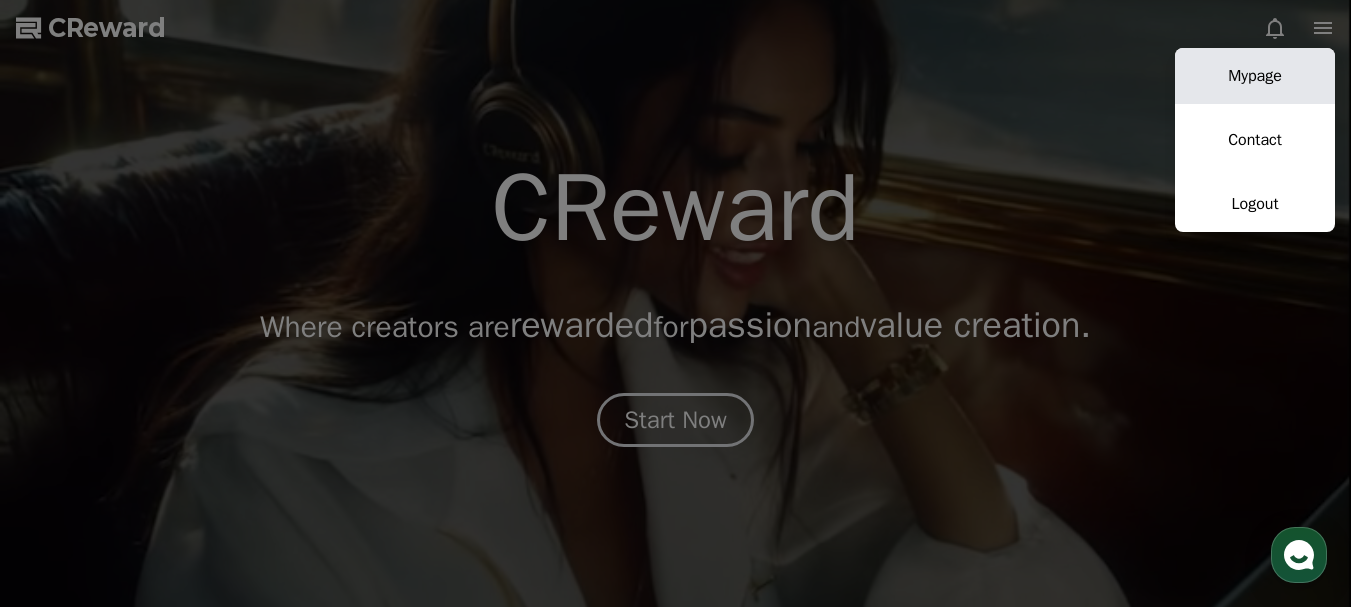 click on "Mypage" at bounding box center [1255, 76] 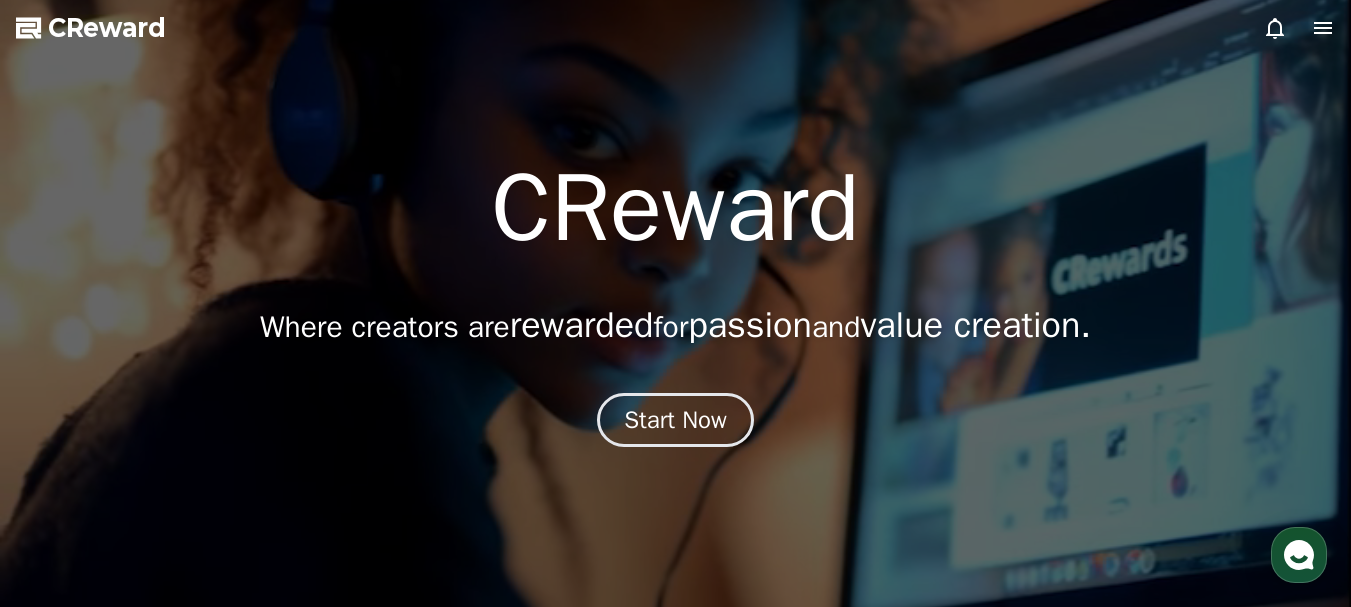select on "**********" 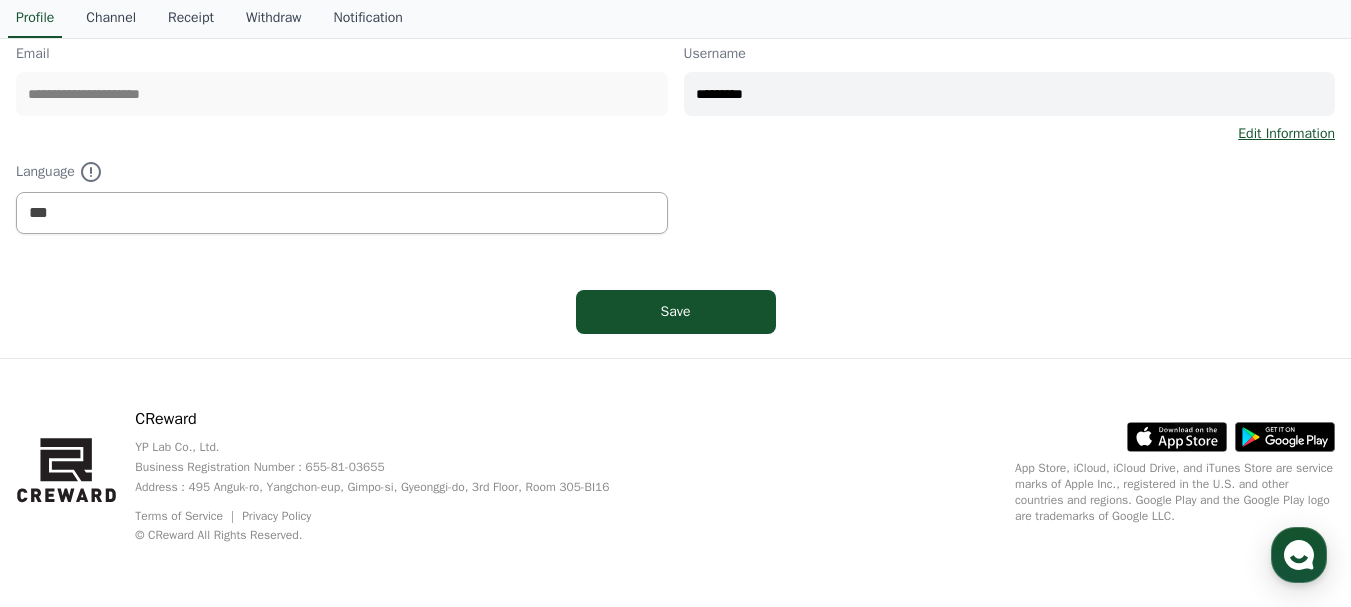 scroll, scrollTop: 8, scrollLeft: 0, axis: vertical 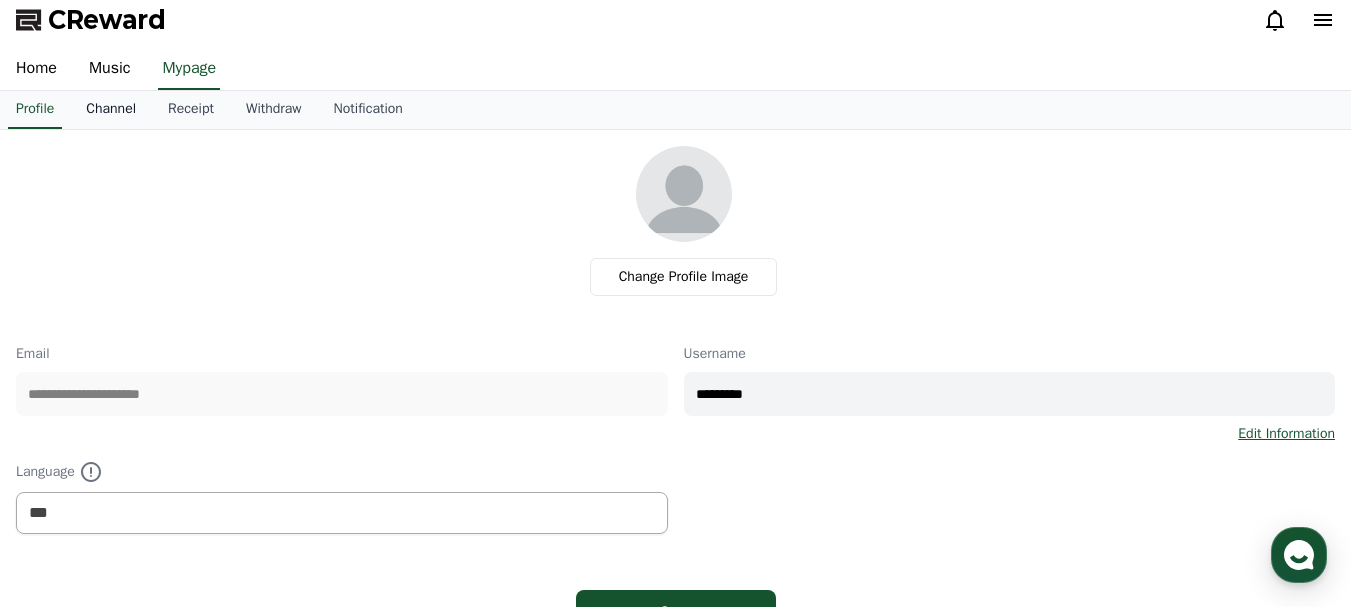 click on "Channel" at bounding box center [111, 110] 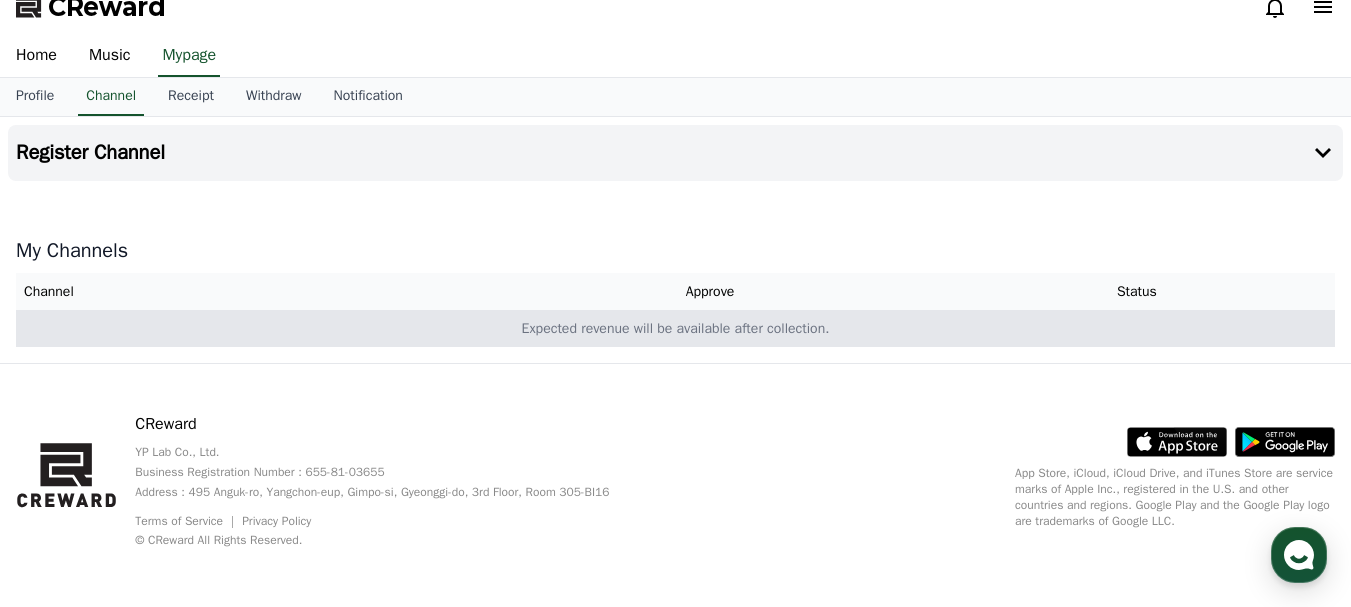 scroll, scrollTop: 26, scrollLeft: 0, axis: vertical 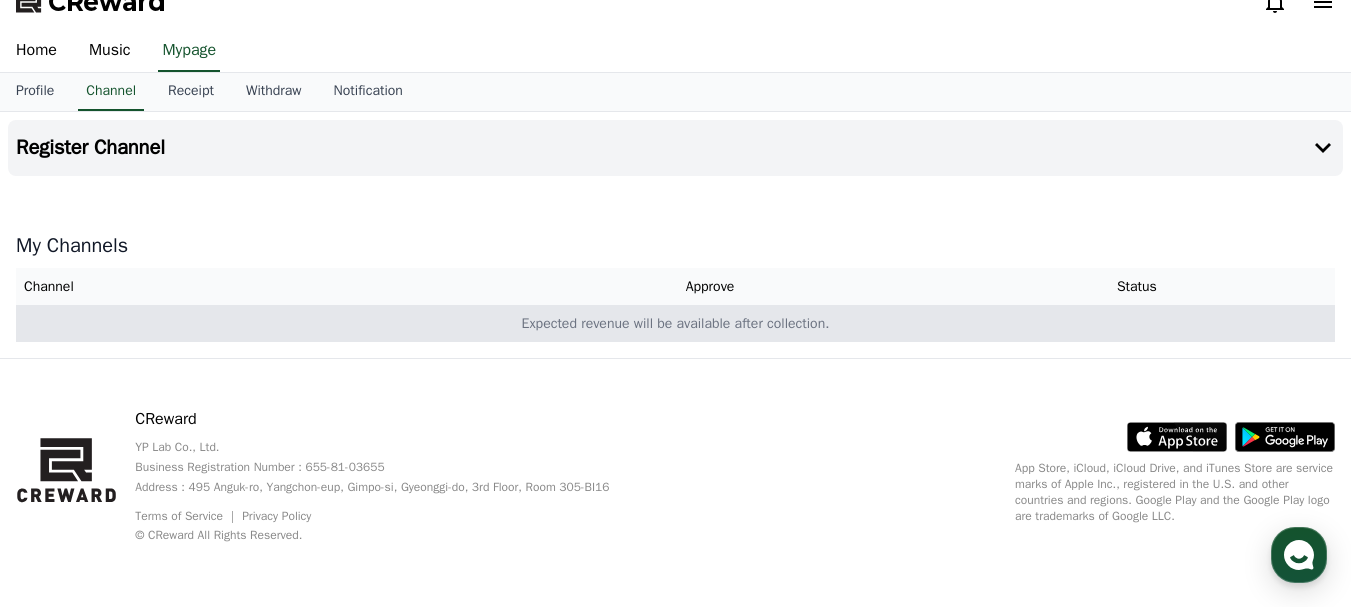 click on "Expected revenue will be available after collection." at bounding box center [675, 323] 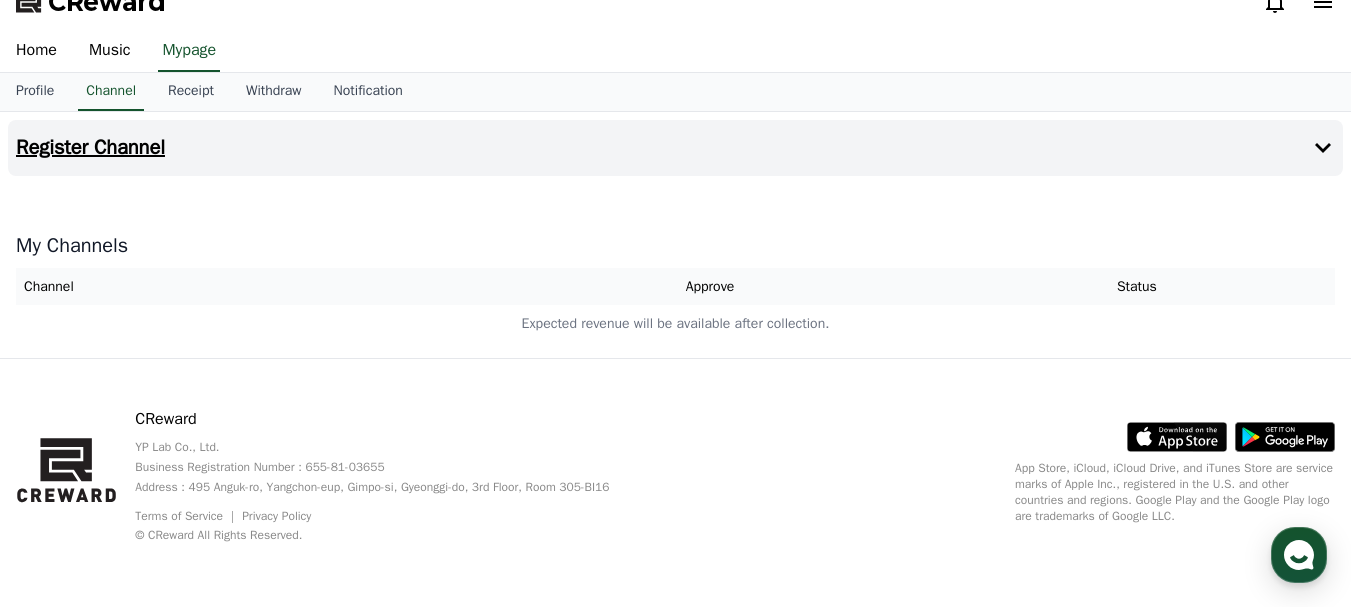 click 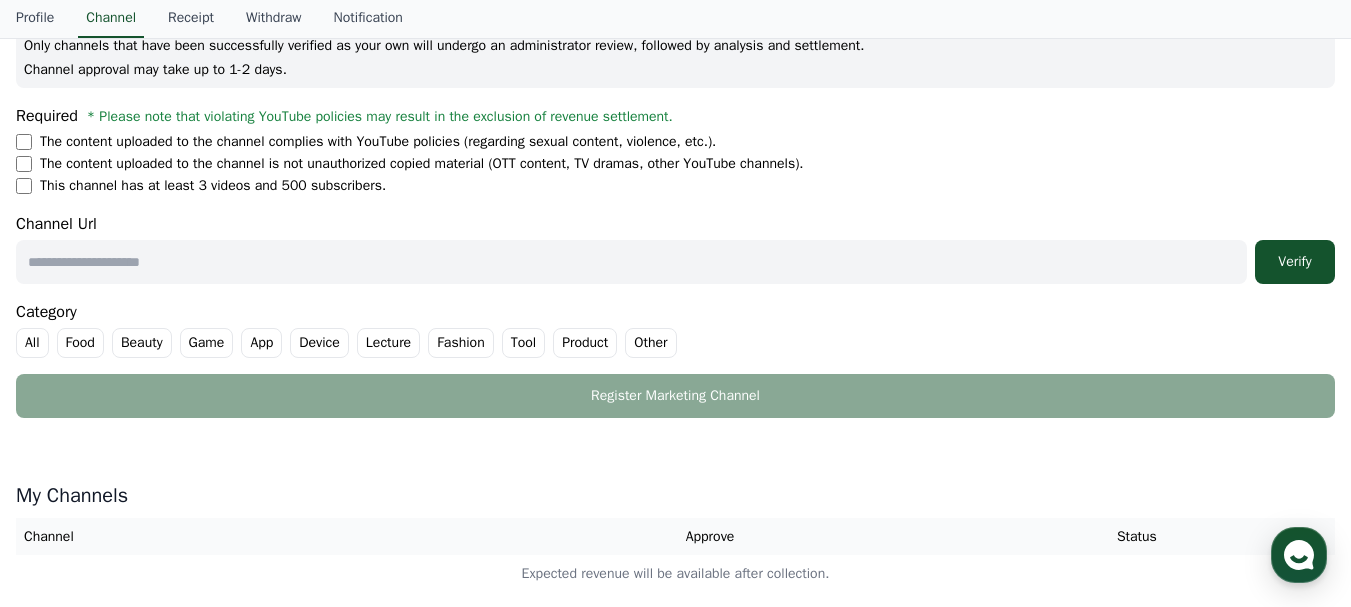 scroll, scrollTop: 126, scrollLeft: 0, axis: vertical 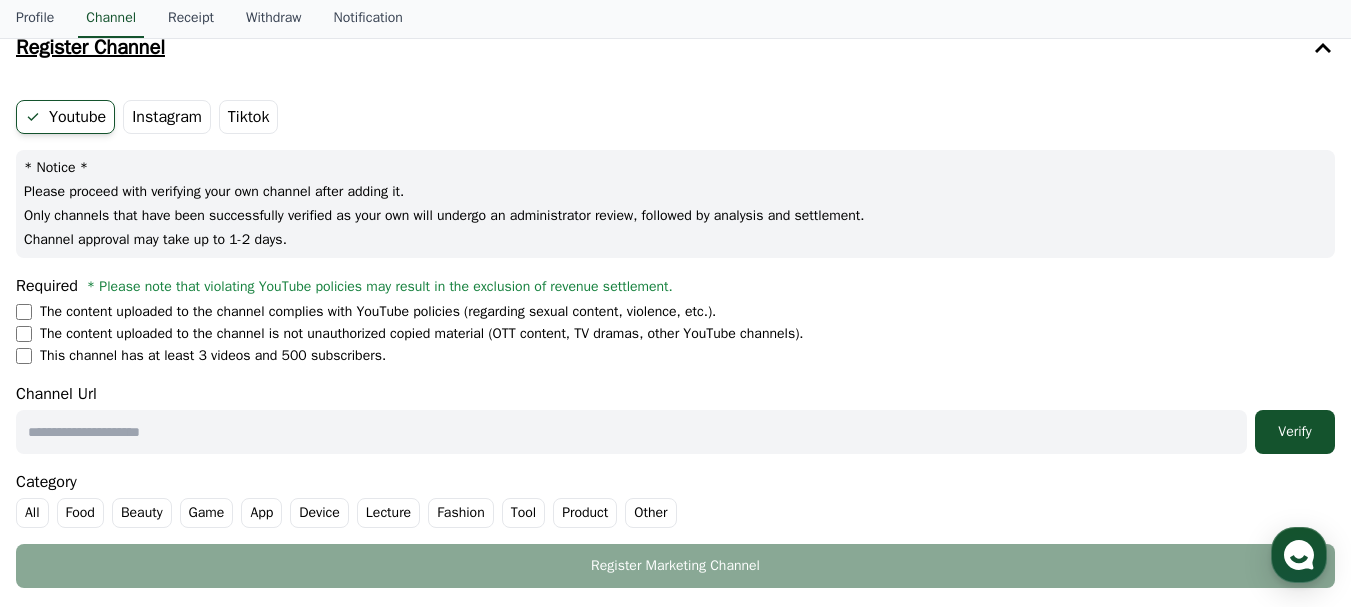 click on "Instagram" at bounding box center [167, 117] 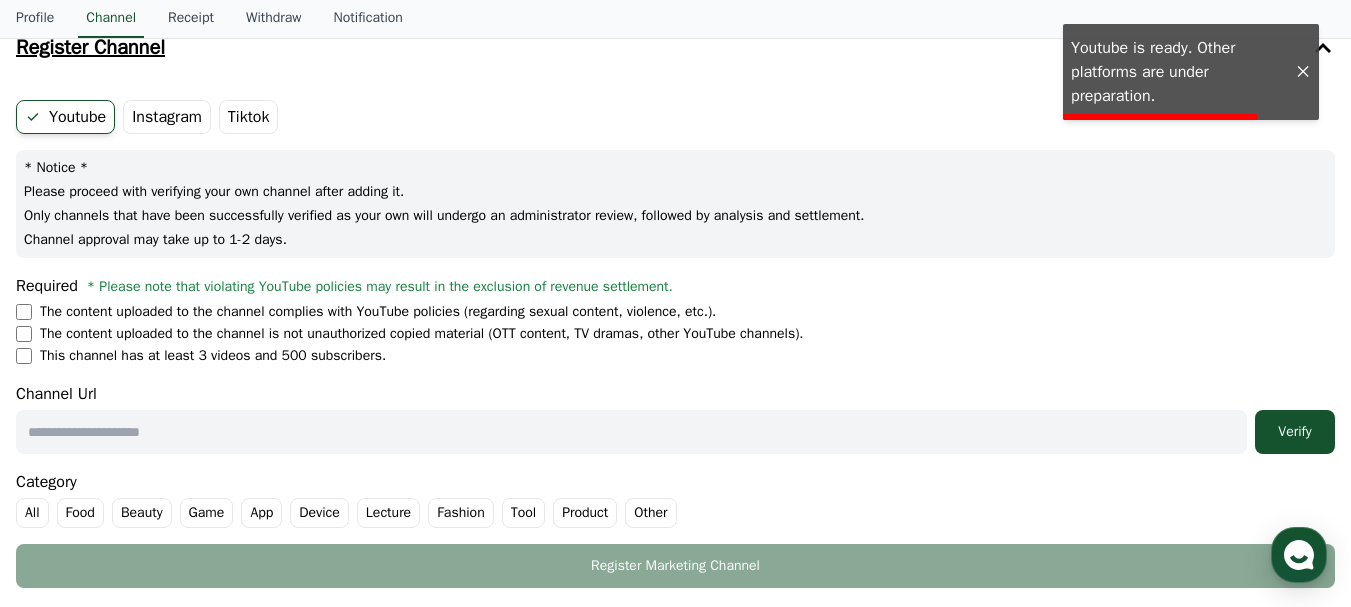 click on "Youtube" at bounding box center (65, 117) 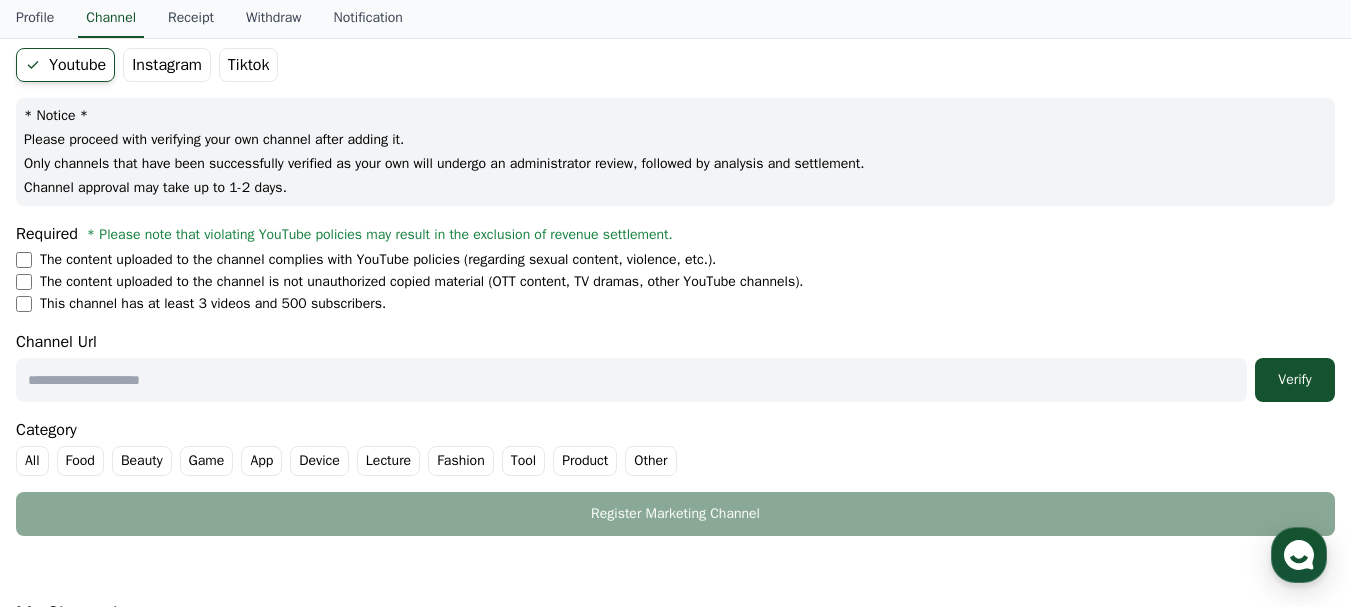 scroll, scrollTop: 226, scrollLeft: 0, axis: vertical 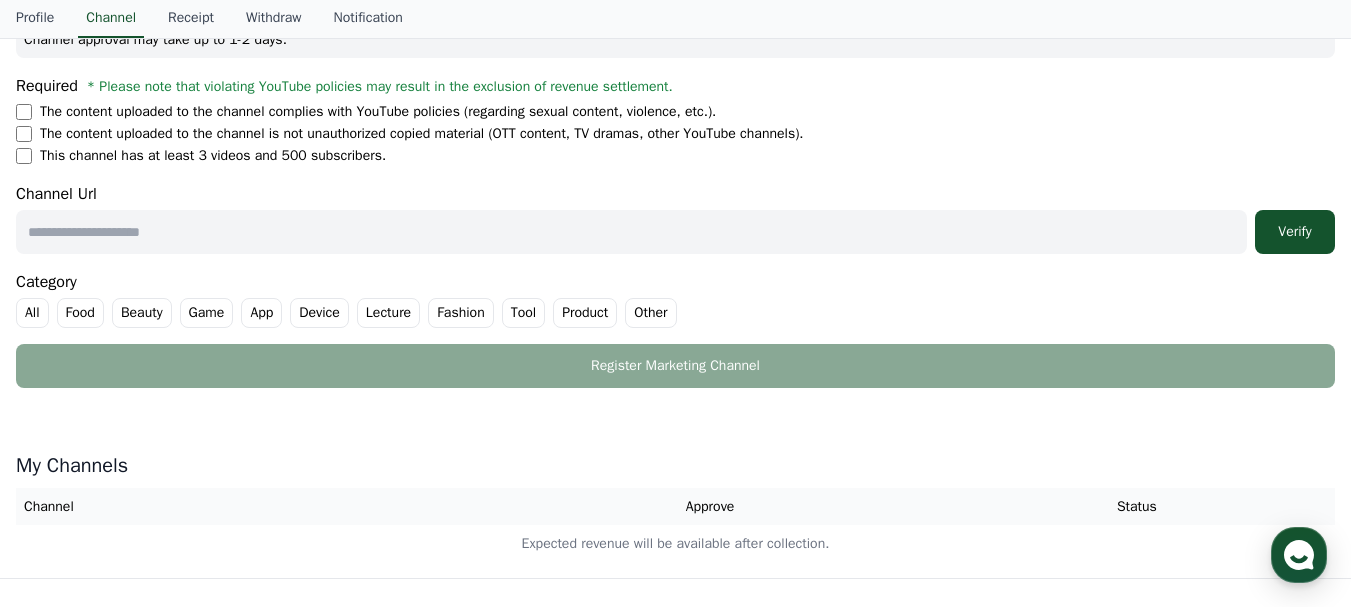 click at bounding box center (631, 232) 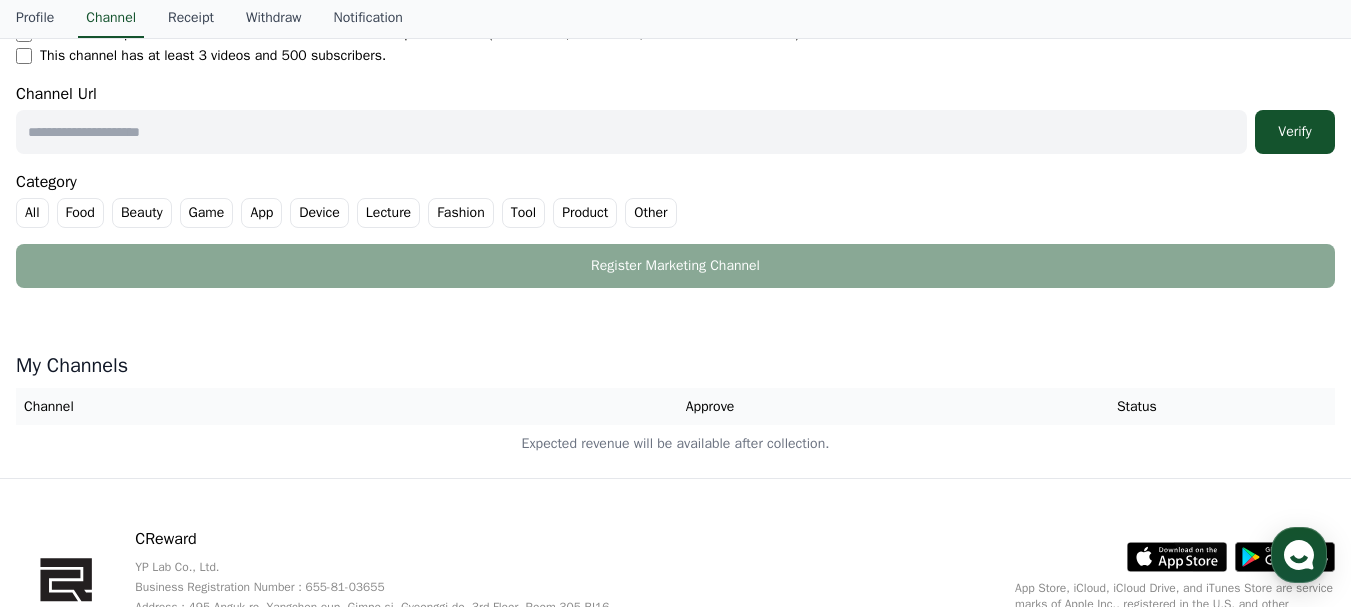 scroll, scrollTop: 326, scrollLeft: 0, axis: vertical 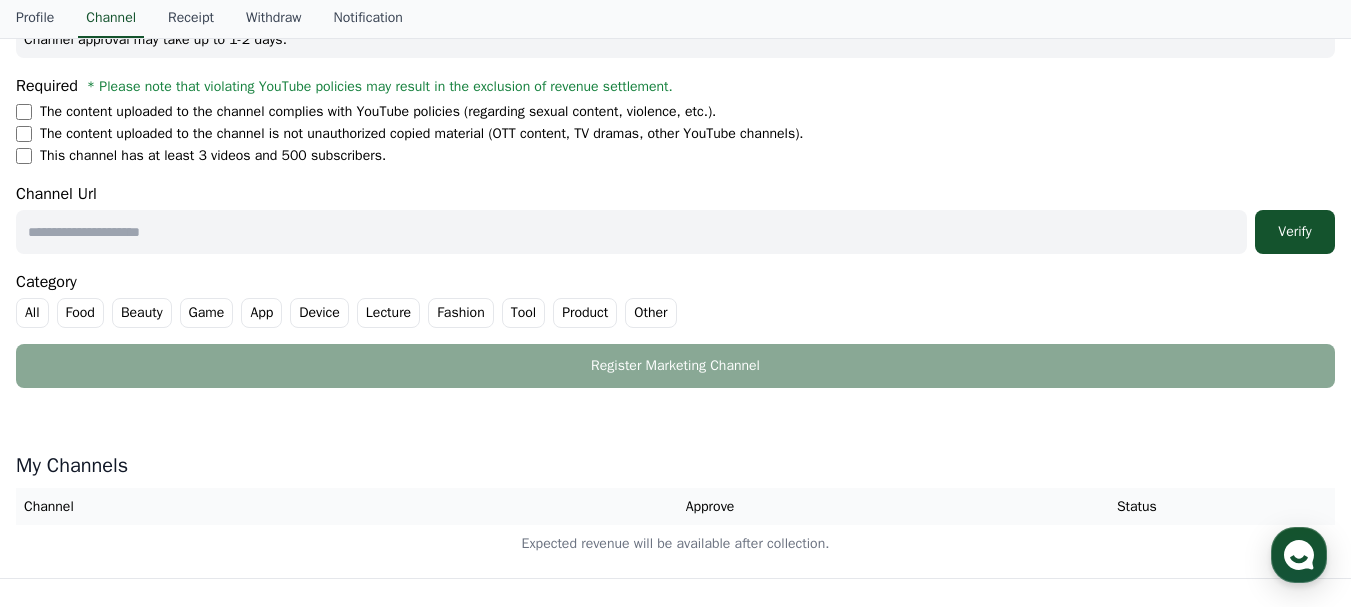 click on "Game" at bounding box center [207, 313] 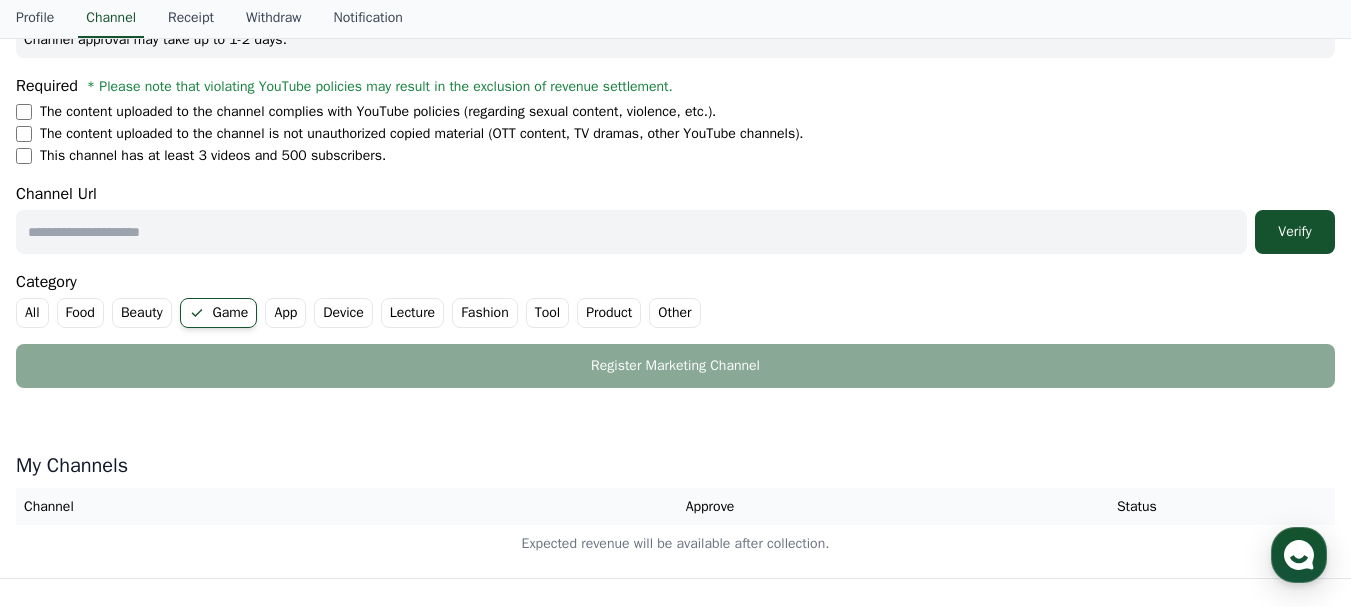 click at bounding box center (631, 232) 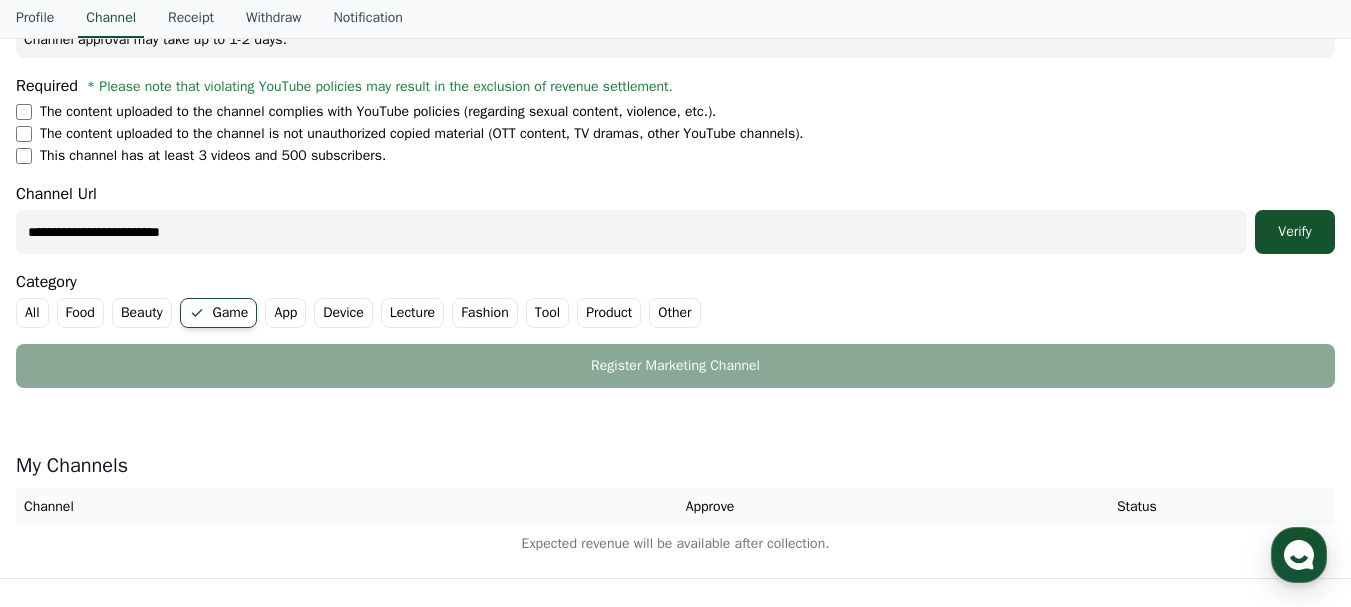 click on "**********" at bounding box center (631, 232) 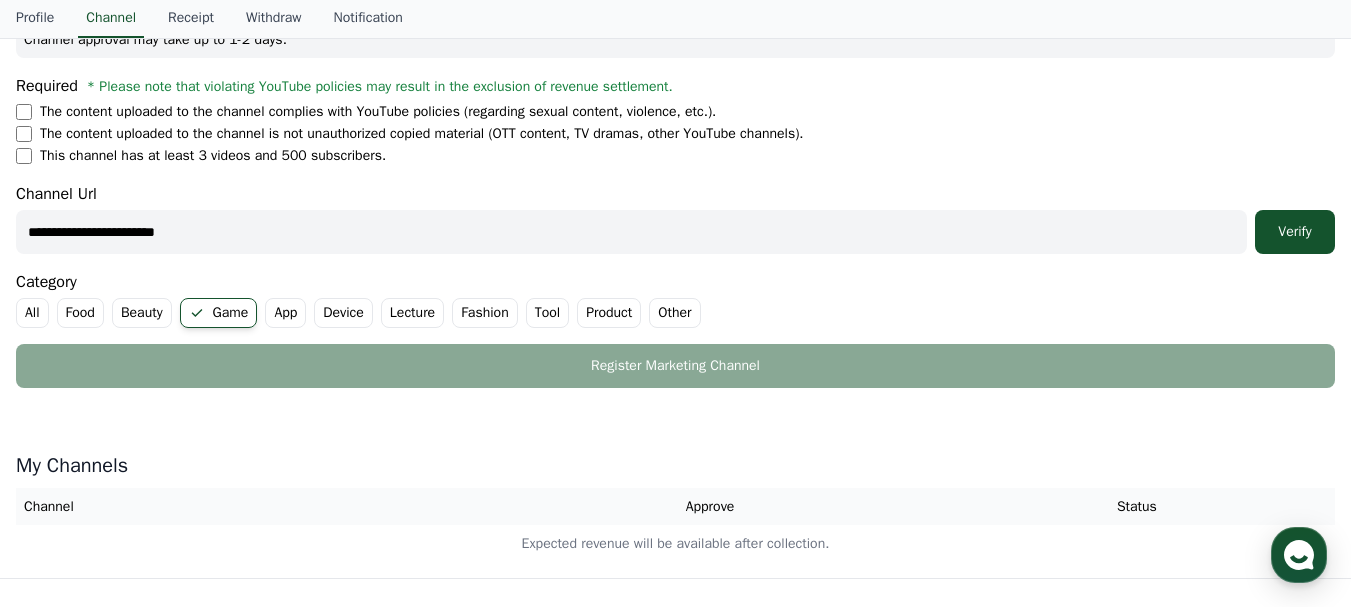 drag, startPoint x: 226, startPoint y: 226, endPoint x: 0, endPoint y: 254, distance: 227.7279 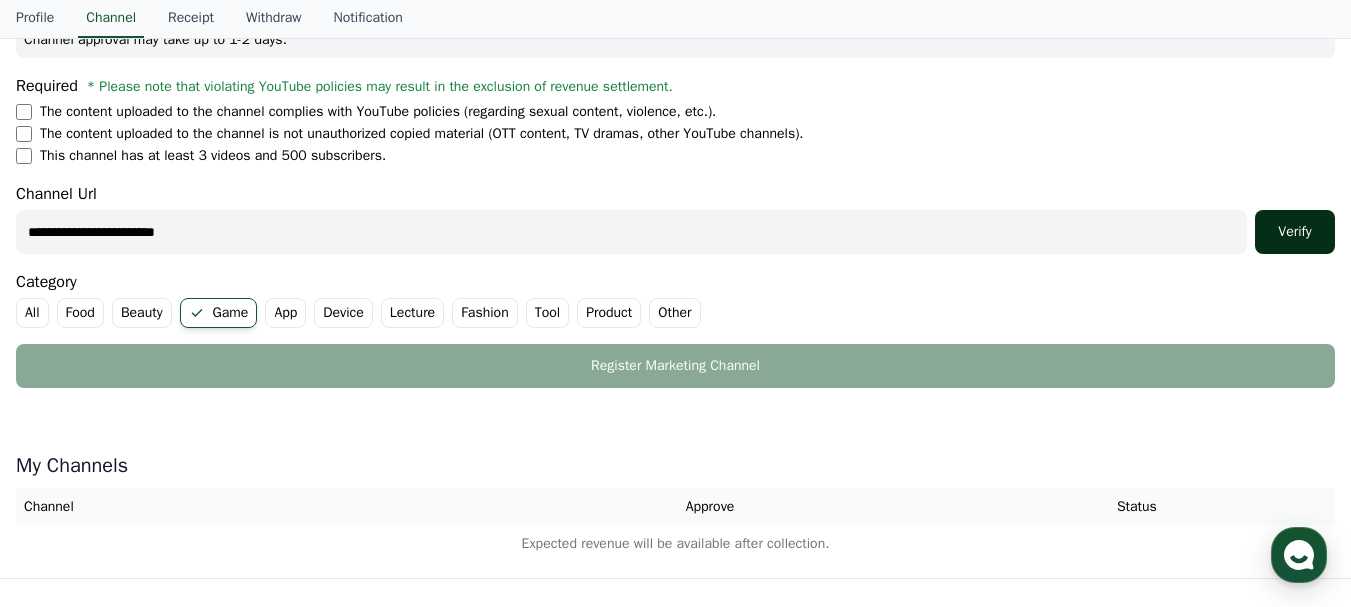 click on "Verify" at bounding box center [1295, 232] 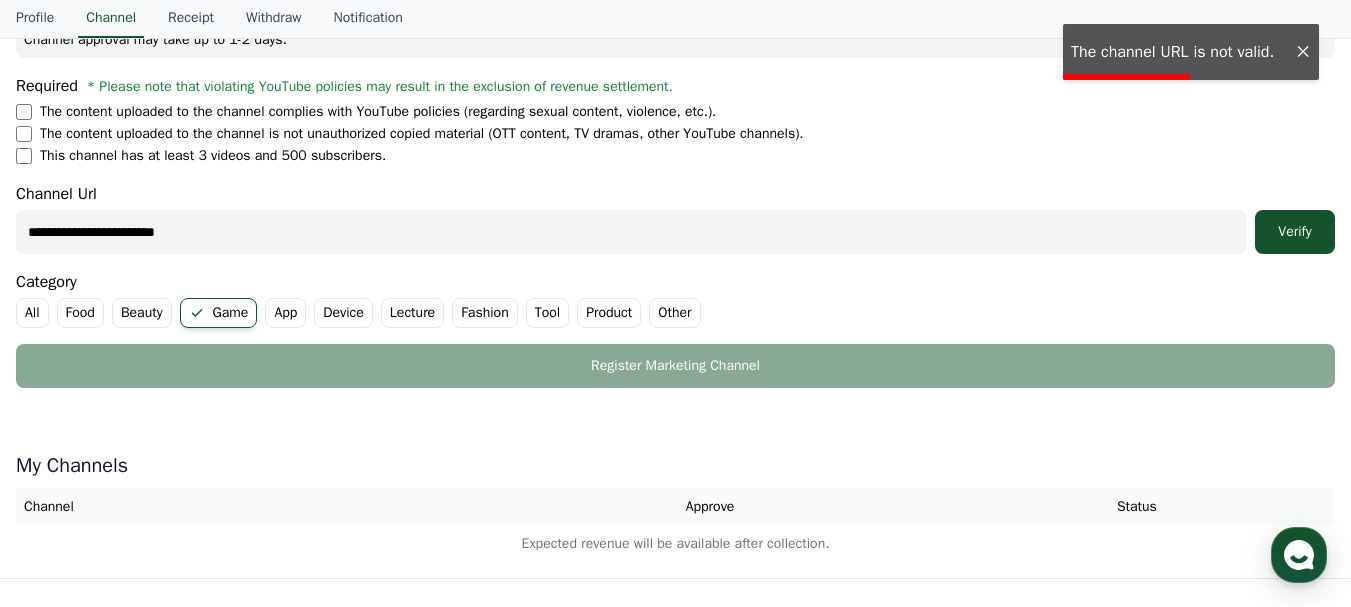 click on "**********" at bounding box center [631, 232] 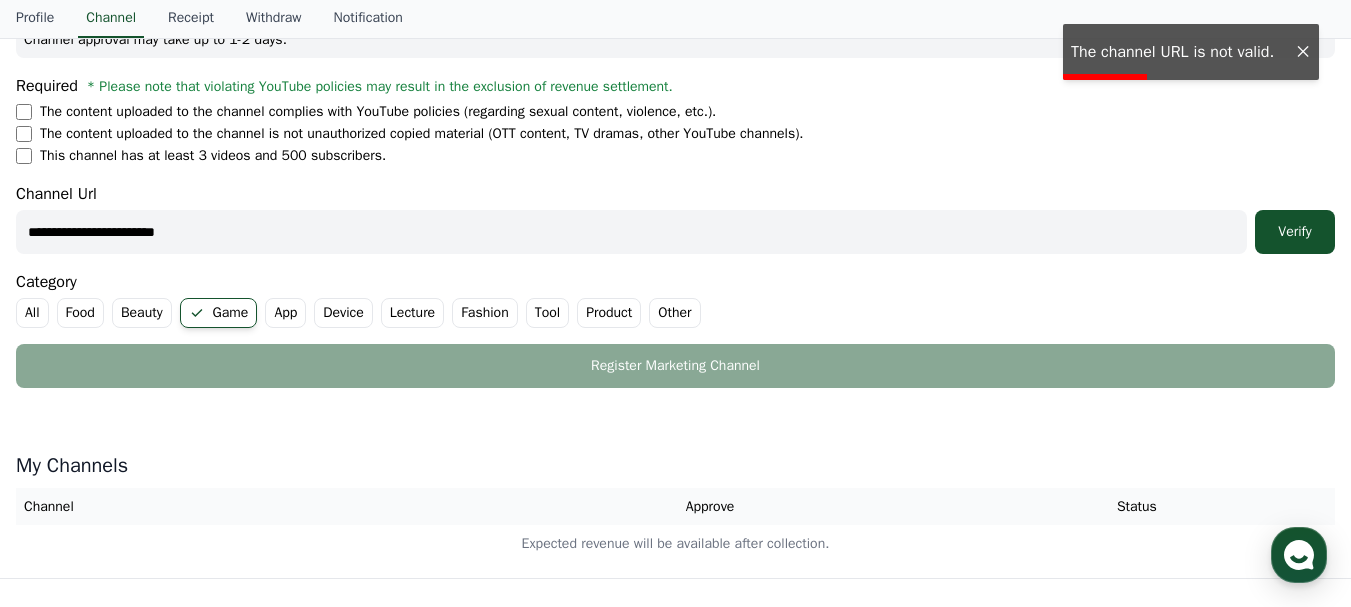 click on "**********" at bounding box center (631, 232) 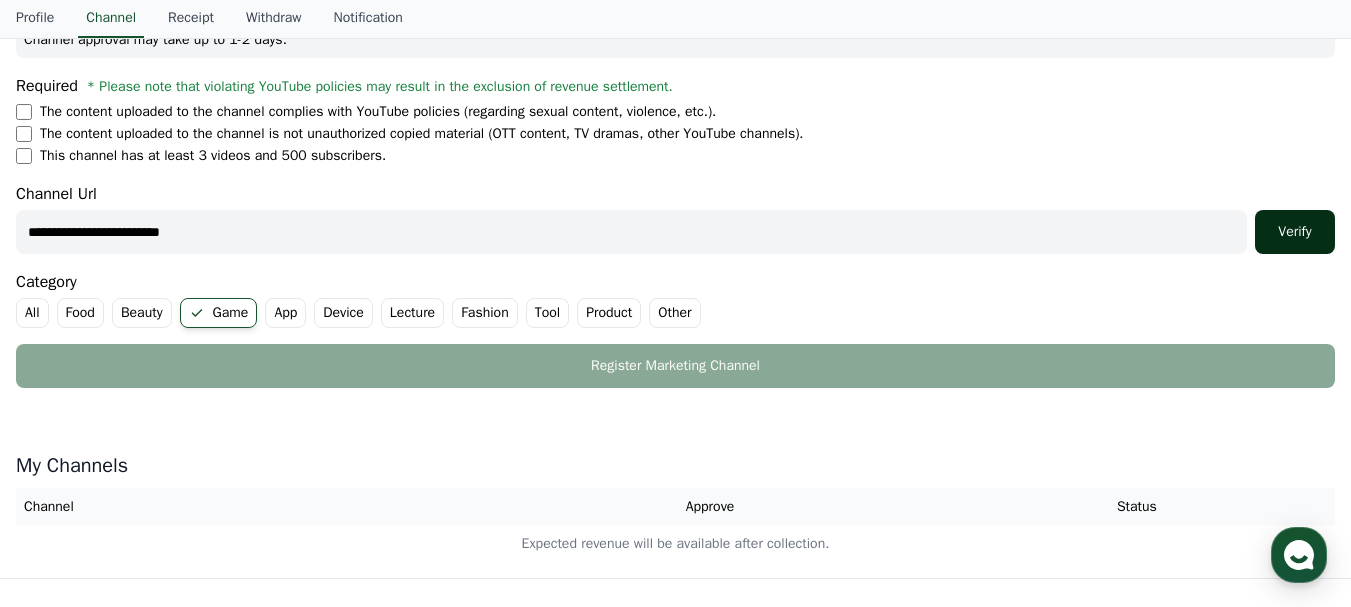 click on "Verify" at bounding box center (1295, 232) 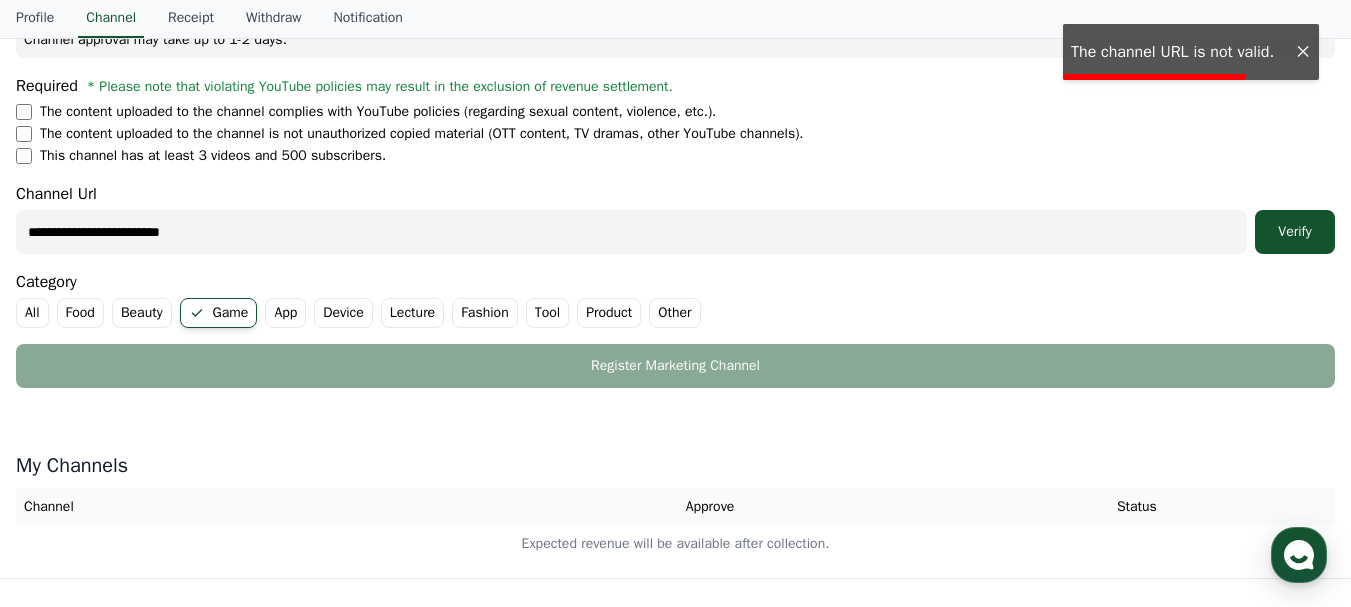 click on "**********" at bounding box center (631, 232) 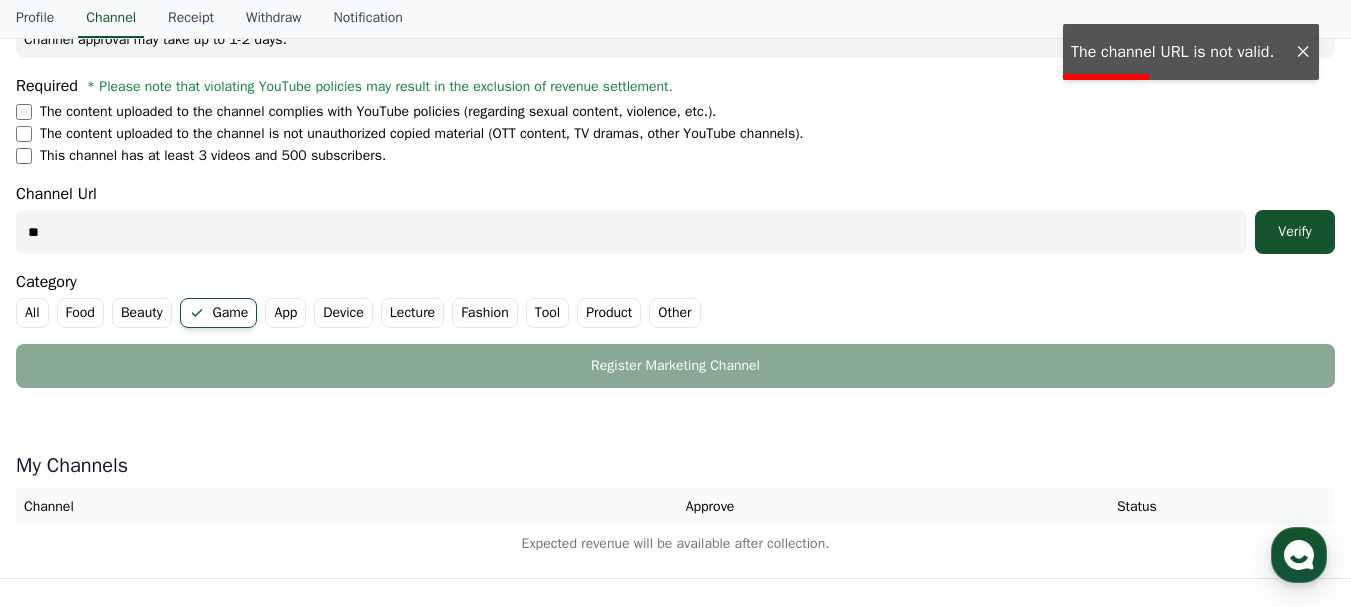 type on "*" 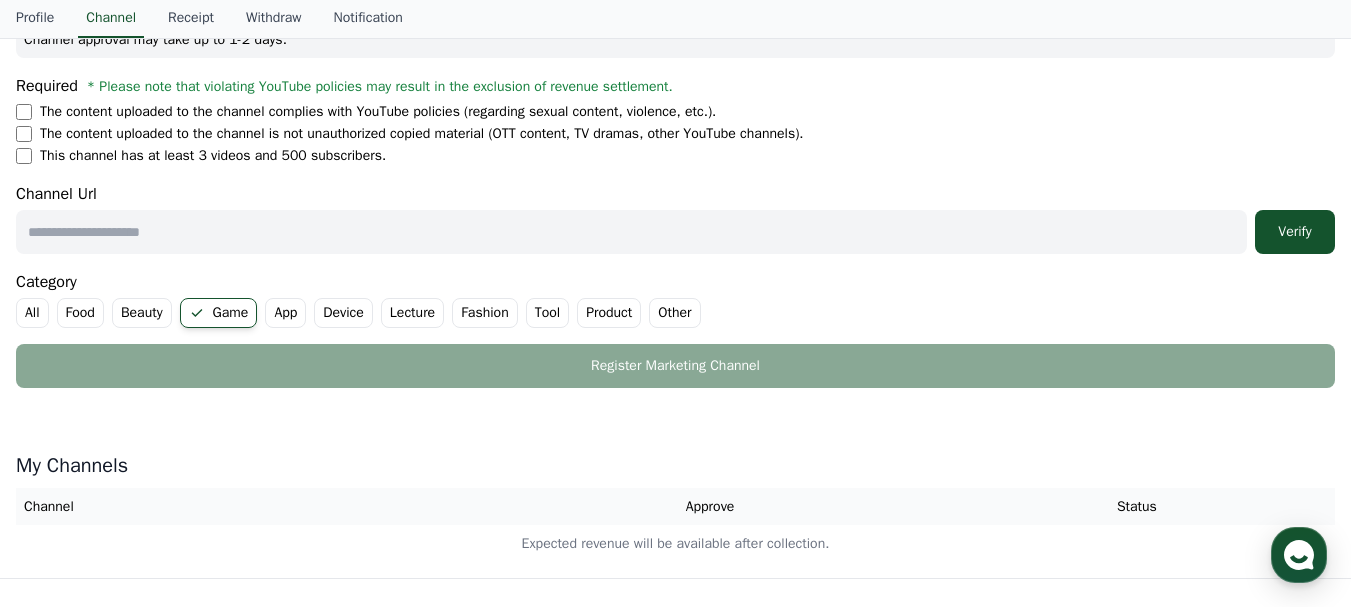 click on "Channel Url      Verify" at bounding box center [675, 218] 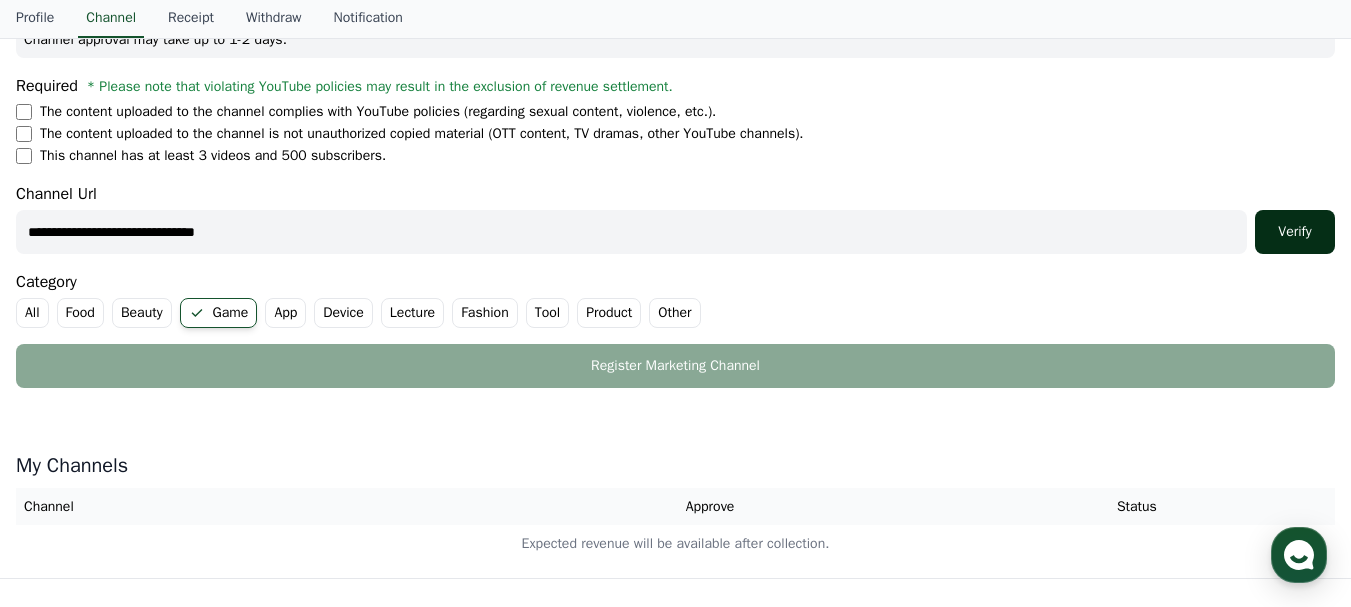 click on "Verify" at bounding box center (1295, 232) 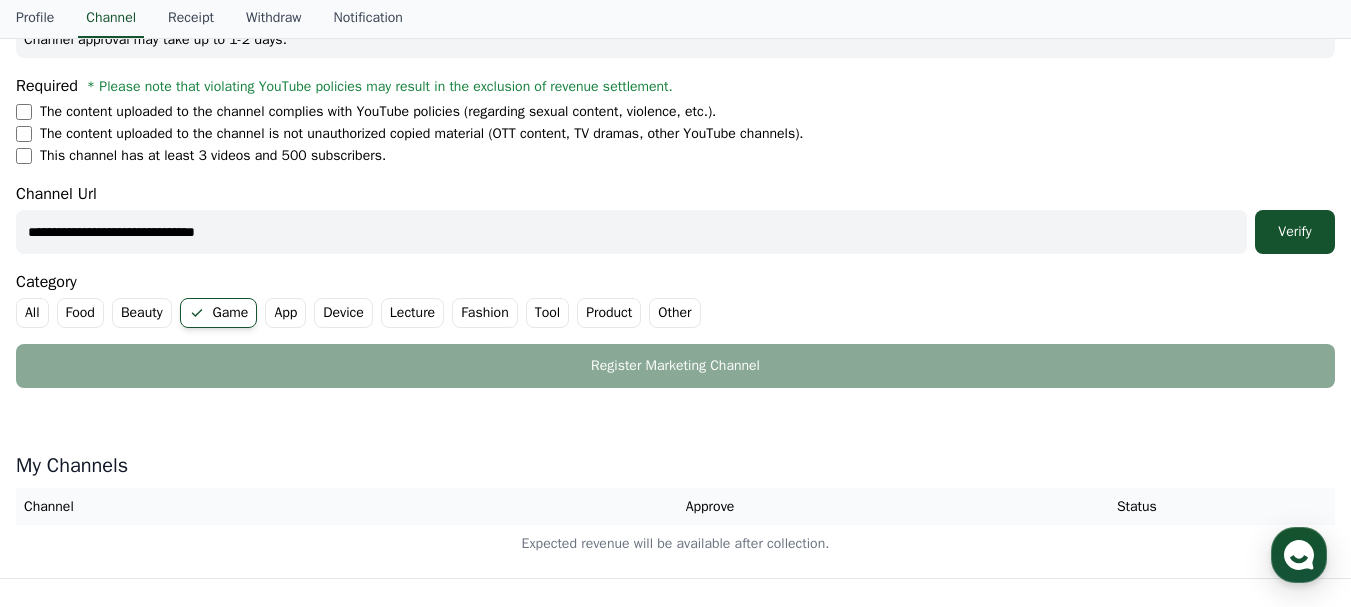 click on "**********" at bounding box center (631, 232) 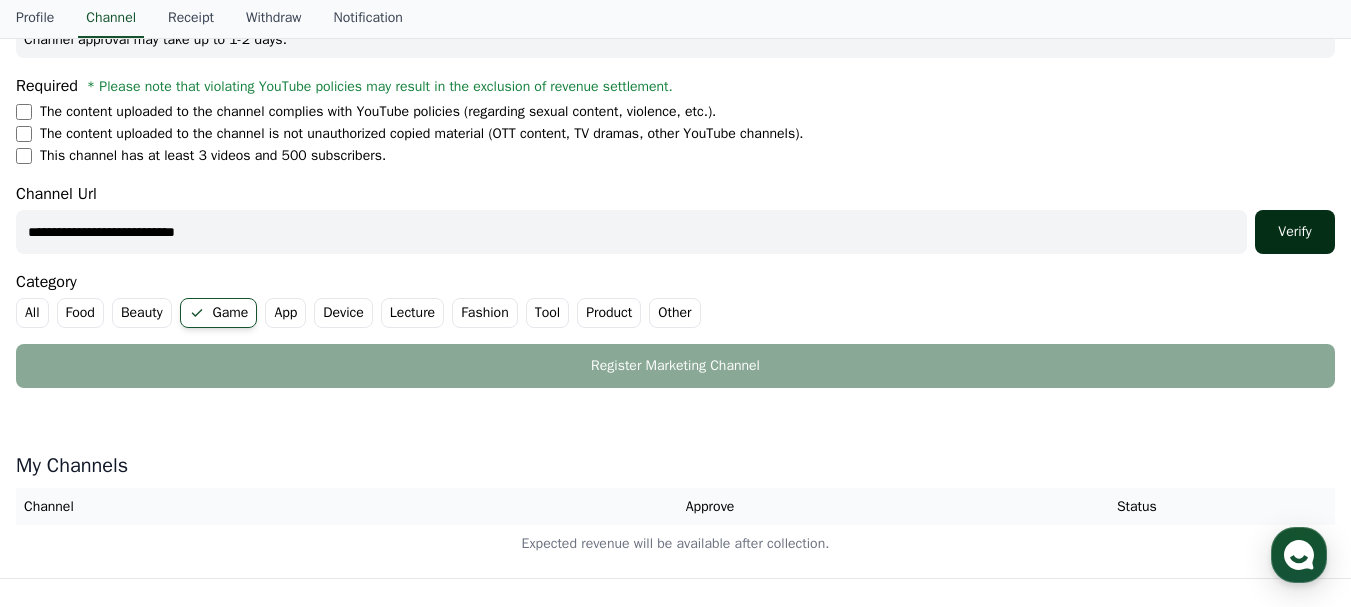 type on "**********" 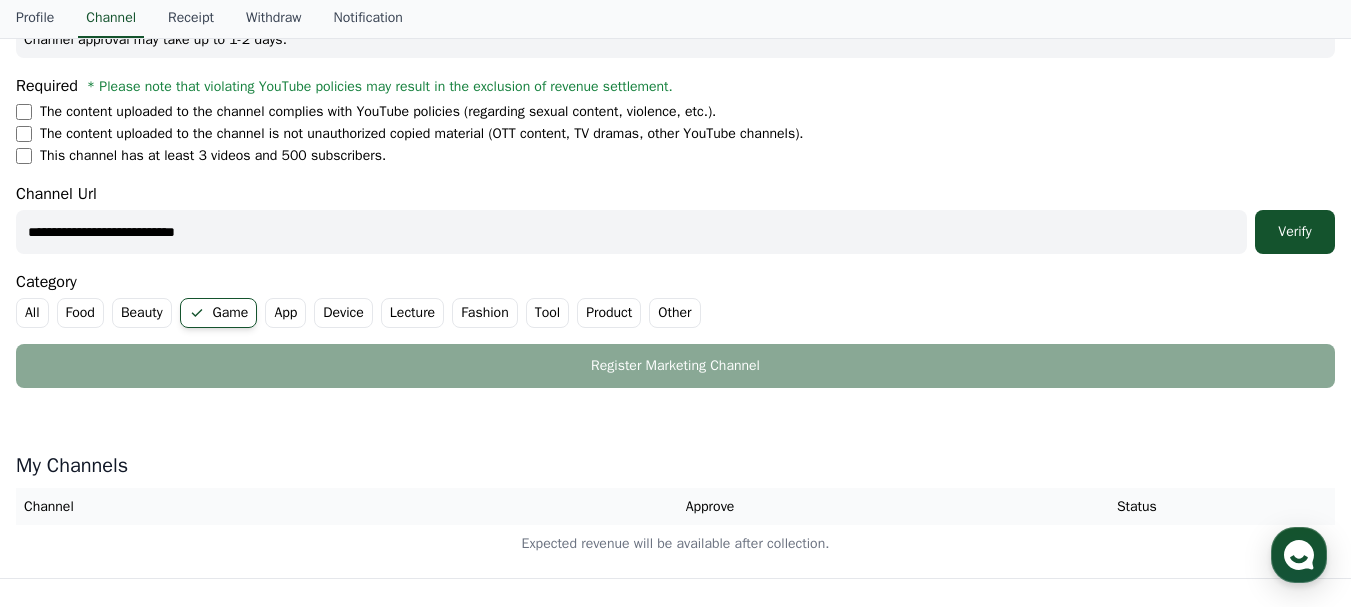 click on "**********" at bounding box center (631, 232) 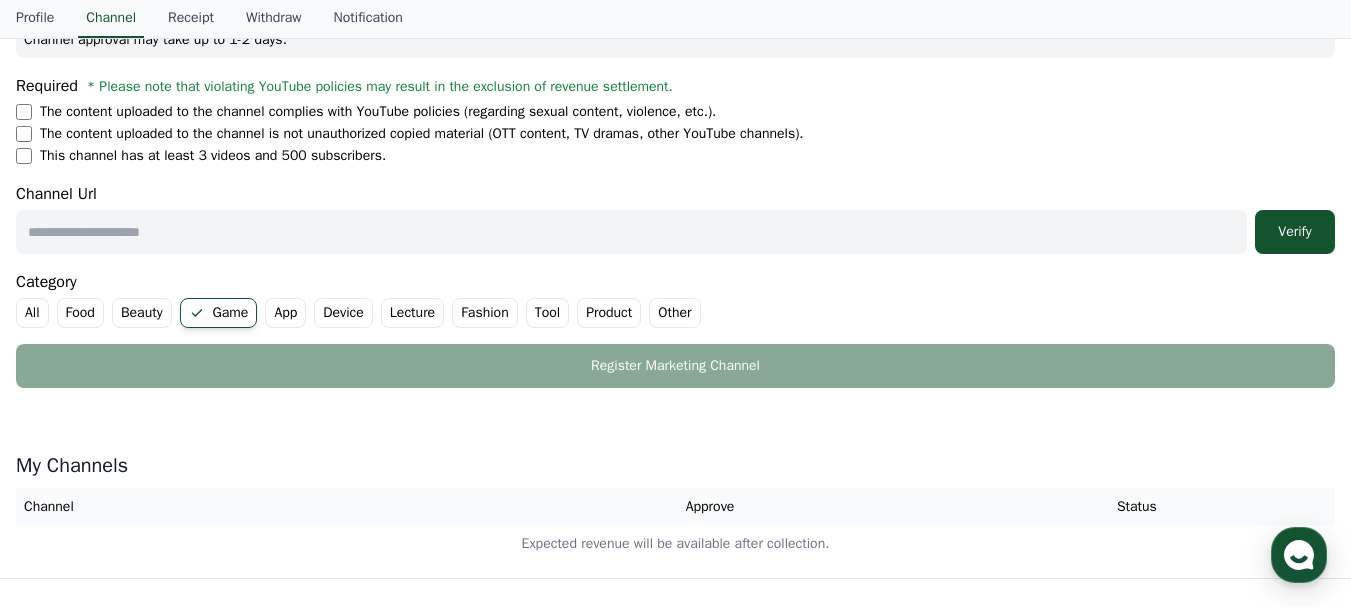 paste on "**********" 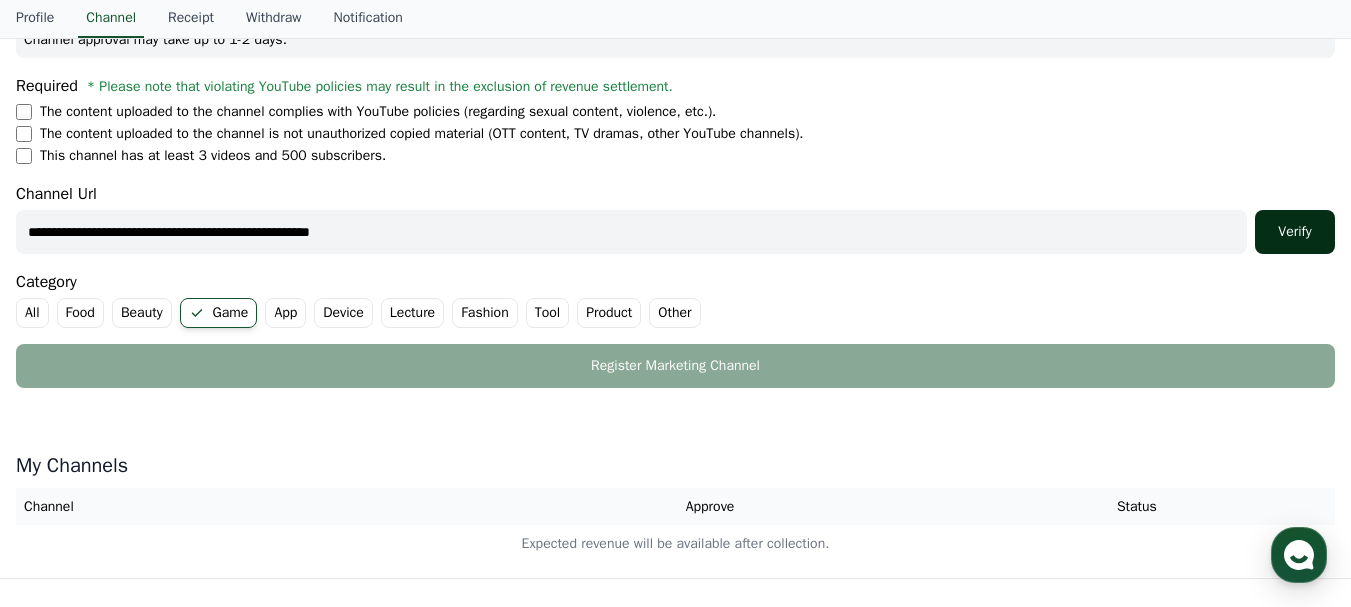 type on "**********" 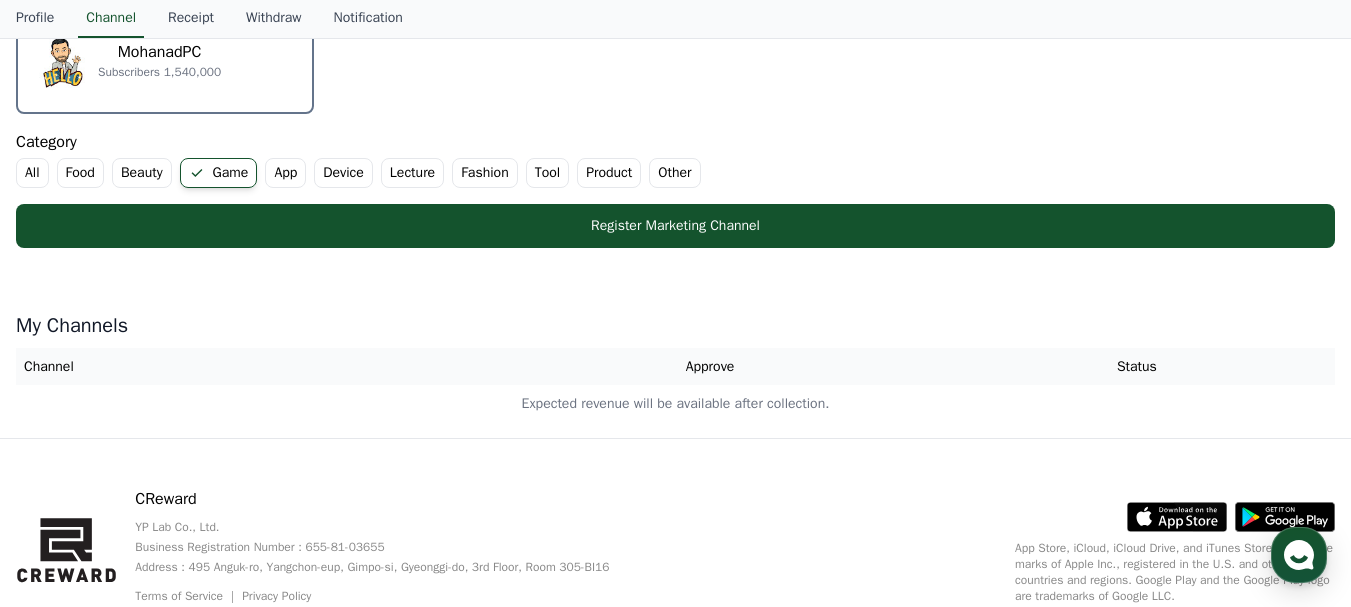 scroll, scrollTop: 626, scrollLeft: 0, axis: vertical 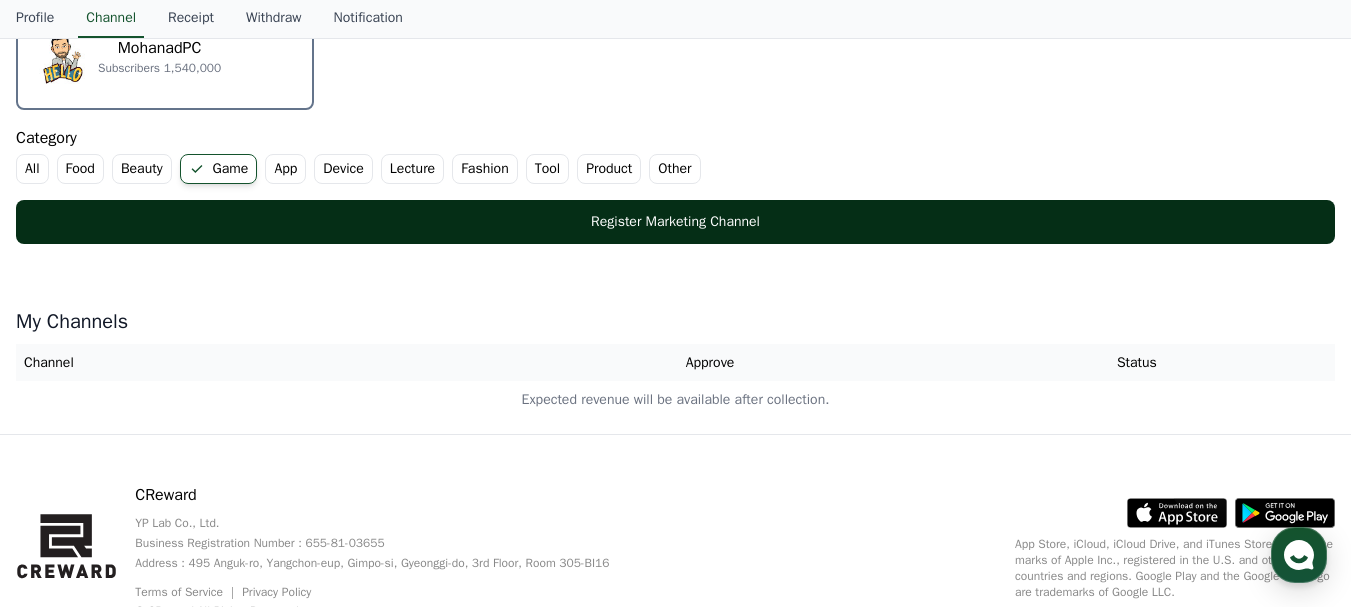 click on "Register Marketing Channel" at bounding box center [675, 222] 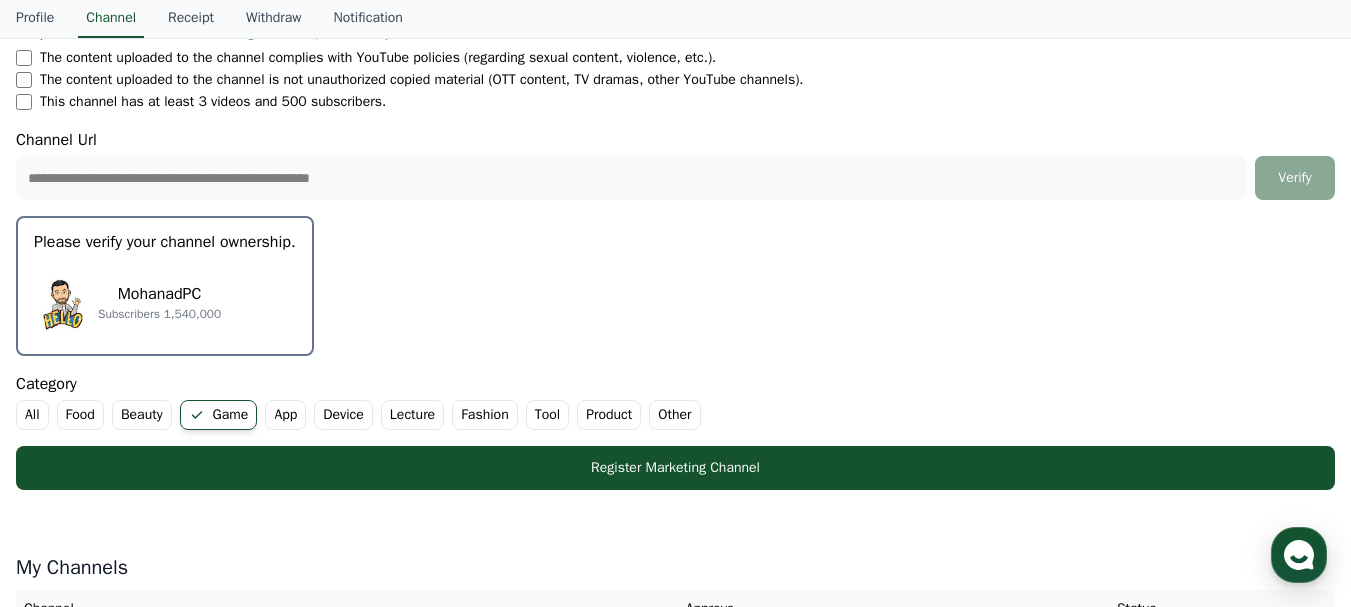 scroll, scrollTop: 426, scrollLeft: 0, axis: vertical 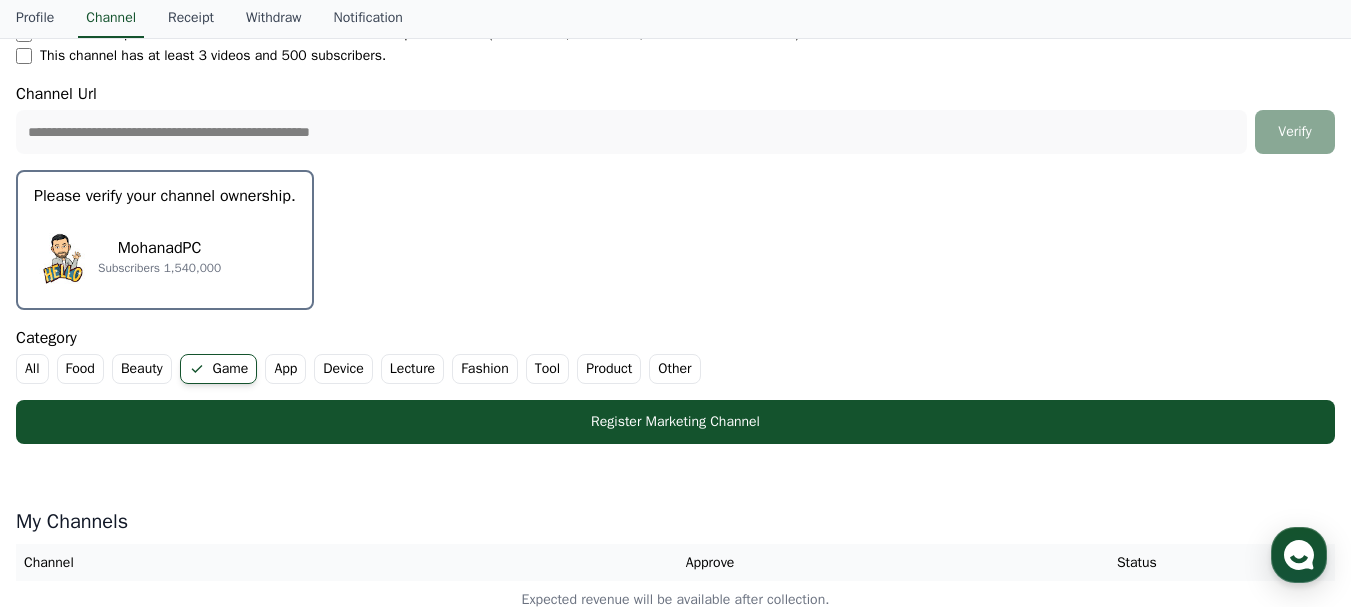 click on "Please verify your channel ownership.     MohanadPC   Subscribers
1,540,000" at bounding box center [165, 240] 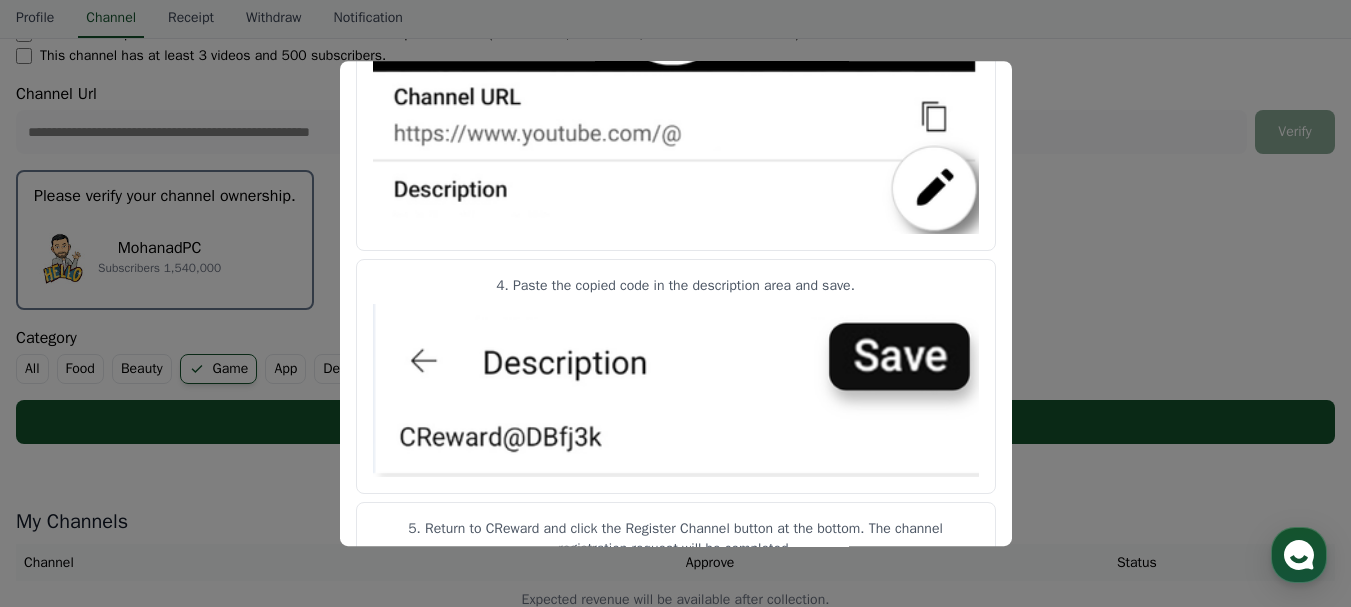 scroll, scrollTop: 1150, scrollLeft: 0, axis: vertical 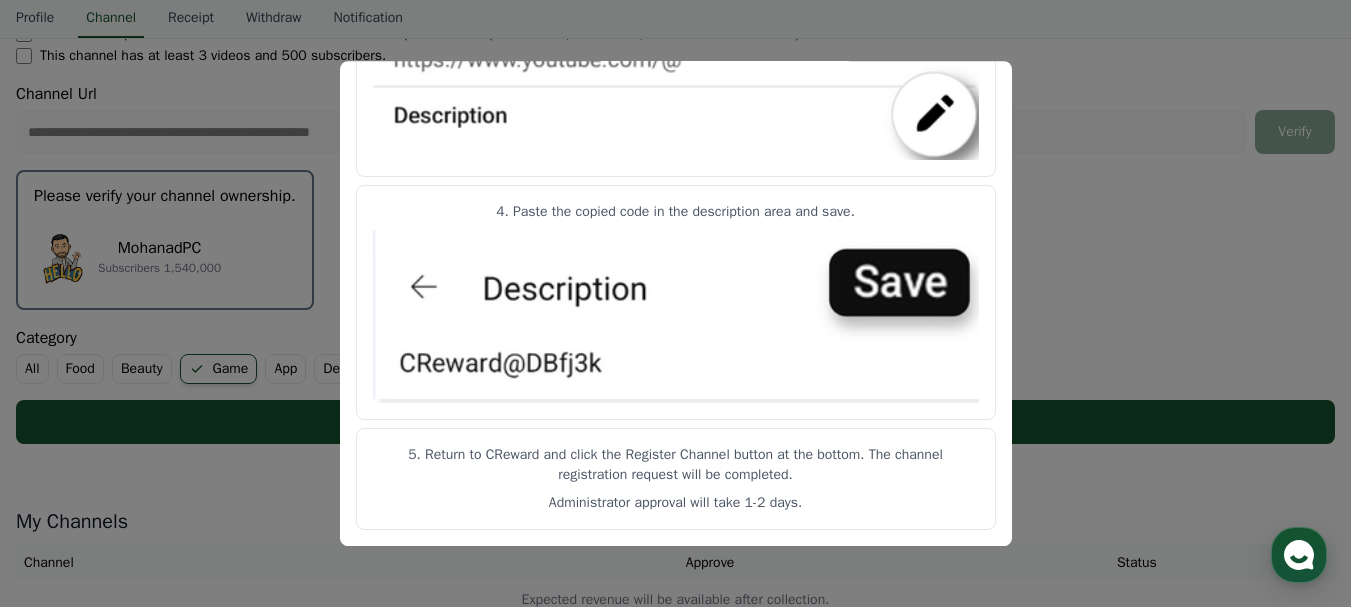 click at bounding box center [675, 303] 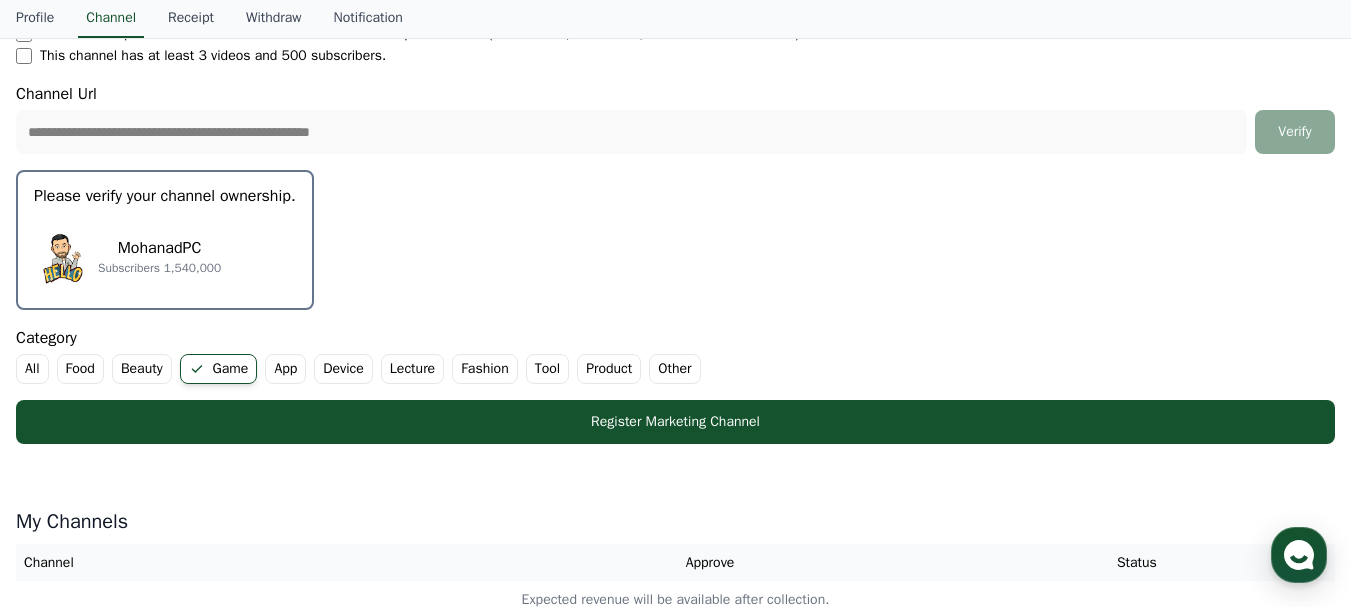 click on "MohanadPC" at bounding box center [159, 248] 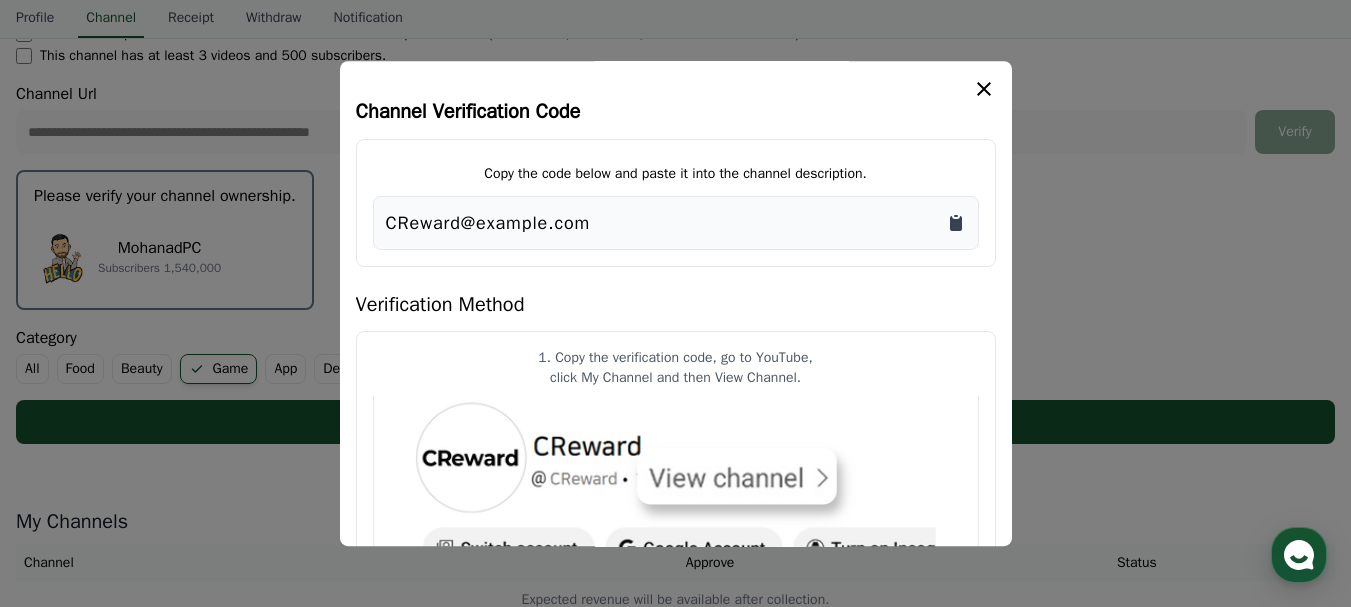 click 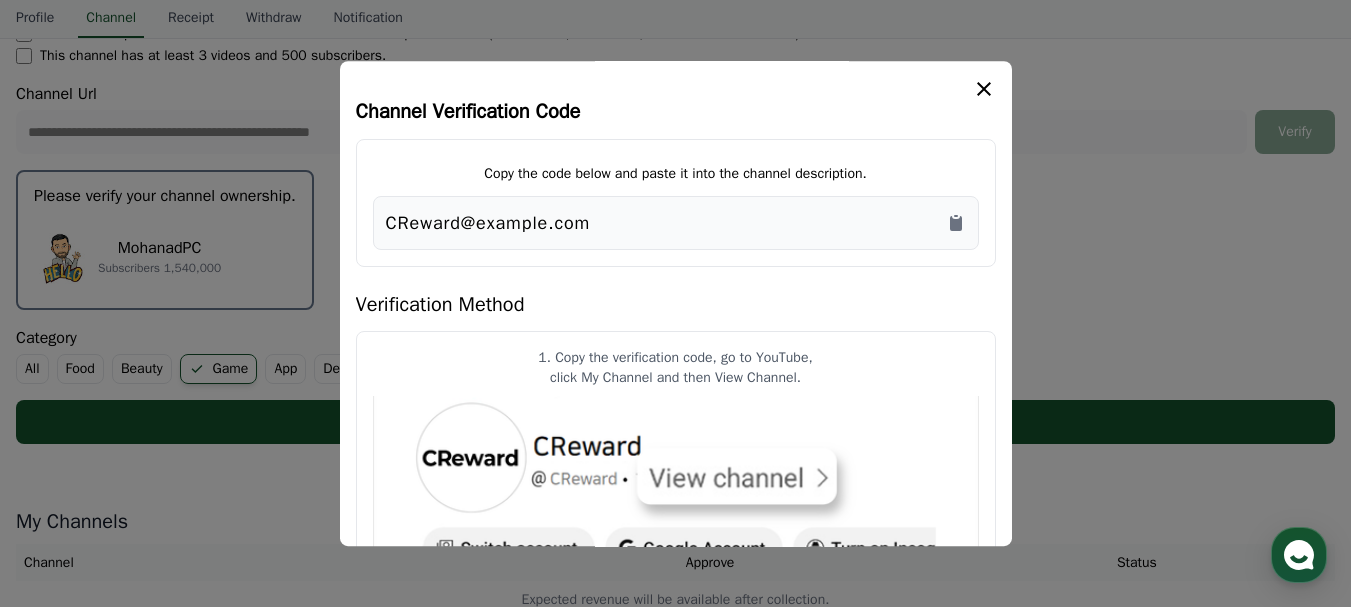 click 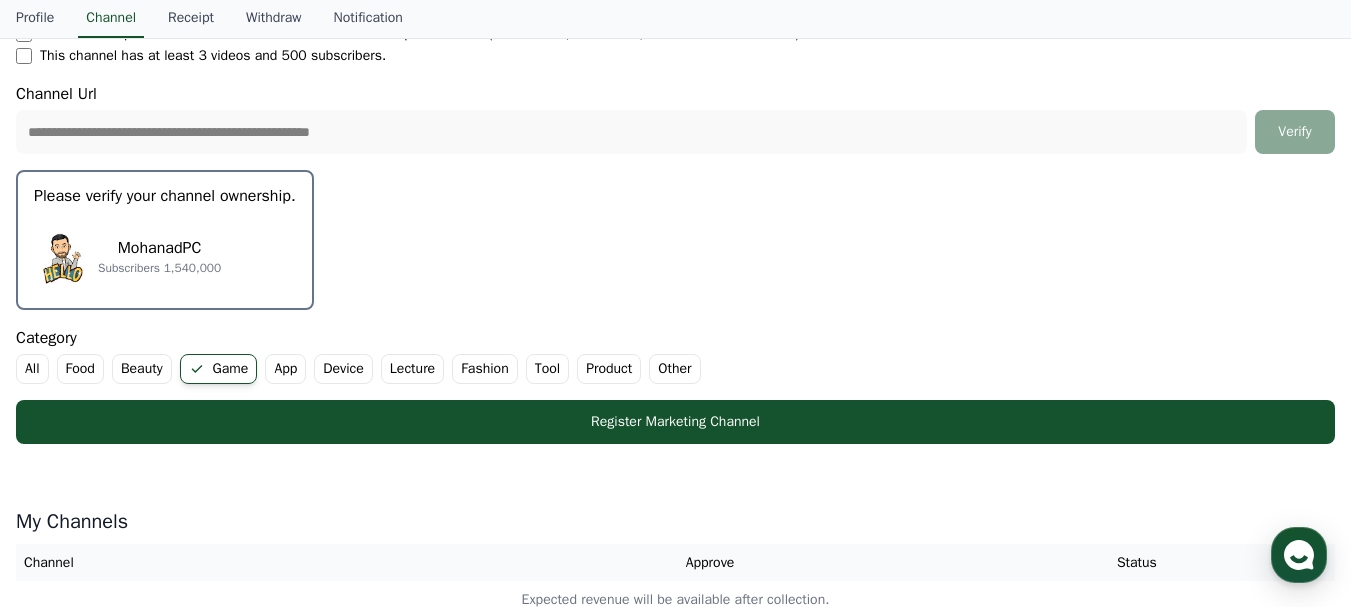 click on "MohanadPC   Subscribers
1,540,000" at bounding box center [165, 256] 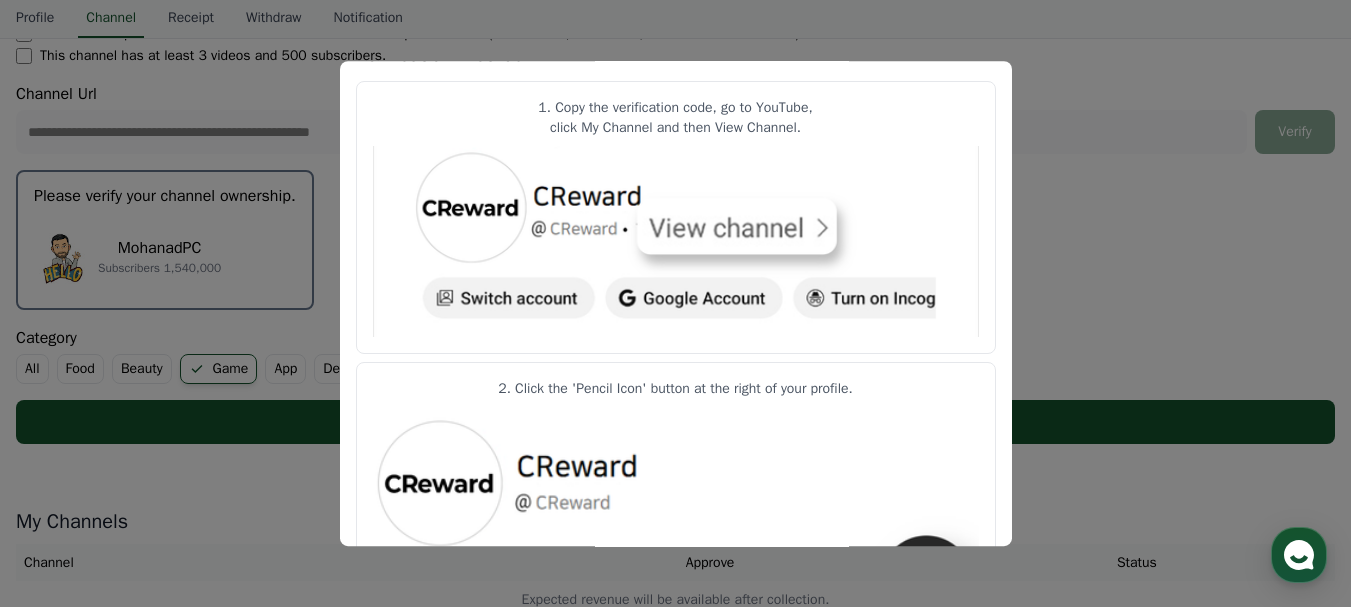 scroll, scrollTop: 0, scrollLeft: 0, axis: both 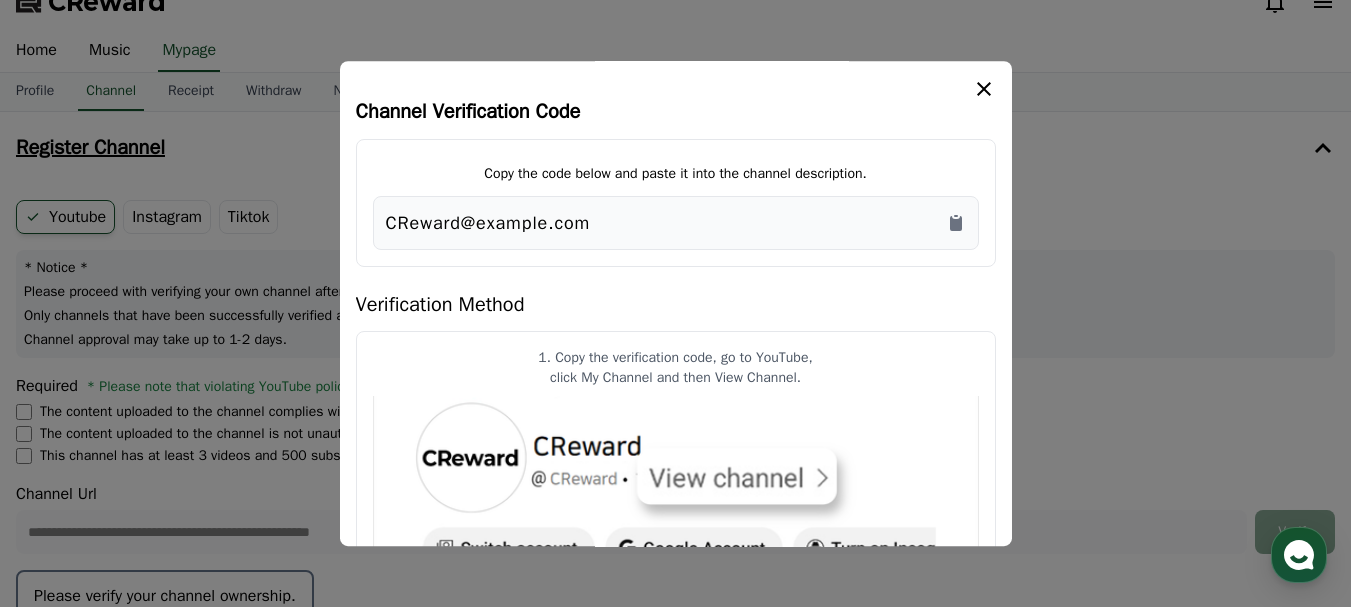click 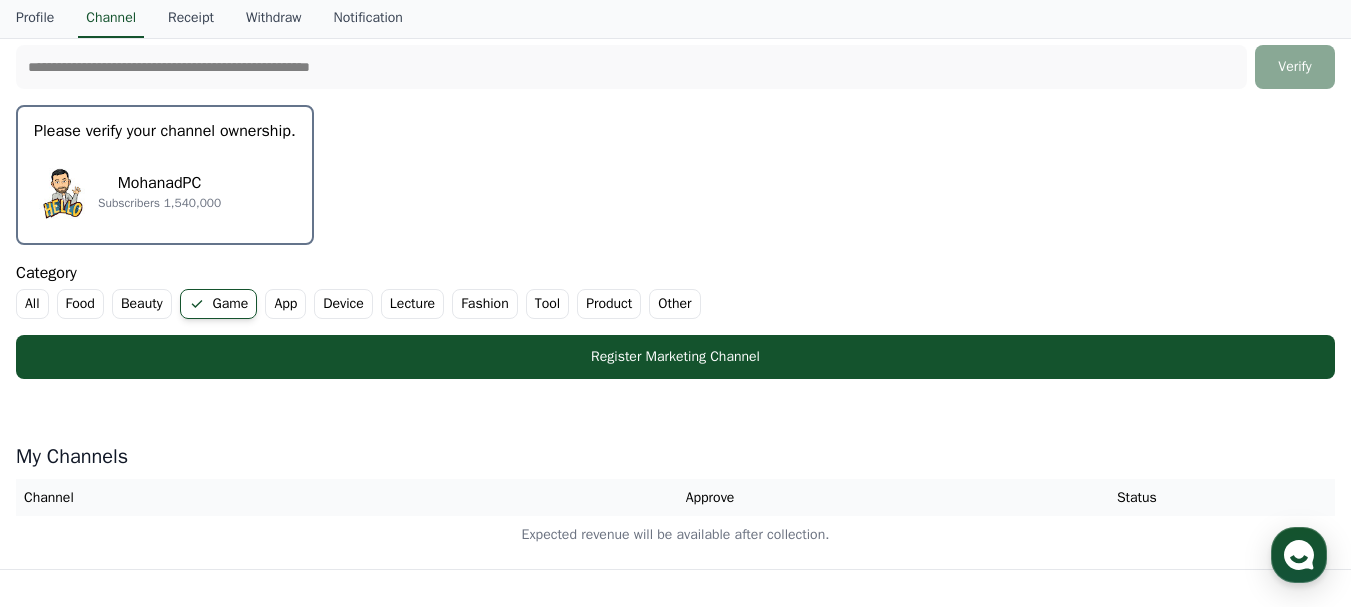 scroll, scrollTop: 526, scrollLeft: 0, axis: vertical 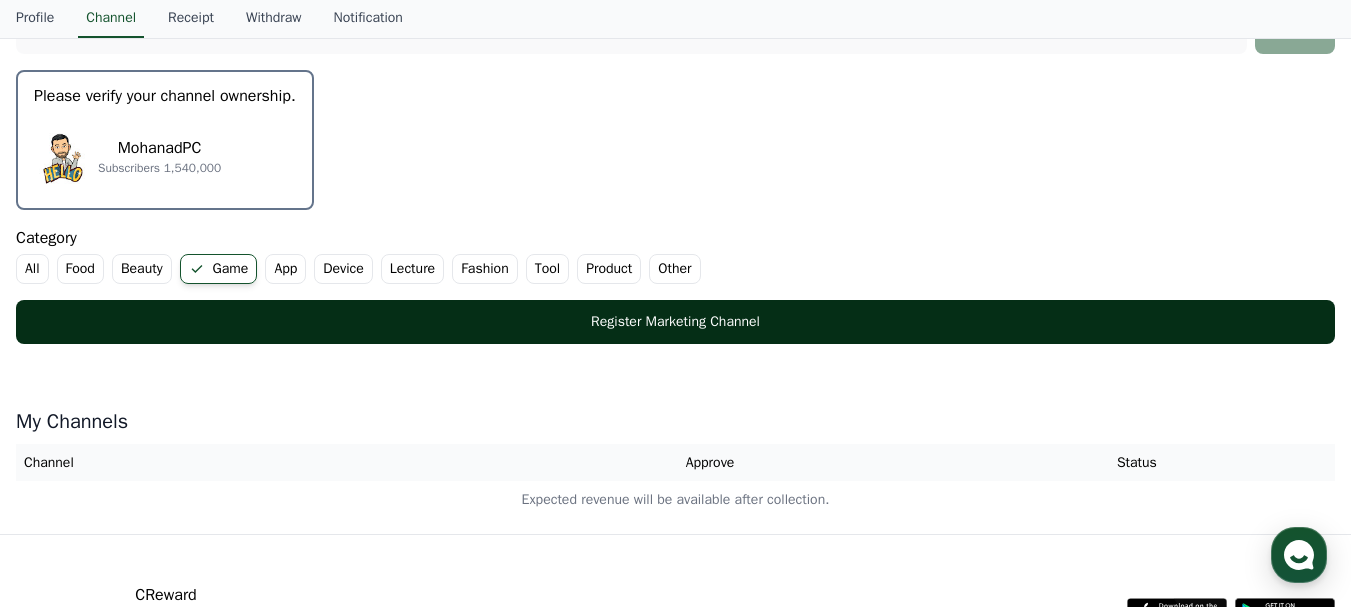 click on "Register Marketing Channel" at bounding box center [675, 322] 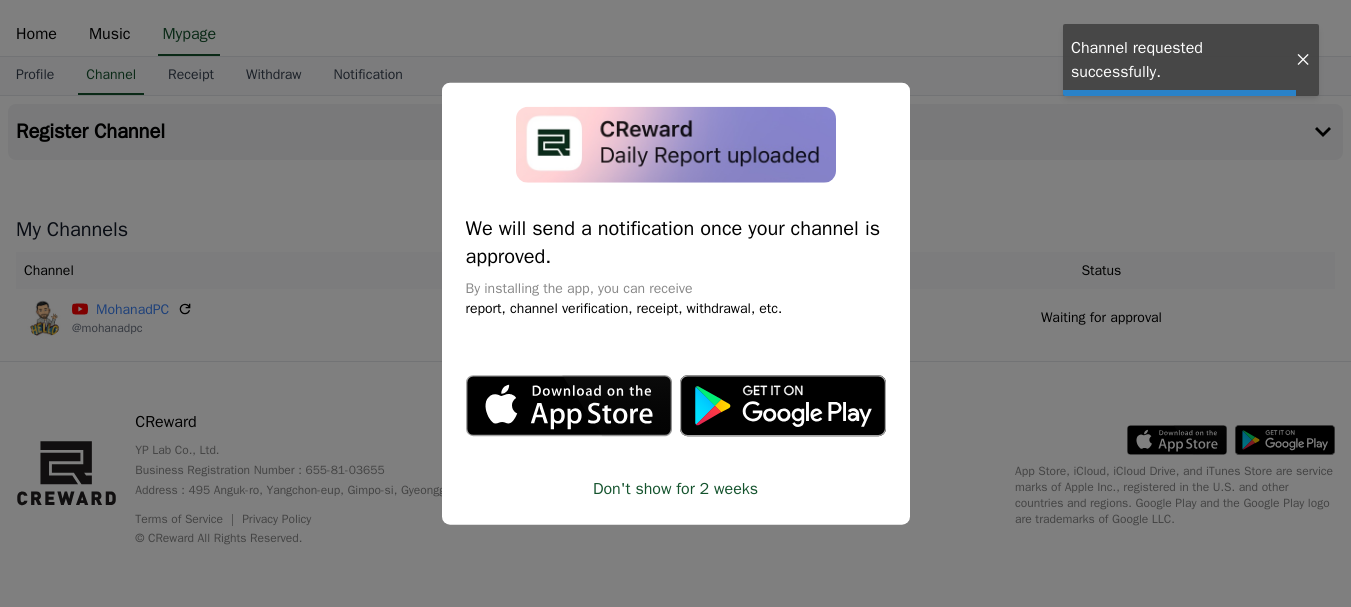 scroll, scrollTop: 0, scrollLeft: 0, axis: both 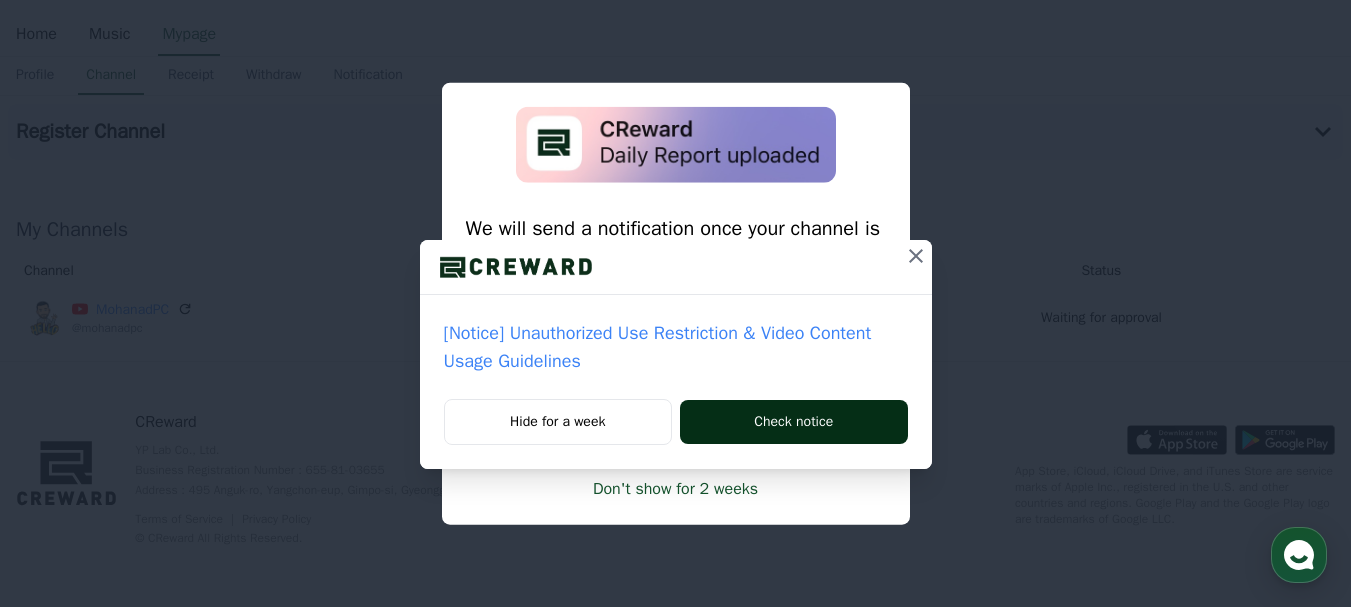 click on "Check notice" at bounding box center [793, 422] 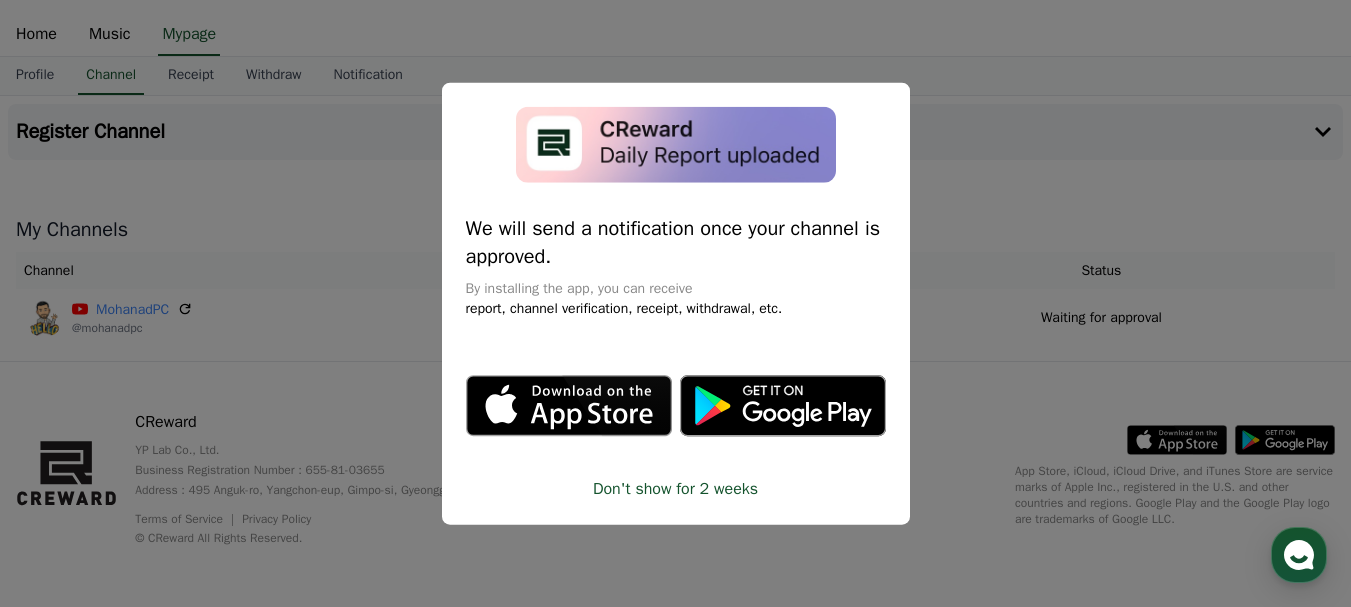 click at bounding box center [675, 303] 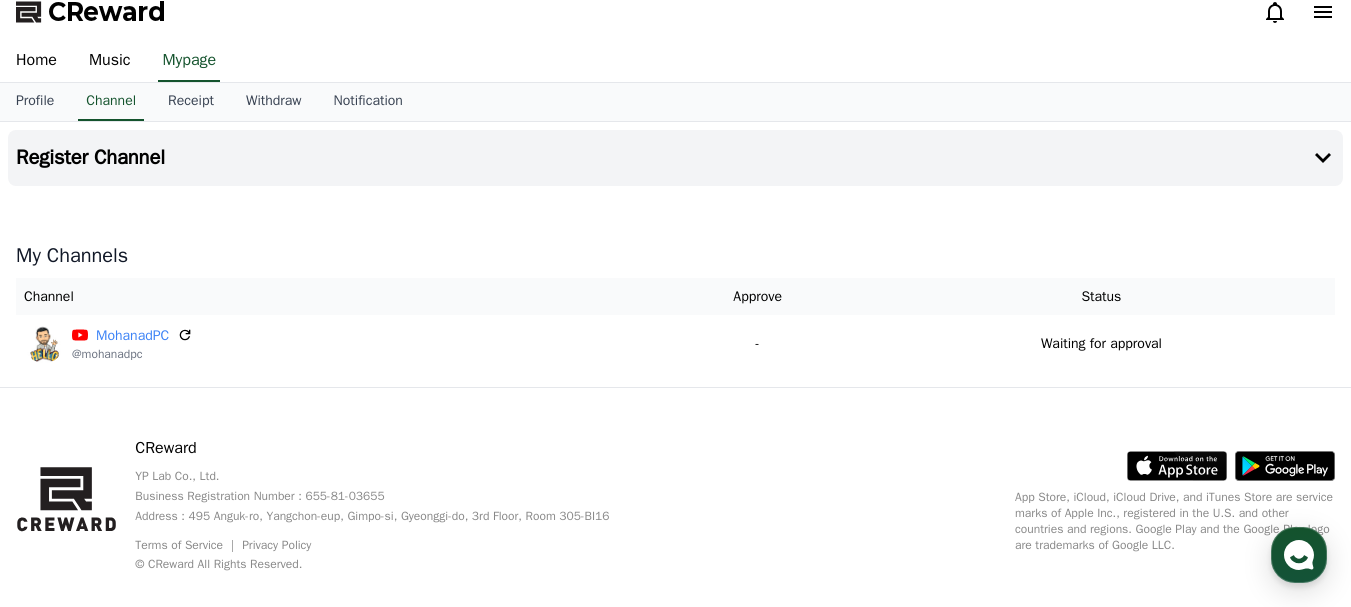 scroll, scrollTop: 0, scrollLeft: 0, axis: both 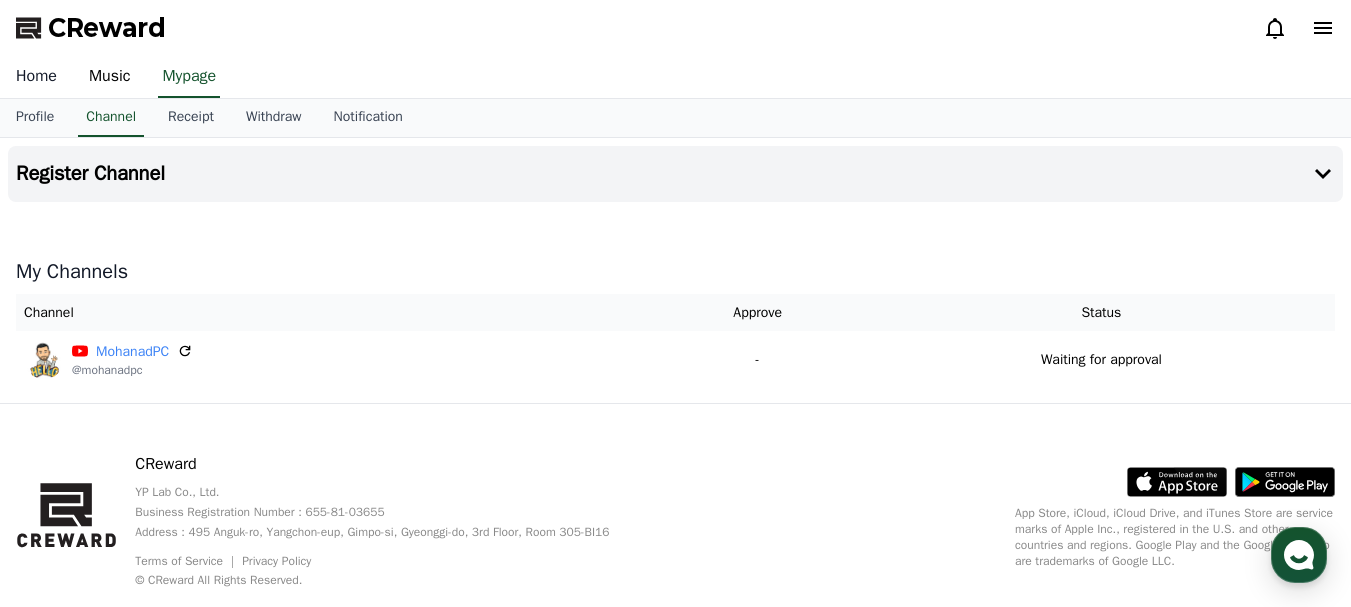 click on "Home" at bounding box center [36, 77] 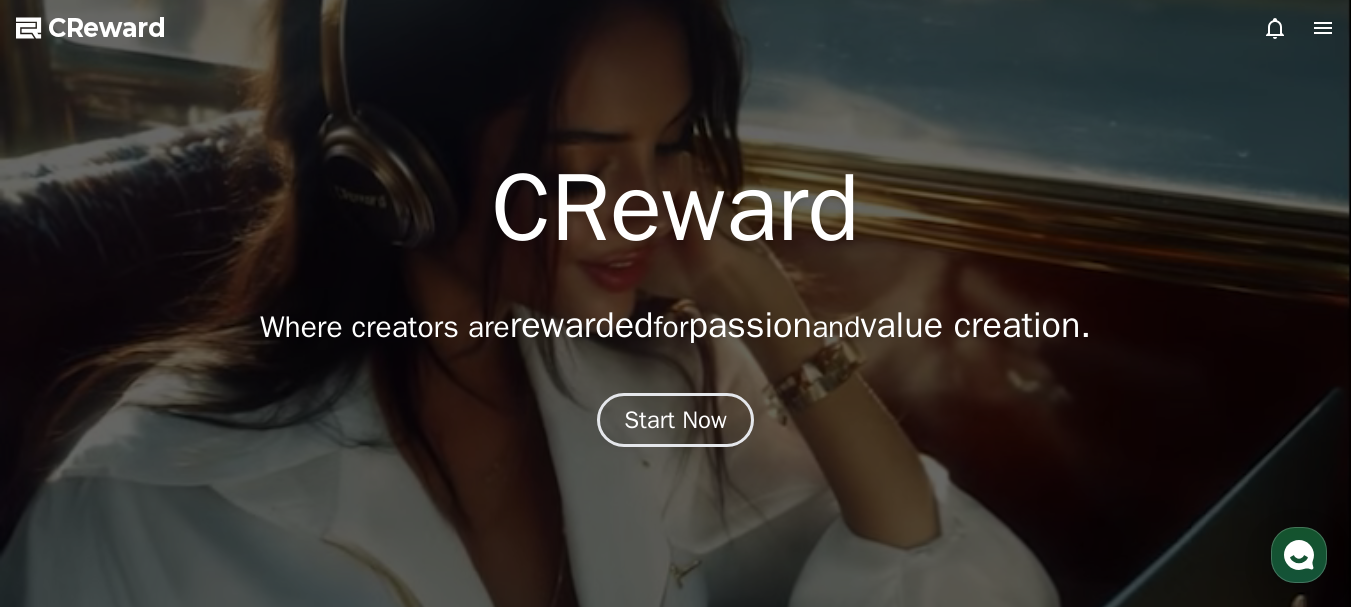 click 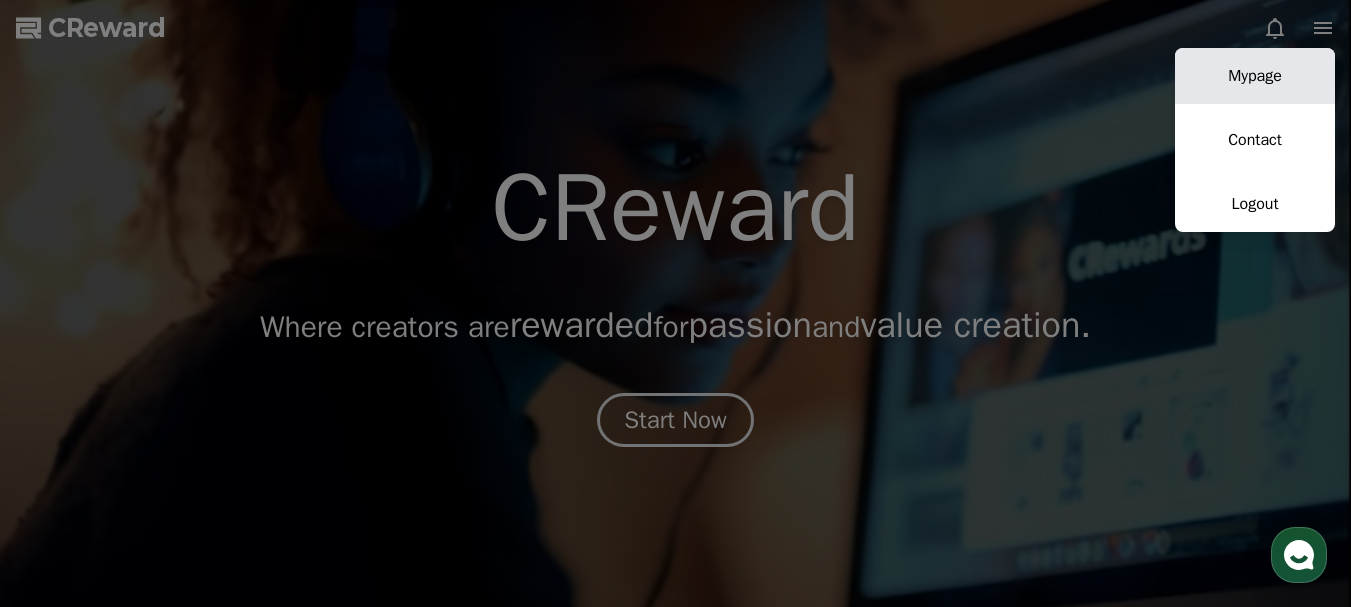 click on "Mypage" at bounding box center [1255, 76] 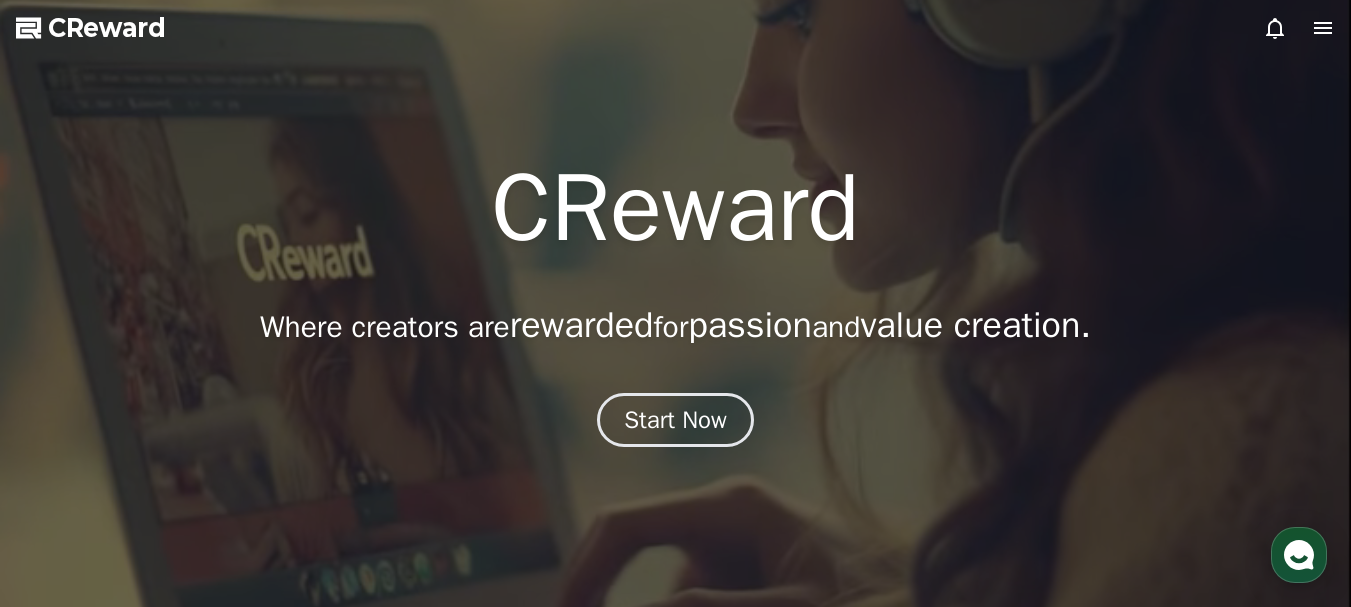select on "**********" 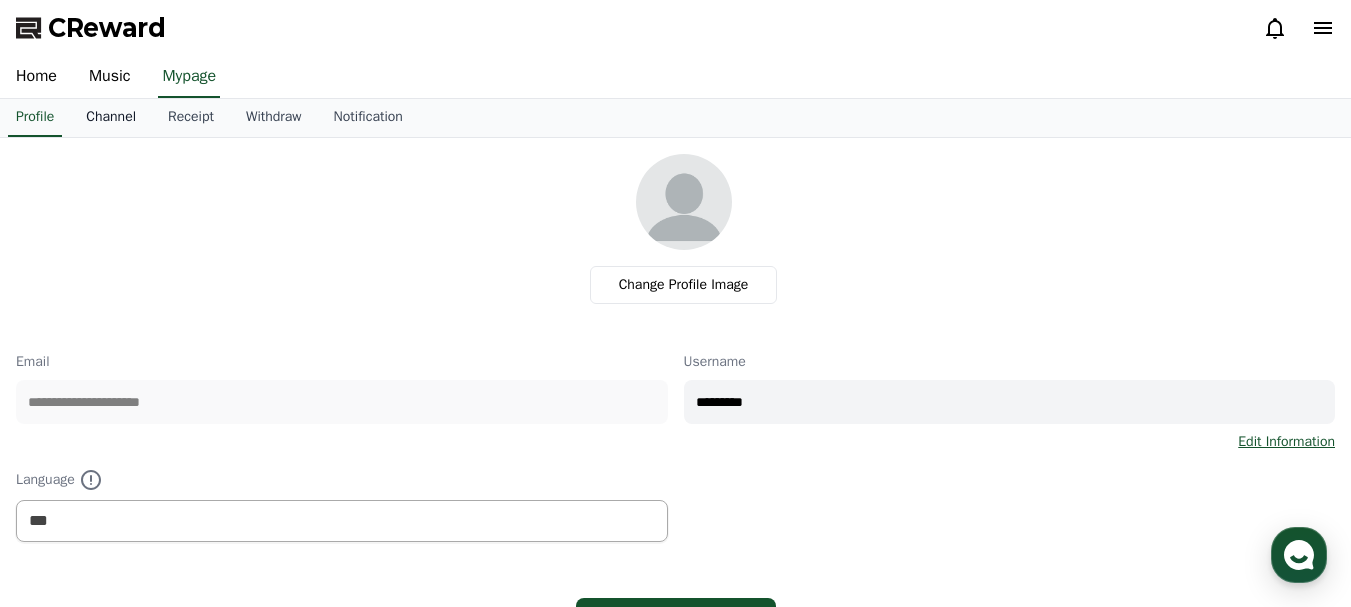 click on "Channel" at bounding box center [111, 118] 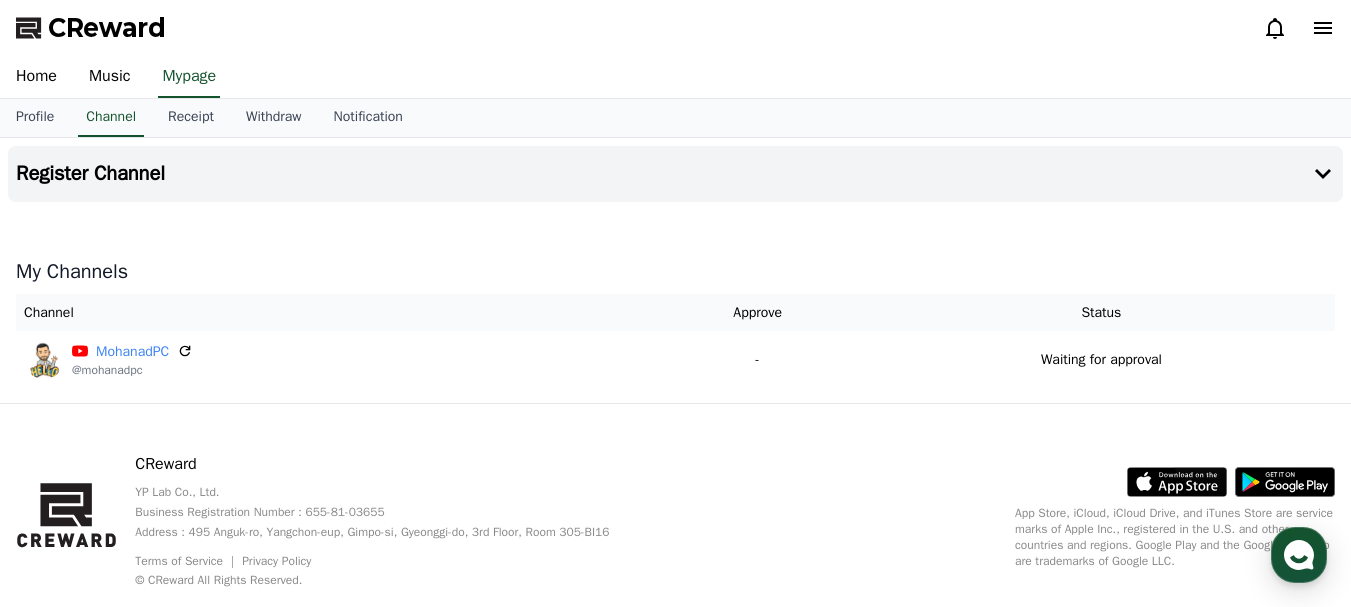 click on "CReward" at bounding box center [675, 28] 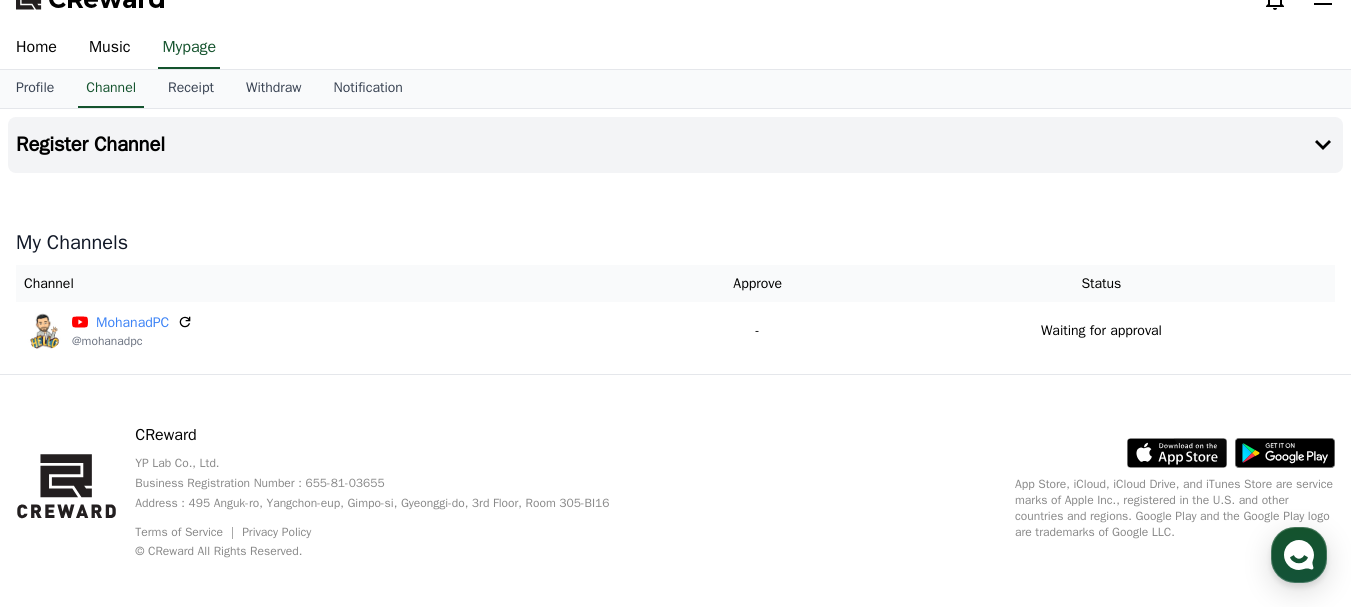 scroll, scrollTop: 45, scrollLeft: 0, axis: vertical 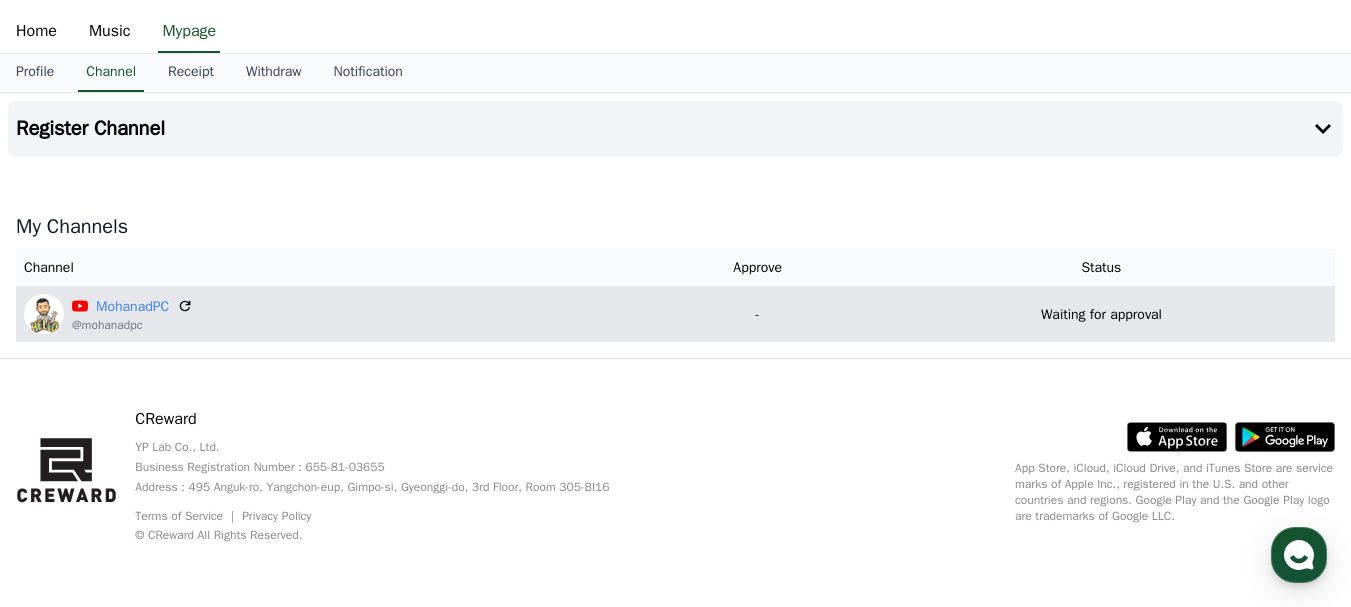 click on "Waiting for approval" at bounding box center (1101, 314) 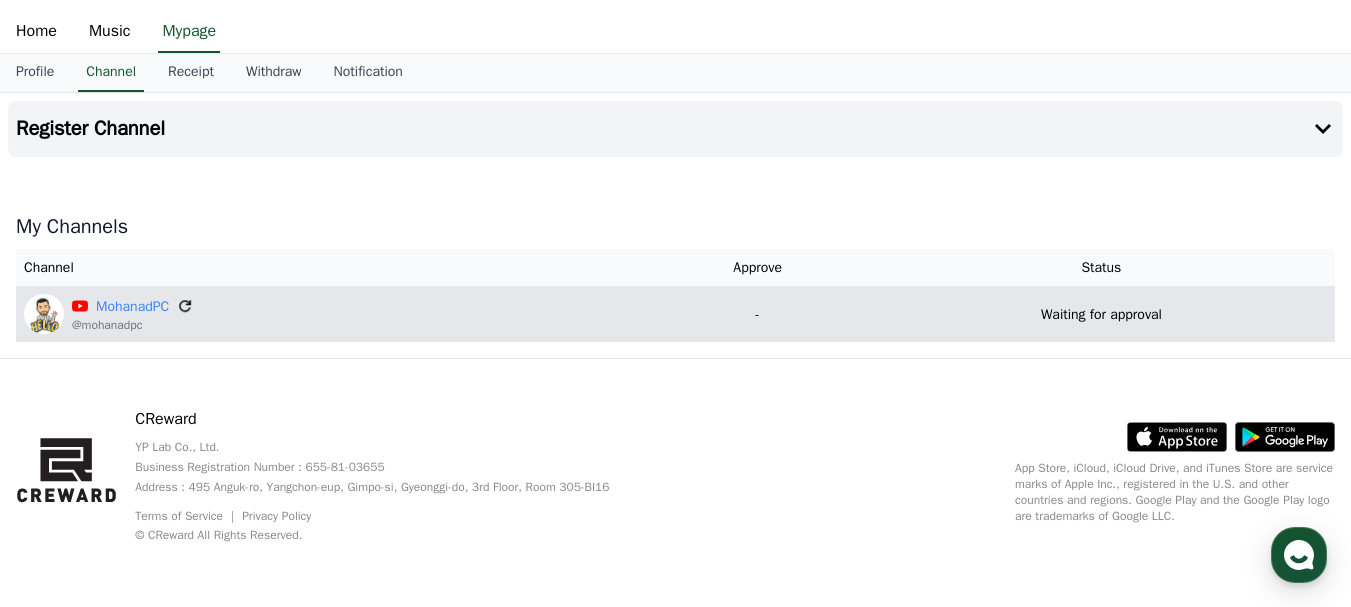 click 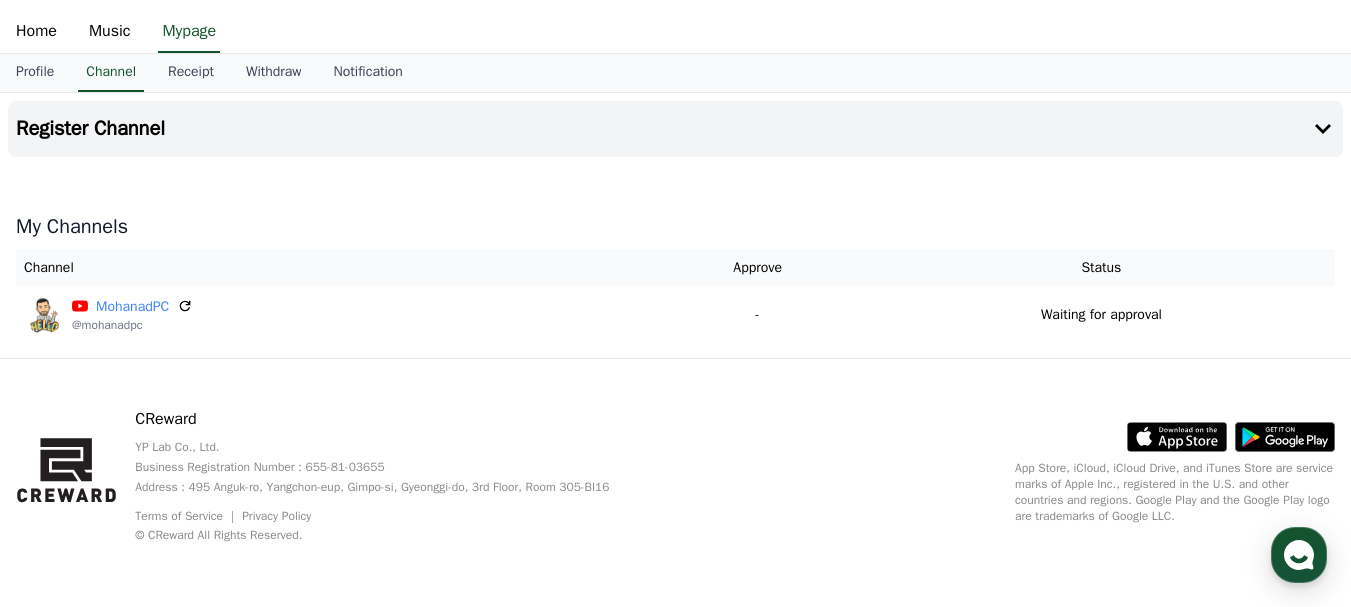 scroll, scrollTop: 0, scrollLeft: 0, axis: both 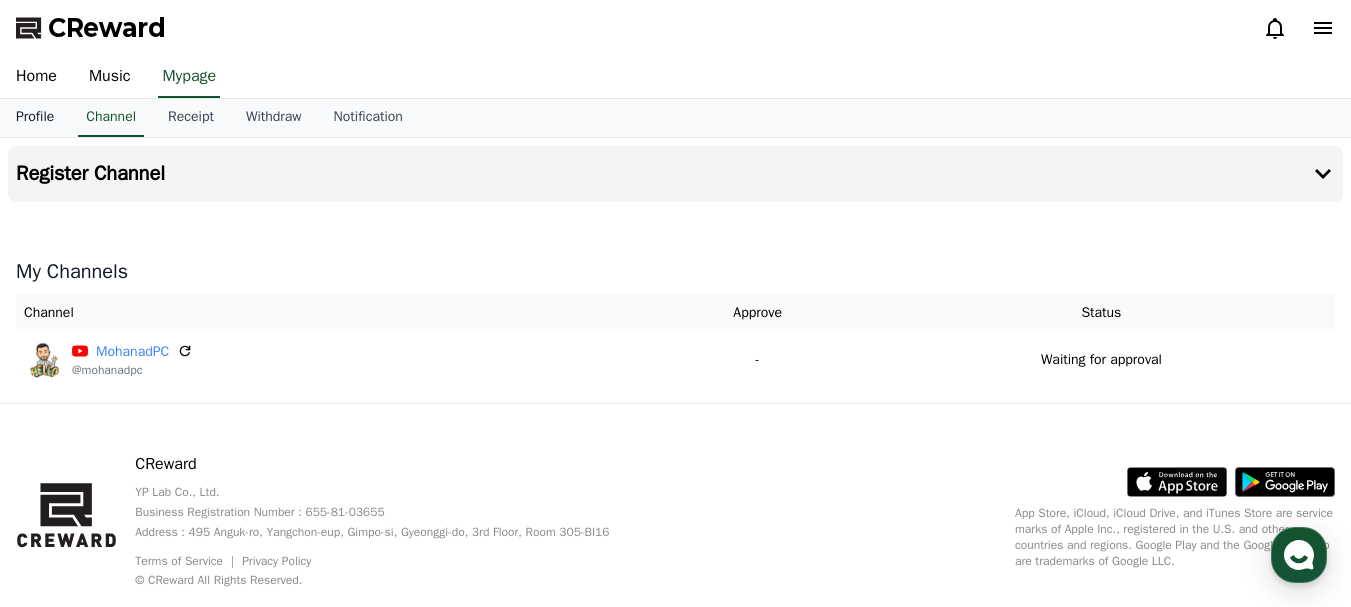 click on "Profile" at bounding box center [35, 118] 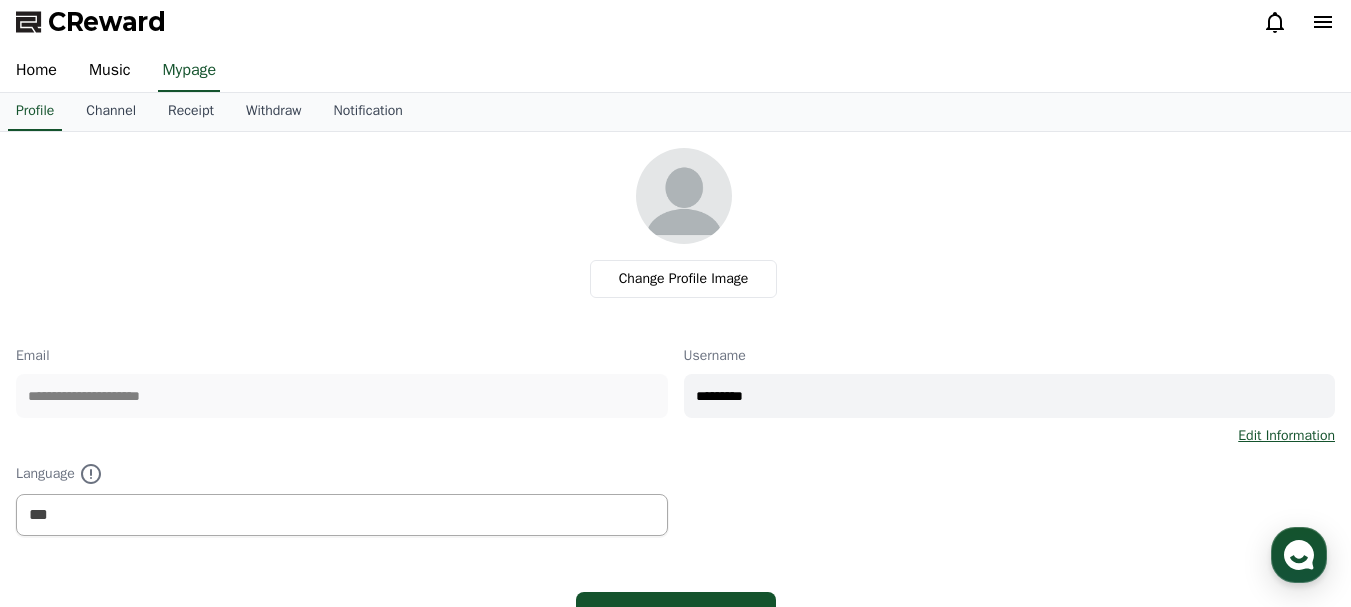 scroll, scrollTop: 0, scrollLeft: 0, axis: both 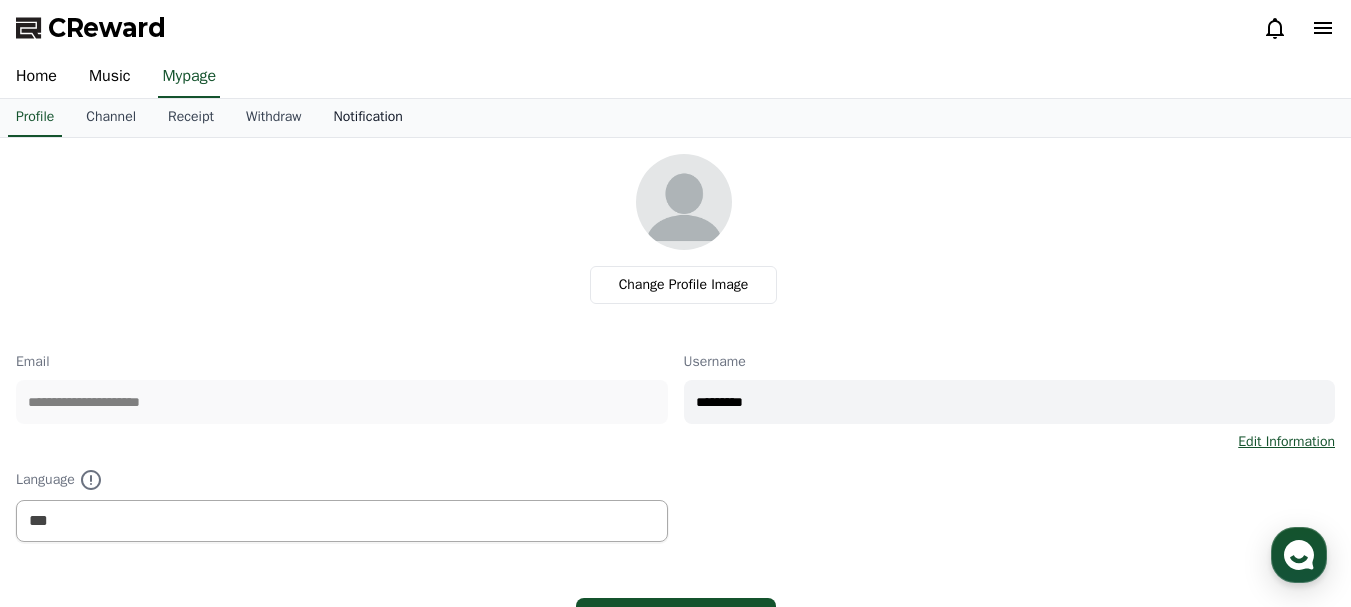 click on "Notification" at bounding box center (368, 118) 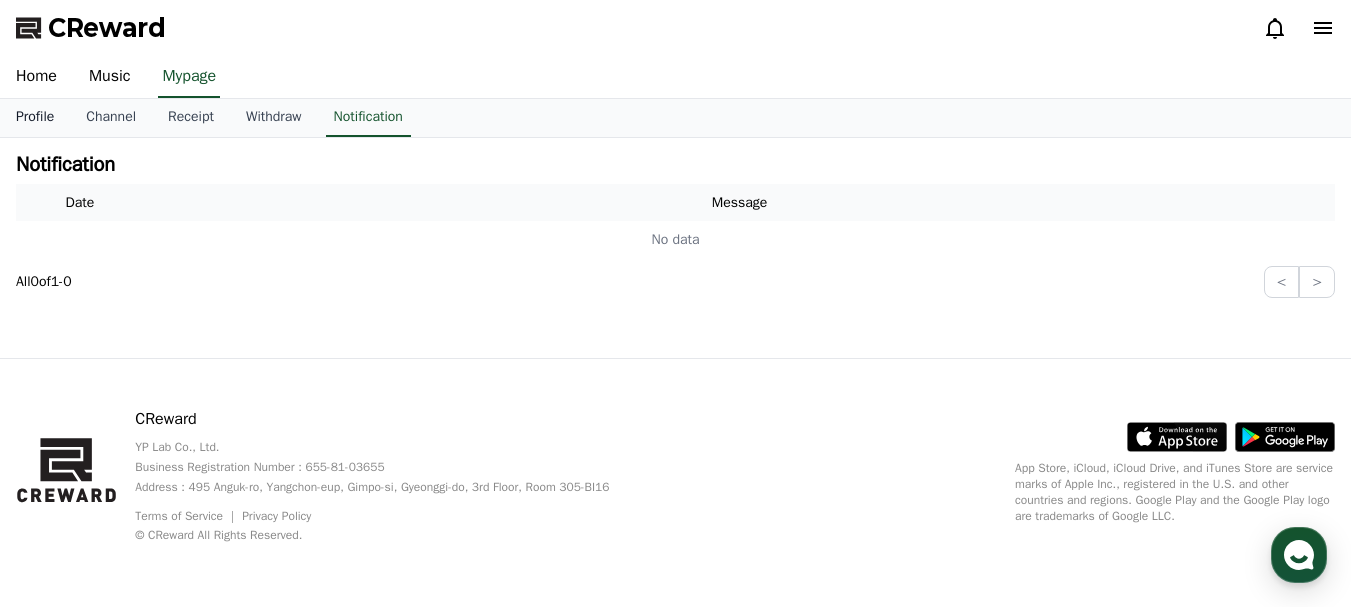 click on "Profile" at bounding box center [35, 118] 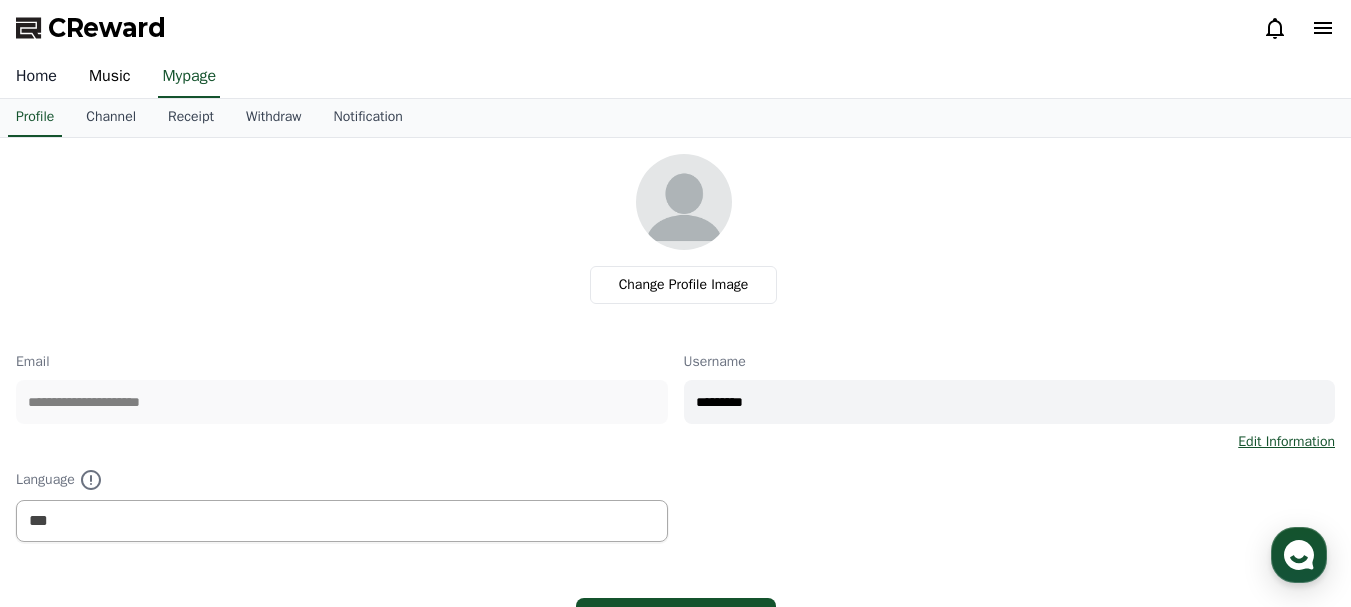 click on "Home" at bounding box center (36, 77) 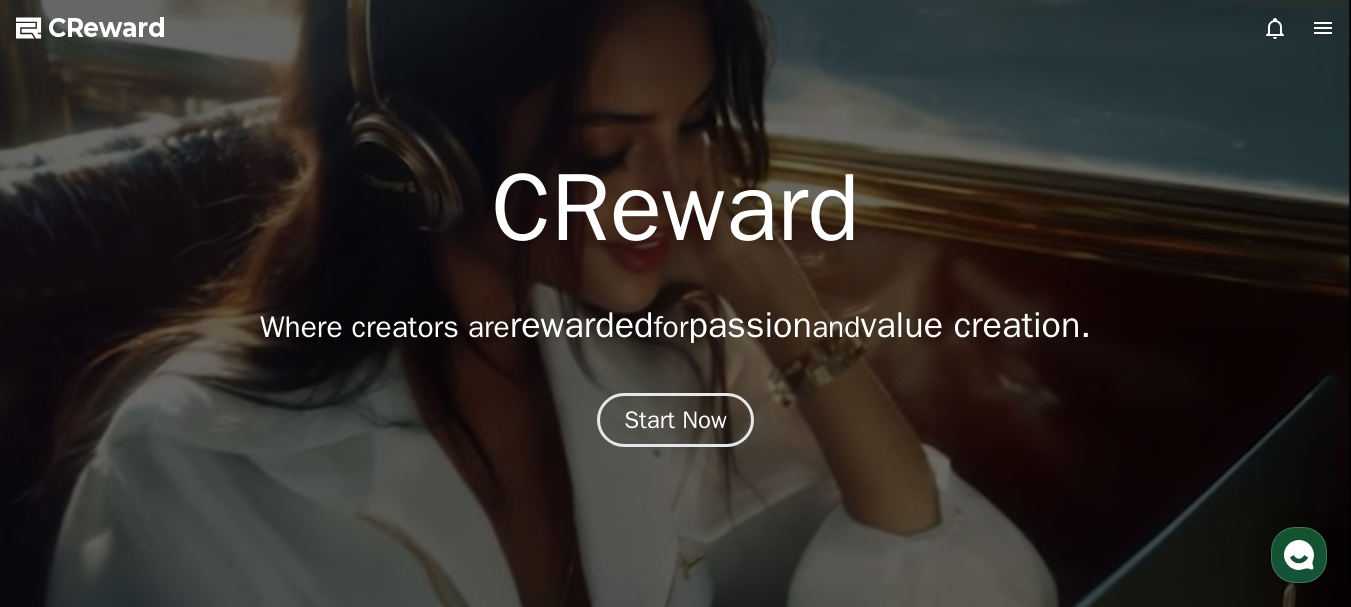click 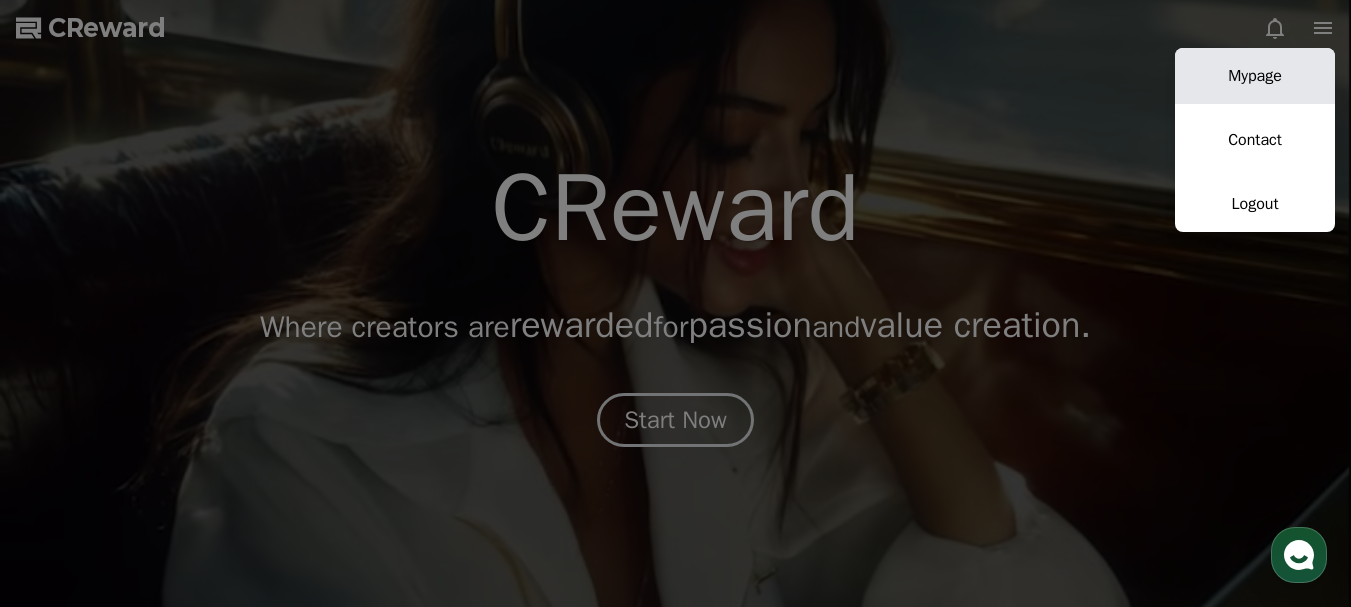 click on "Mypage" at bounding box center (1255, 76) 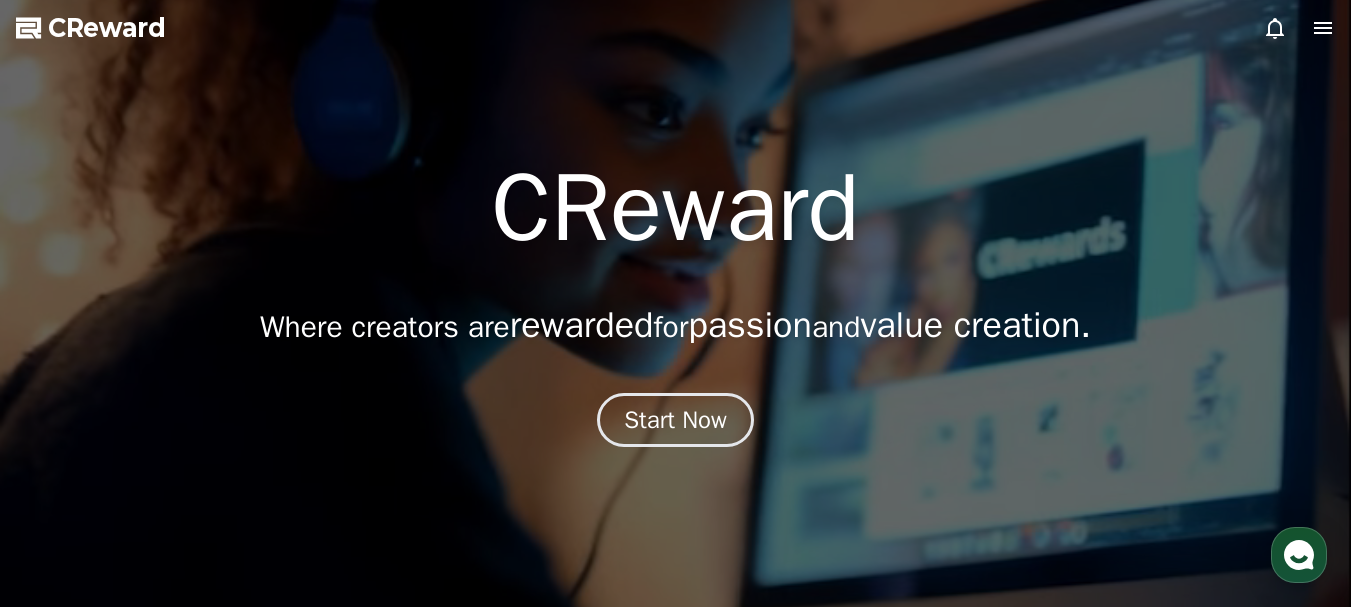 select on "**********" 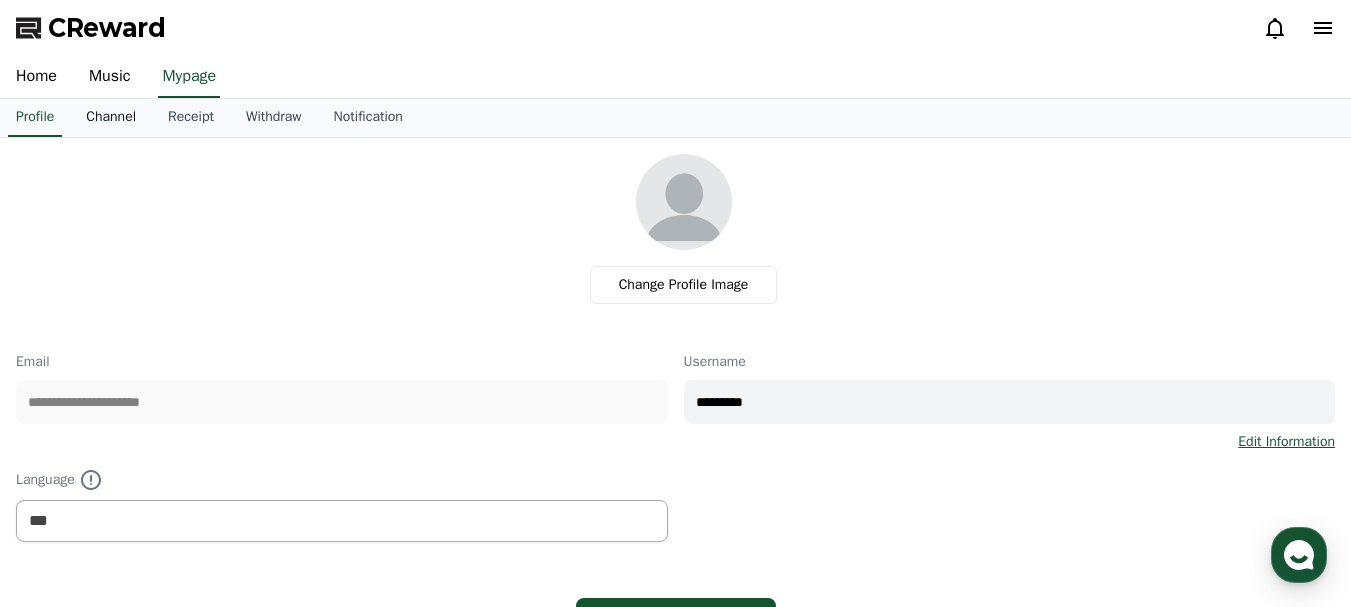 click on "Channel" at bounding box center [111, 118] 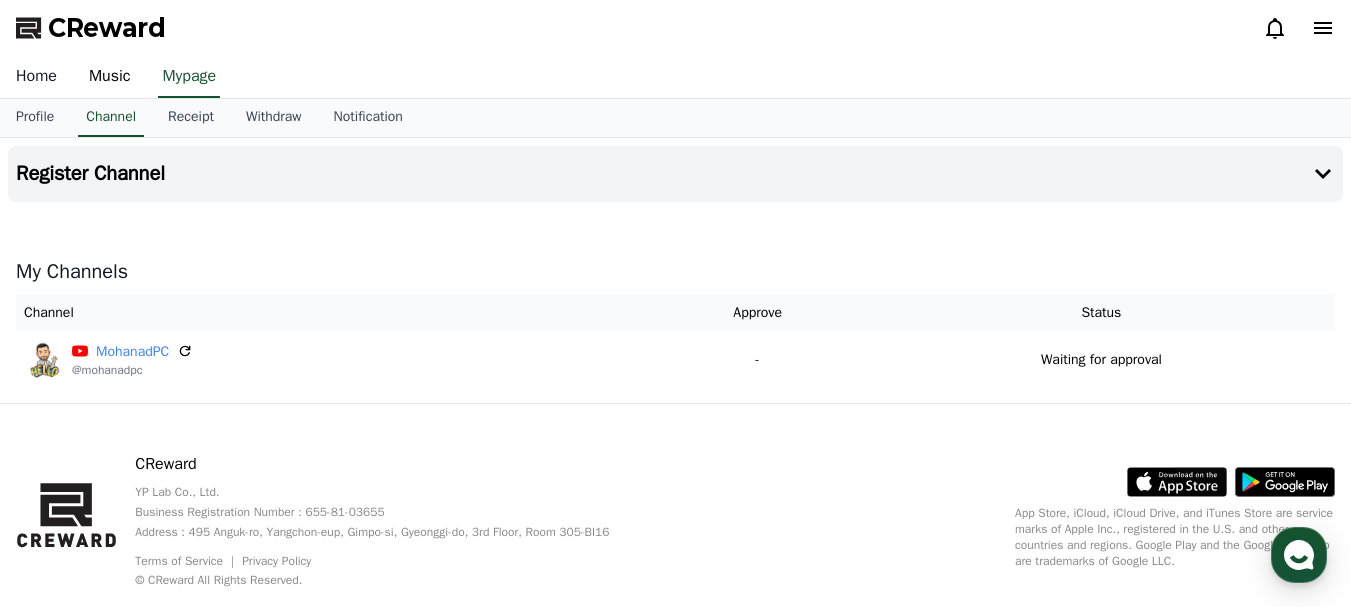 click on "Home" at bounding box center [36, 77] 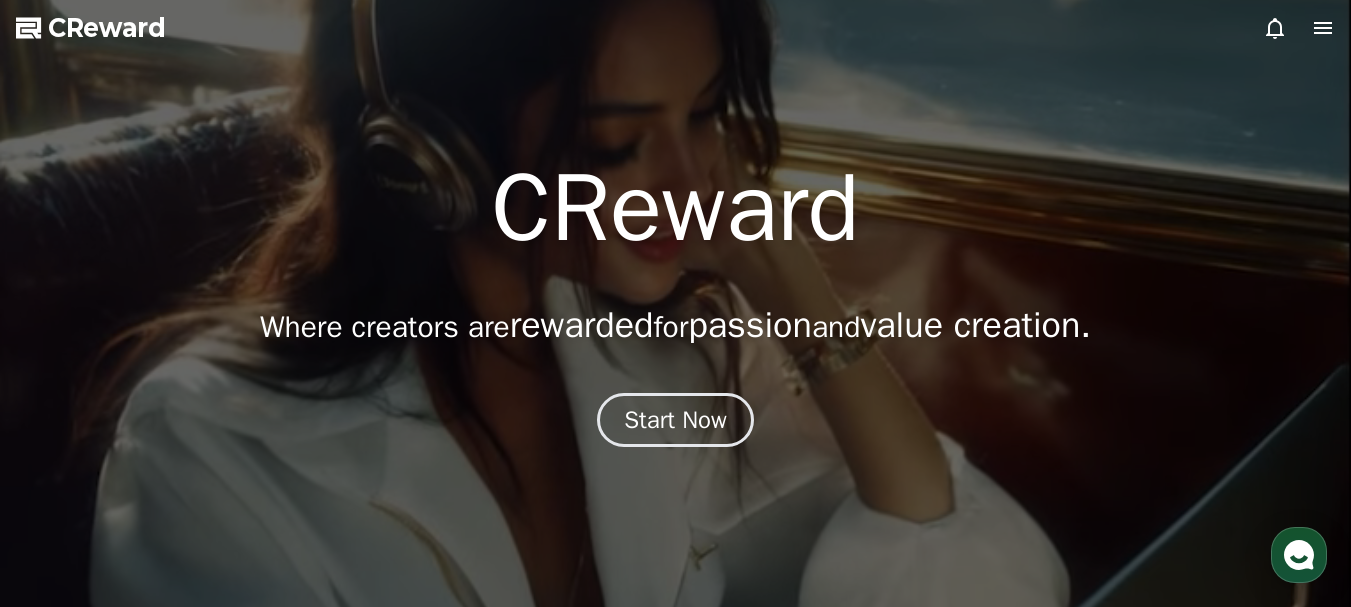 click 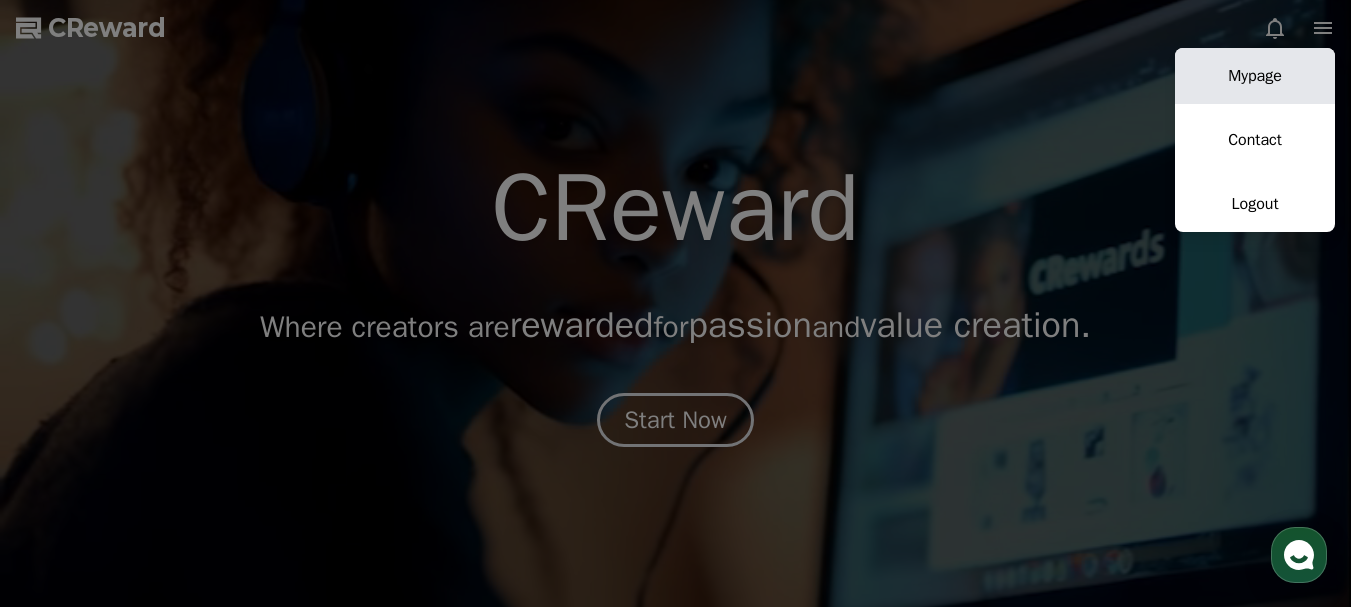click on "Mypage" at bounding box center (1255, 76) 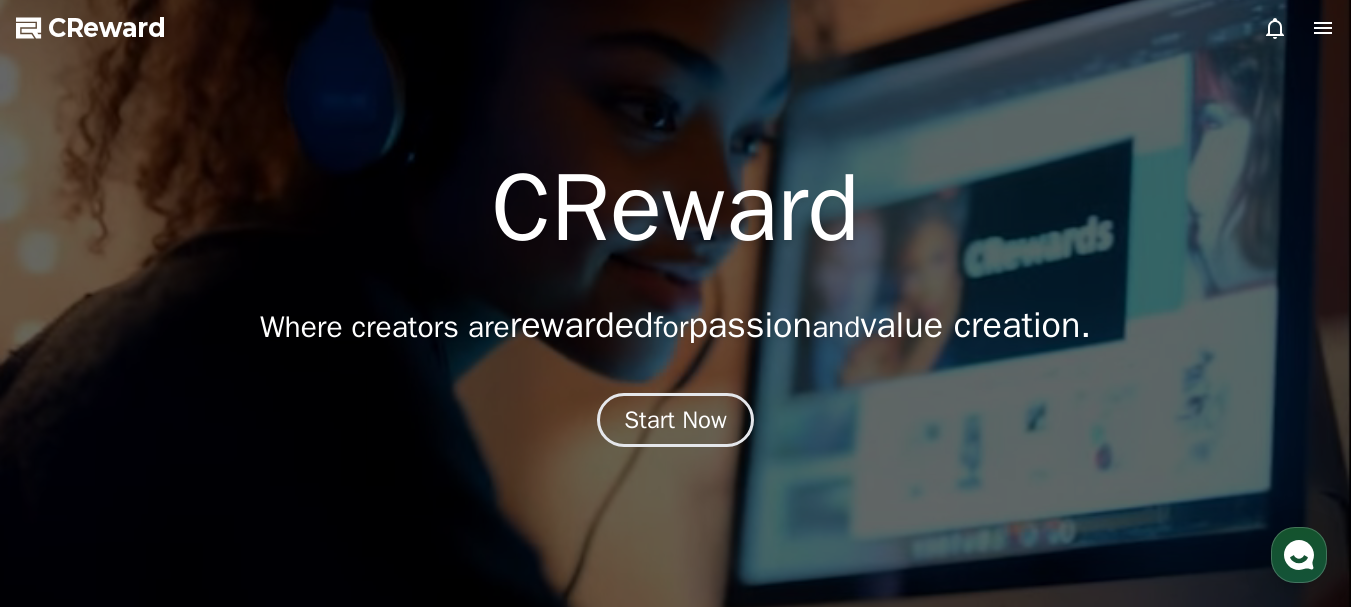 select on "**********" 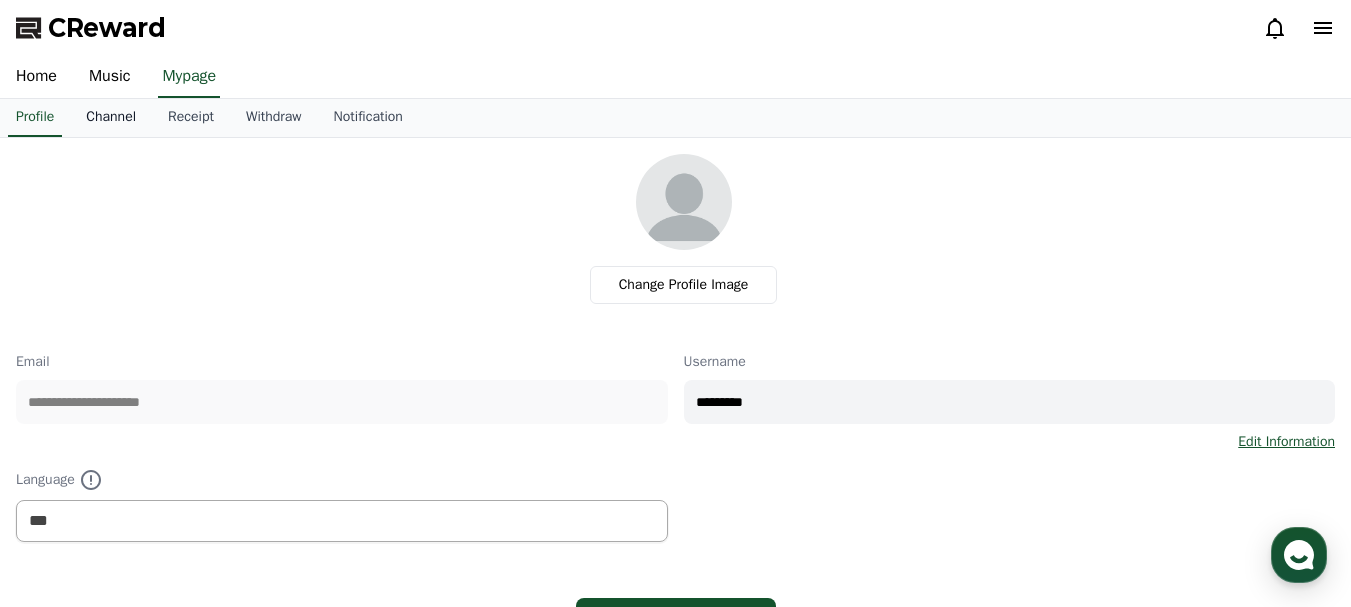 click on "Channel" at bounding box center [111, 118] 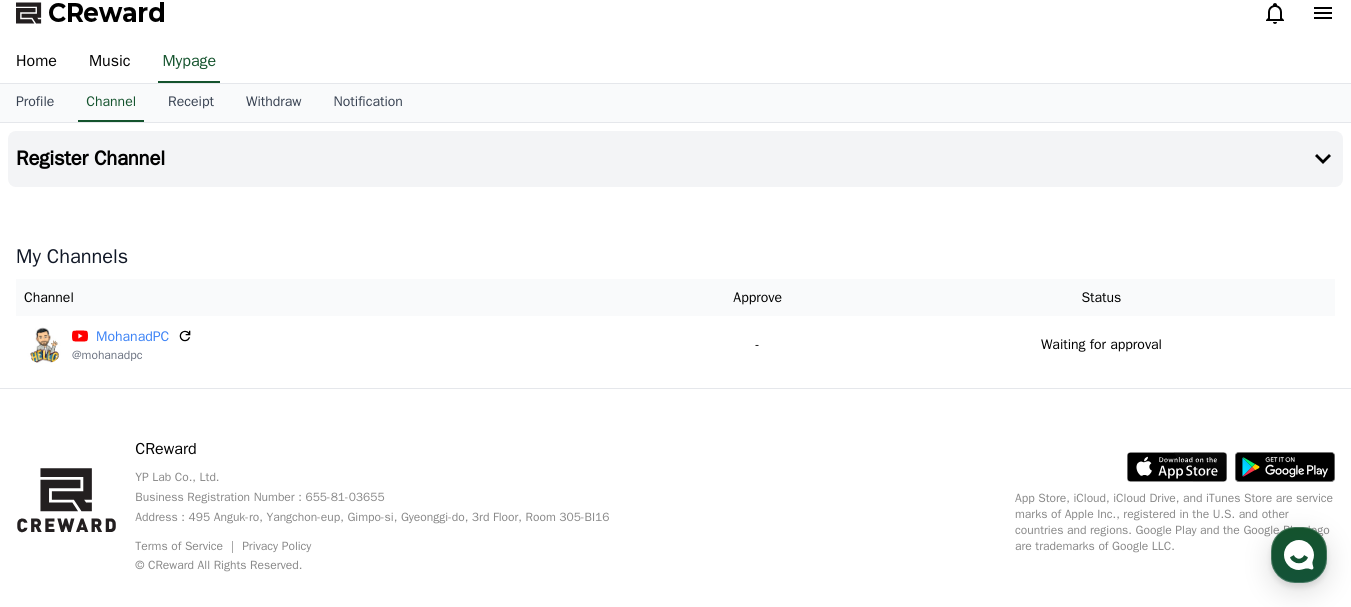 scroll, scrollTop: 0, scrollLeft: 0, axis: both 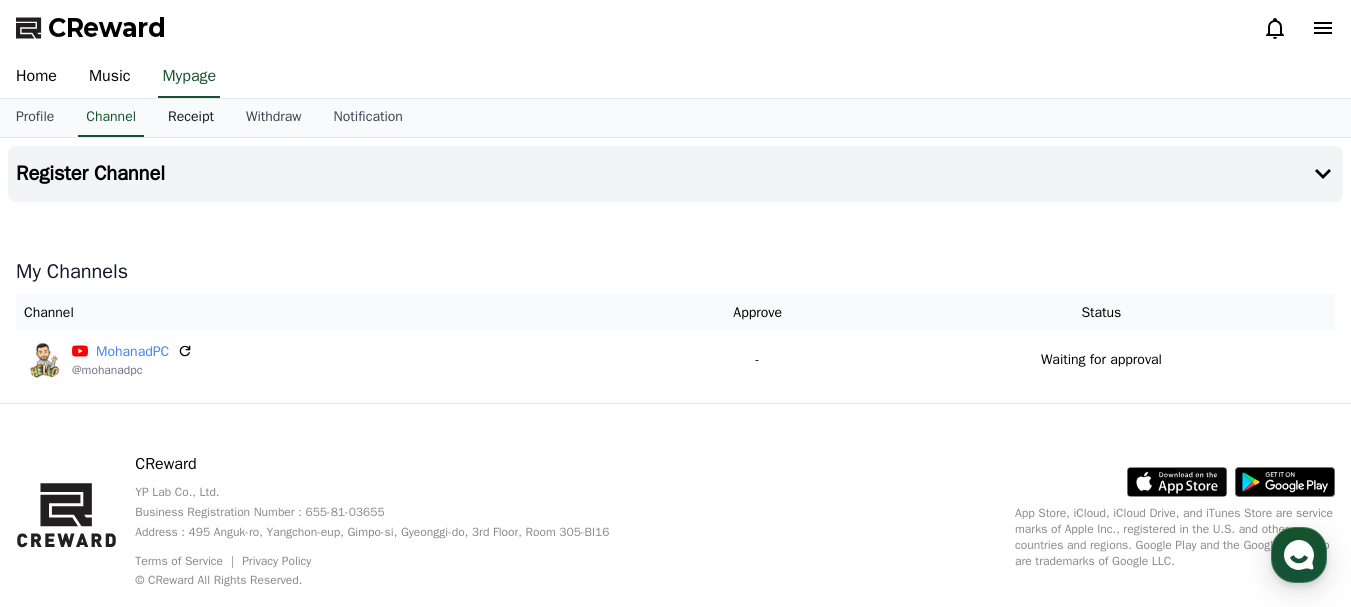 click on "Receipt" at bounding box center [191, 118] 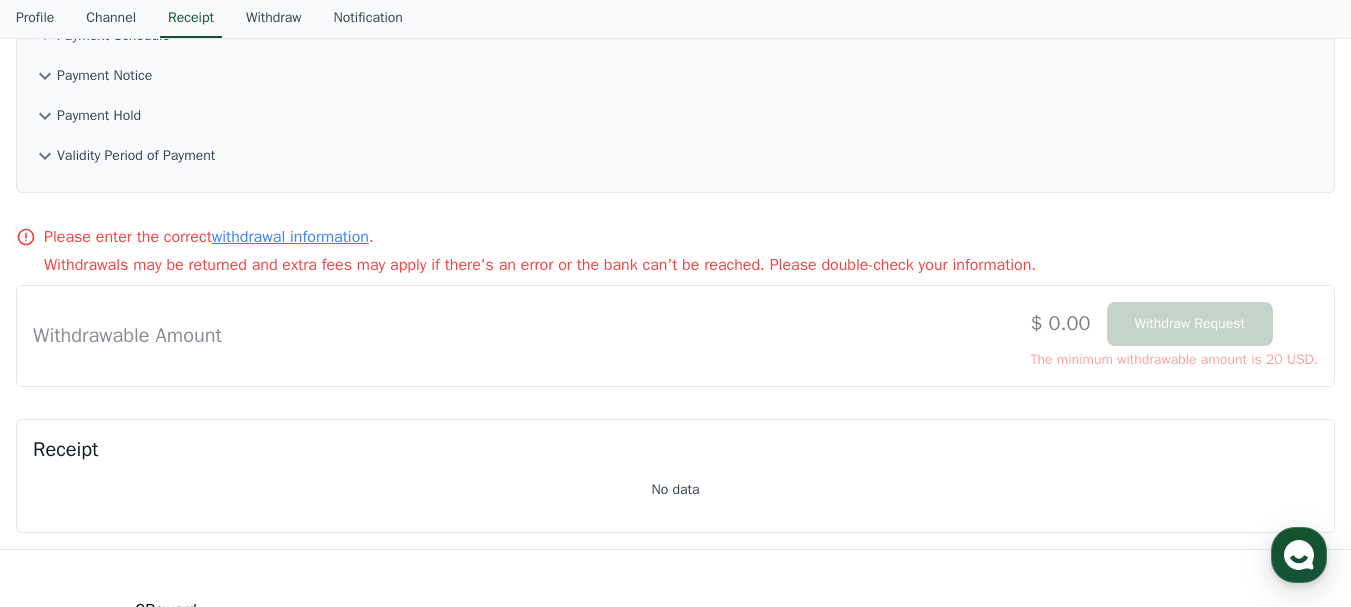 scroll, scrollTop: 0, scrollLeft: 0, axis: both 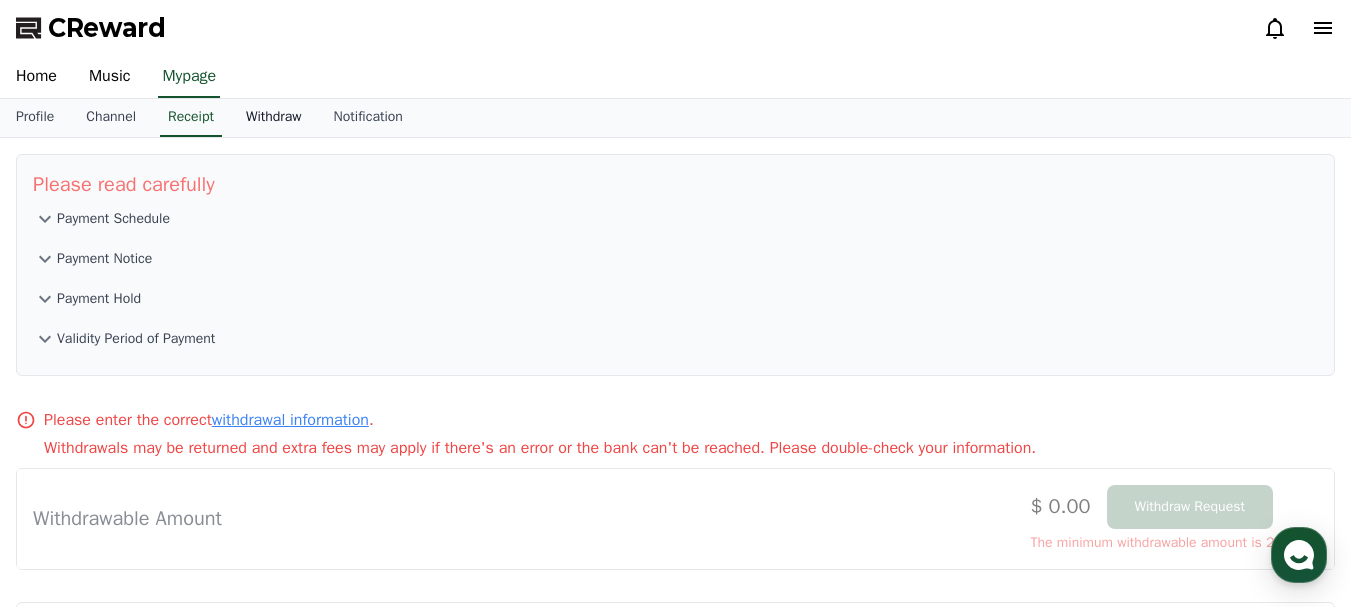 click on "Withdraw" at bounding box center [274, 118] 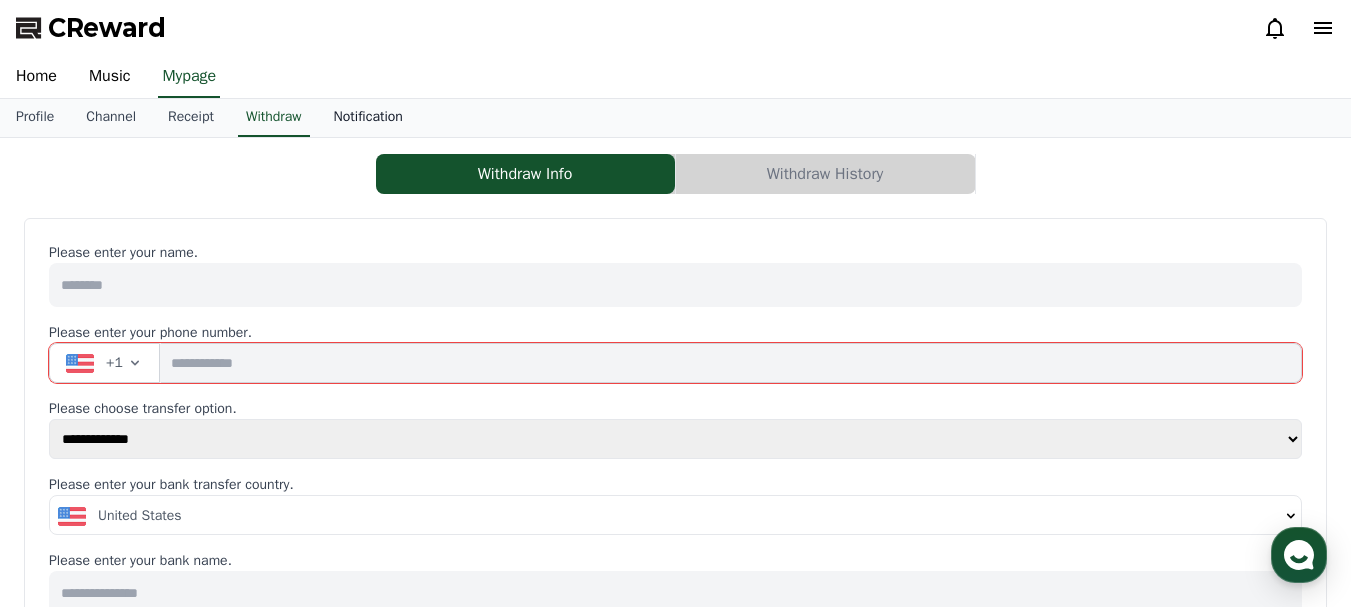 click on "Notification" at bounding box center (368, 118) 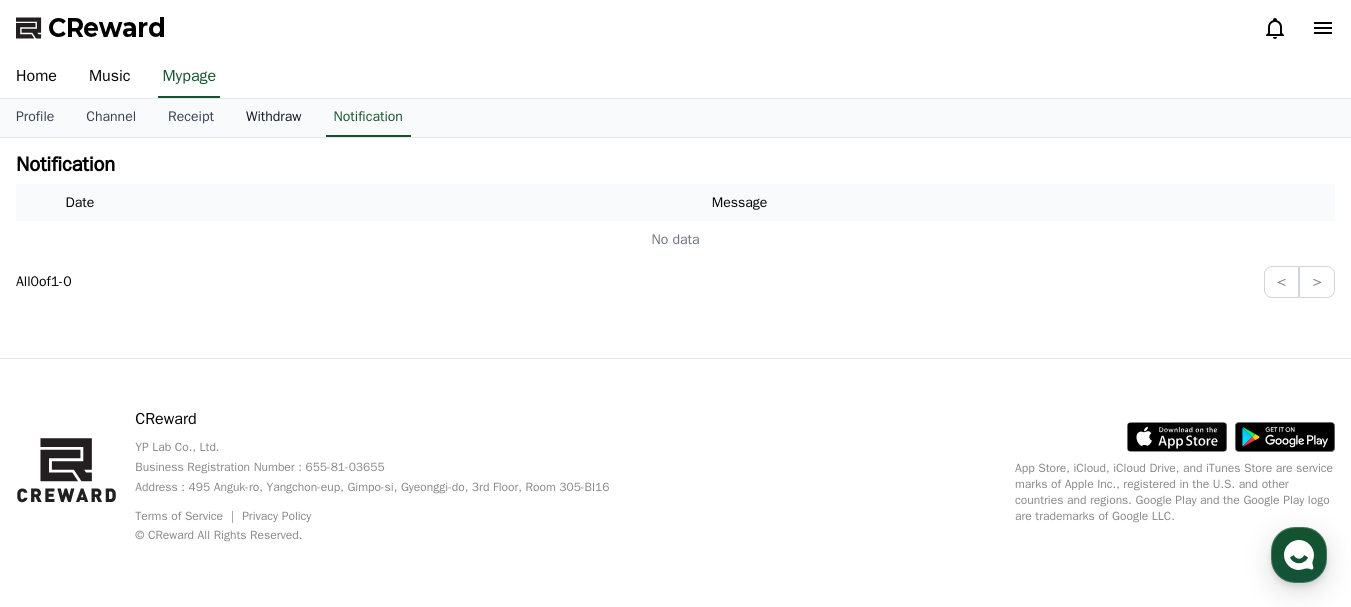 click on "Withdraw" at bounding box center [274, 118] 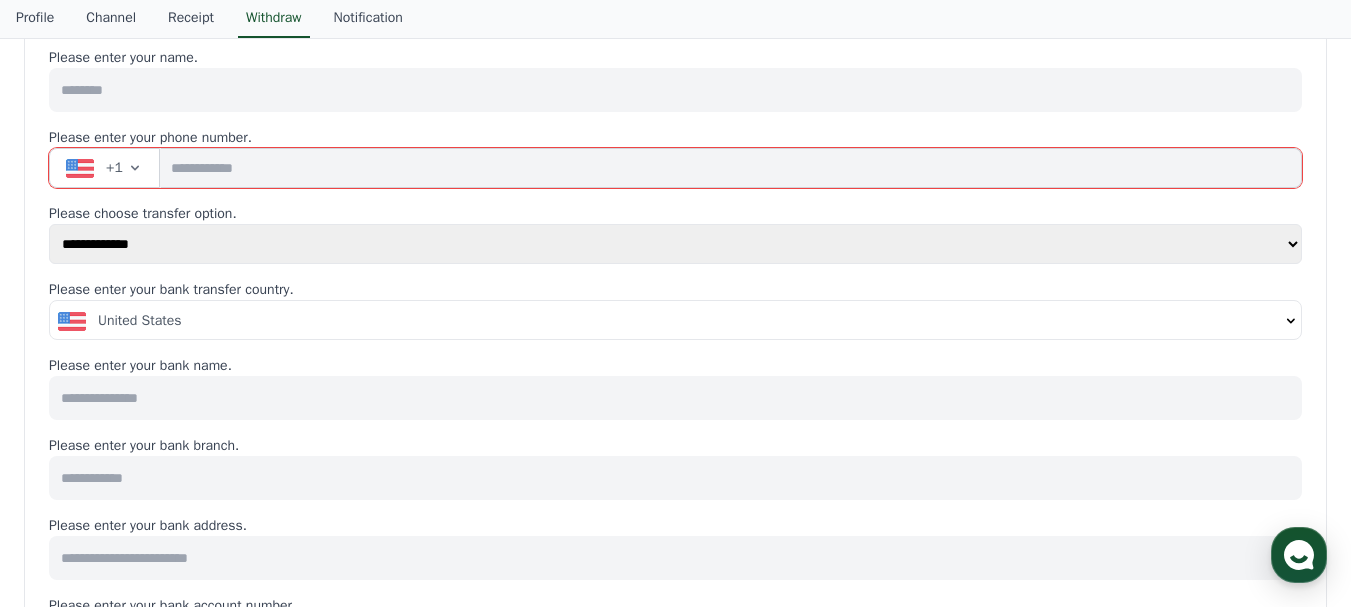 scroll, scrollTop: 200, scrollLeft: 0, axis: vertical 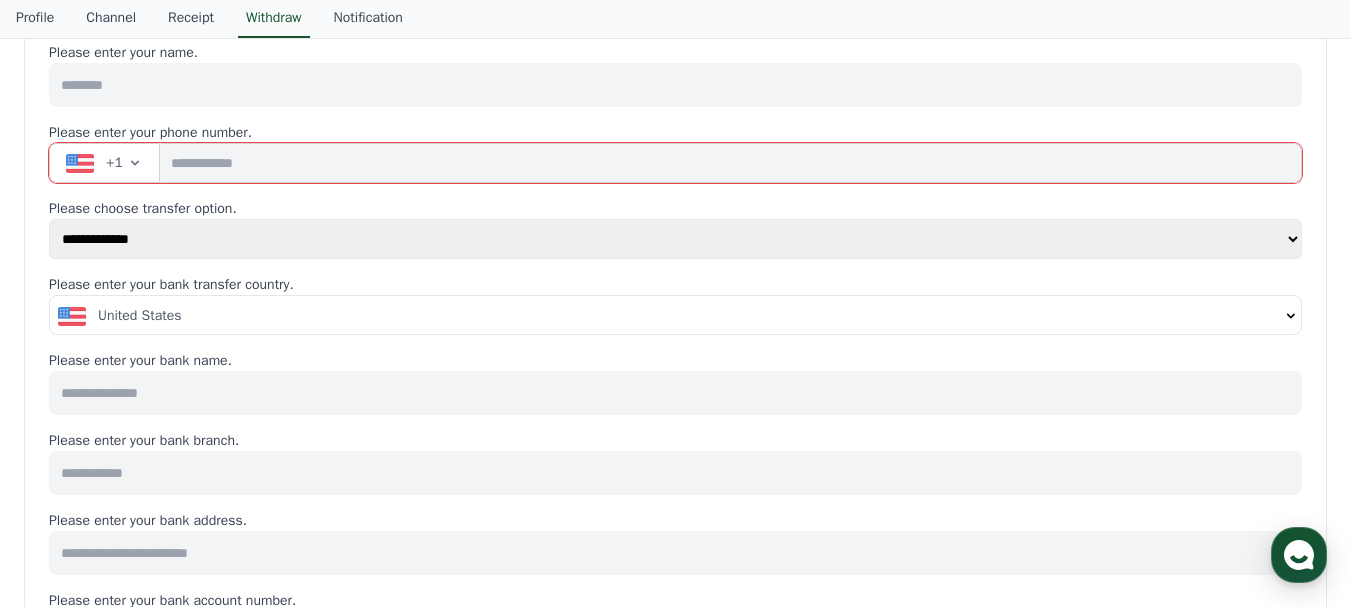 click on "**********" at bounding box center [675, 239] 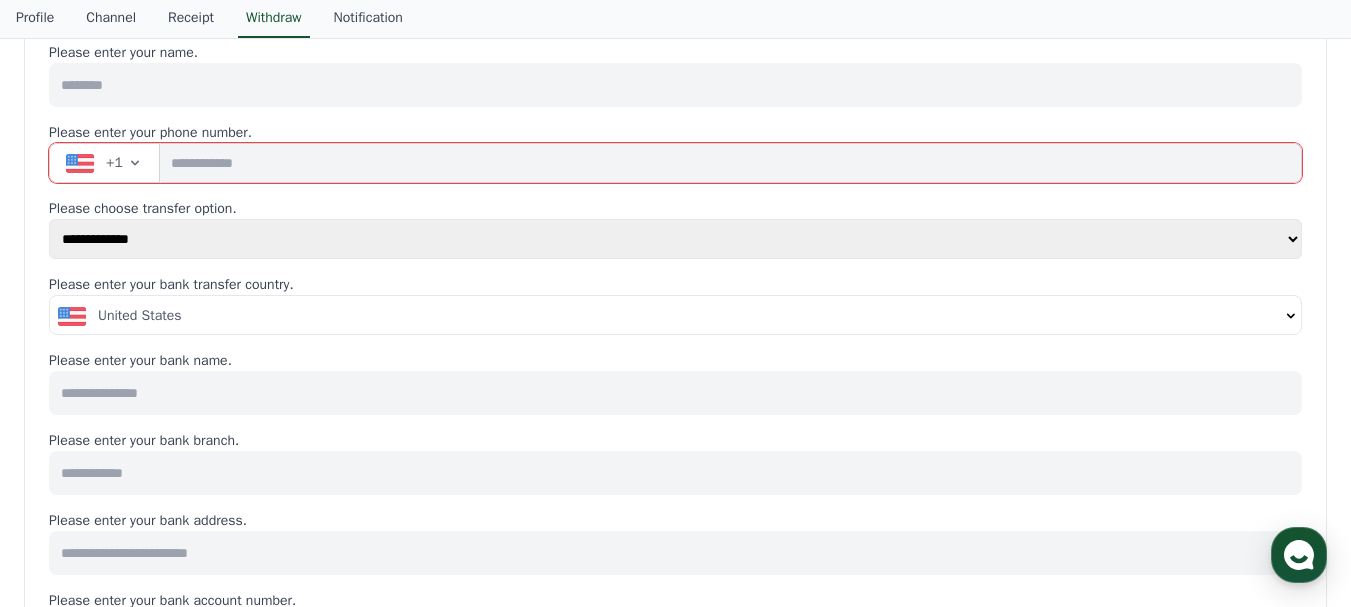 select on "******" 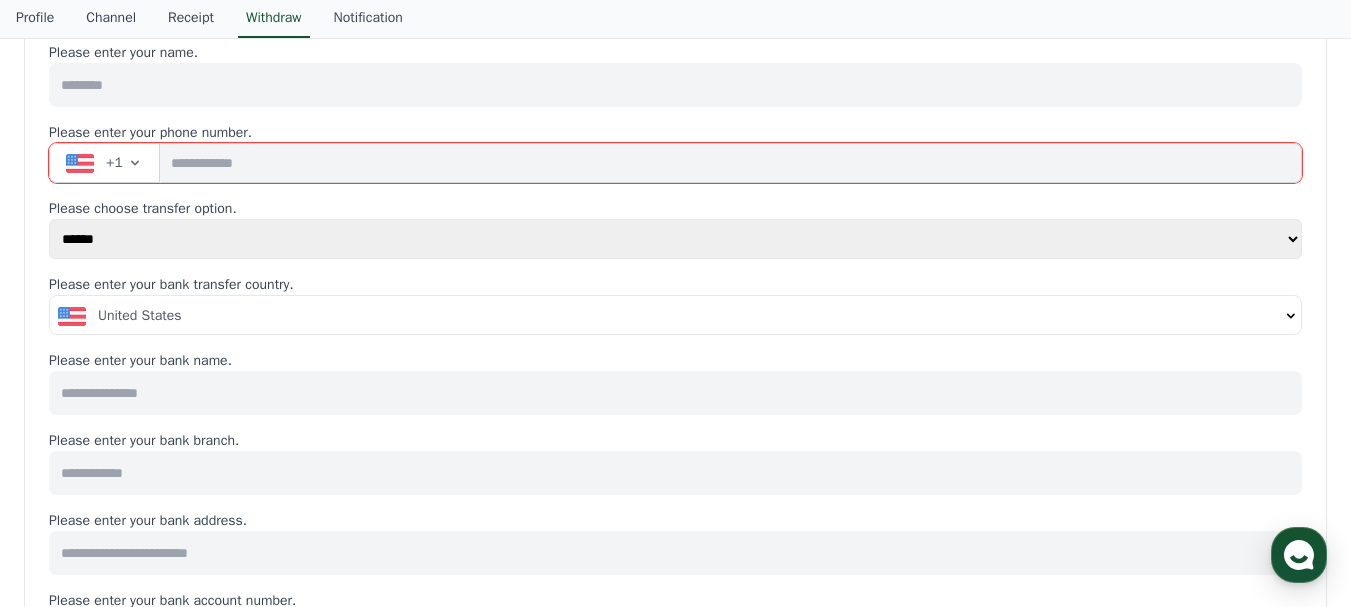 click on "**********" at bounding box center [675, 239] 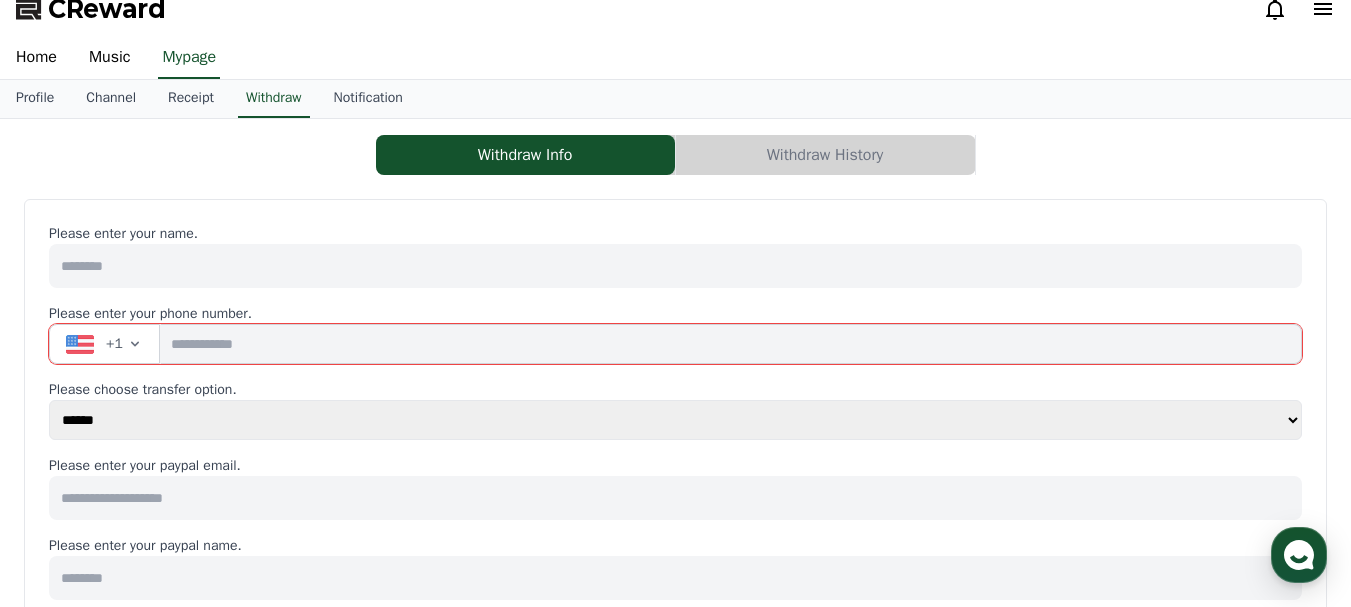 scroll, scrollTop: 0, scrollLeft: 0, axis: both 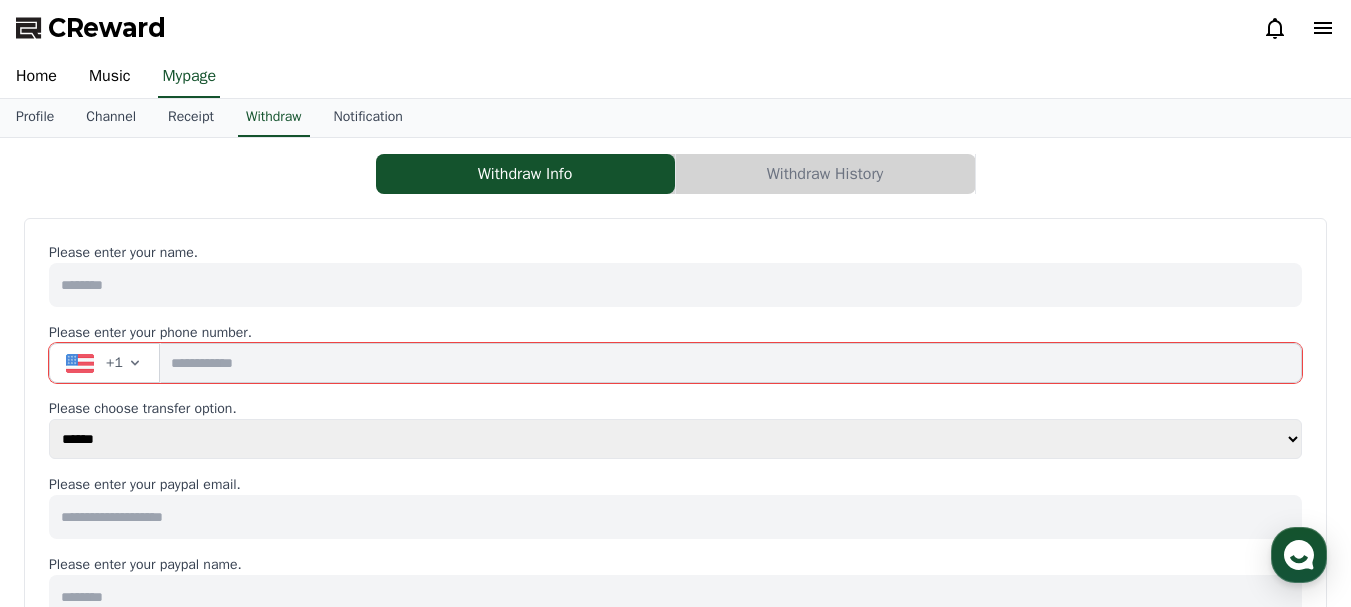 click 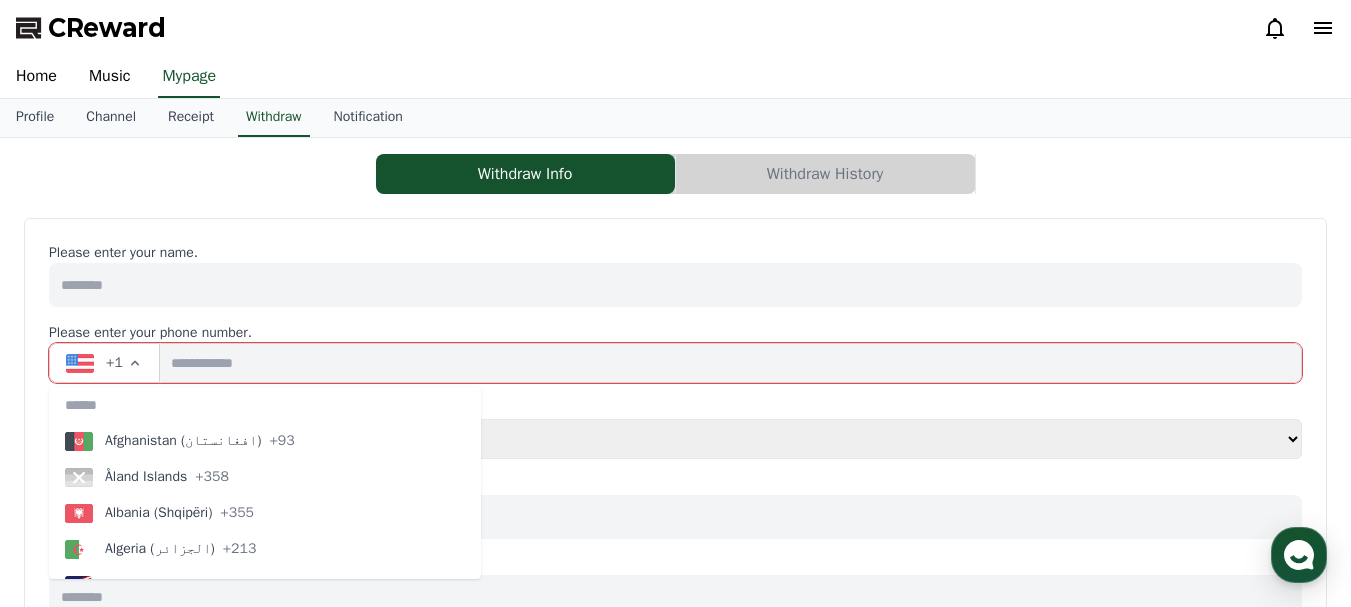 type 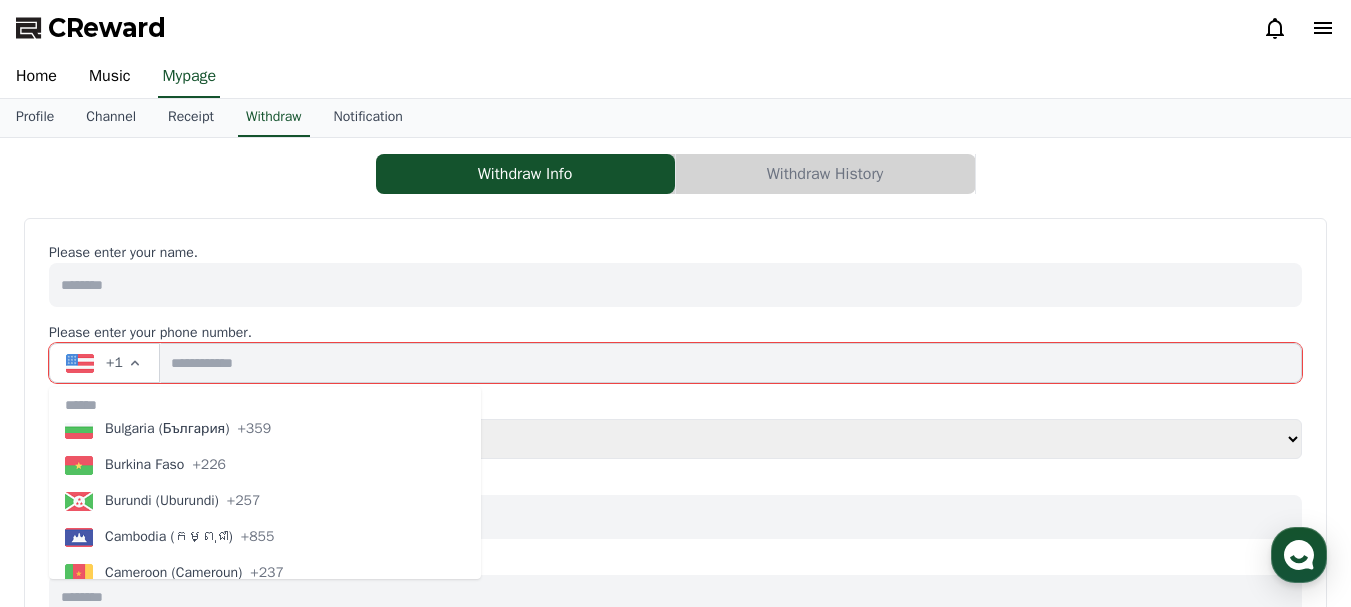 scroll, scrollTop: 1300, scrollLeft: 0, axis: vertical 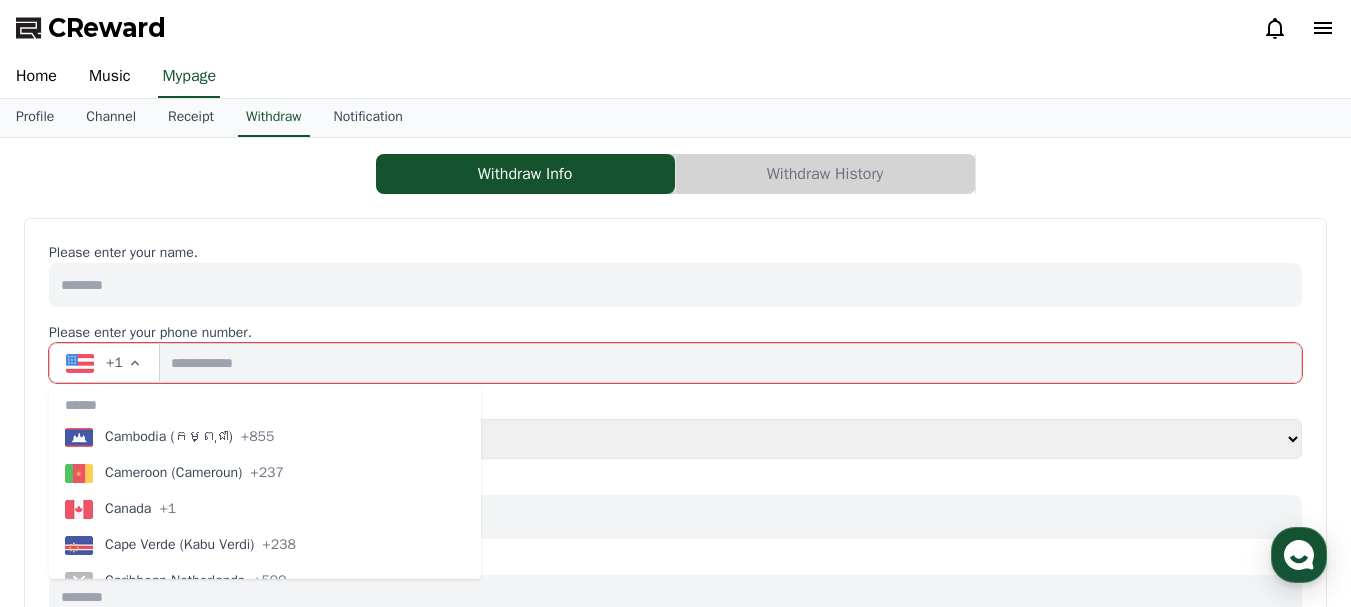 click on "Canada" at bounding box center [128, 509] 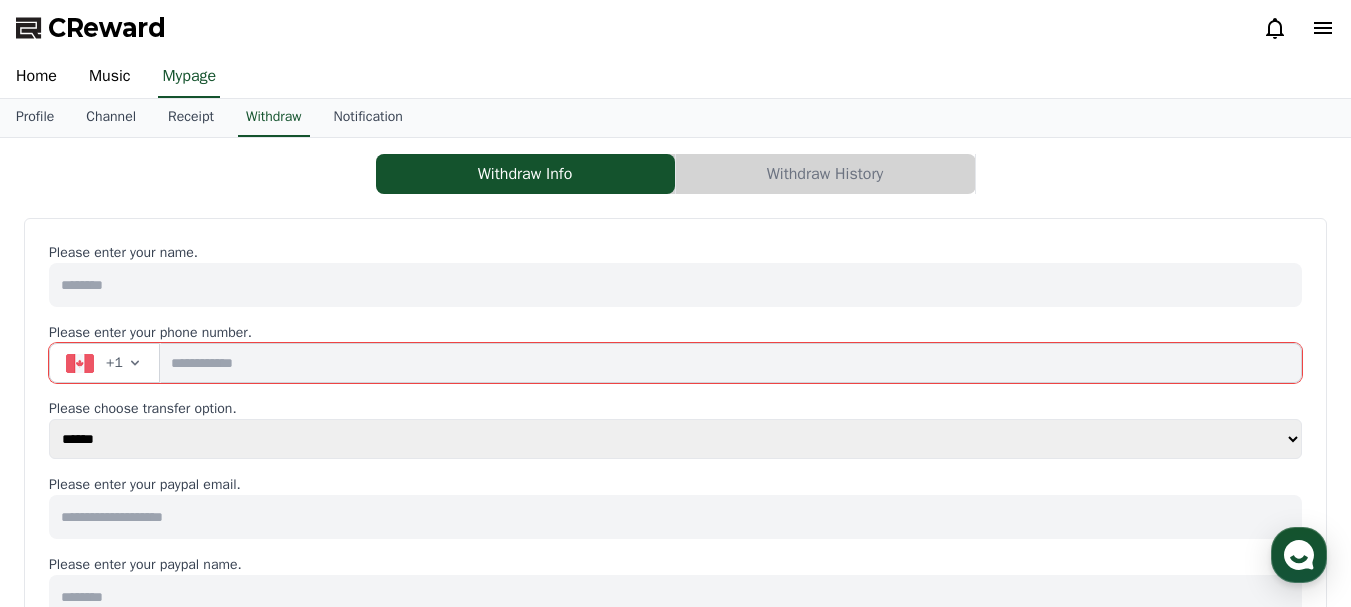 click at bounding box center (731, 363) 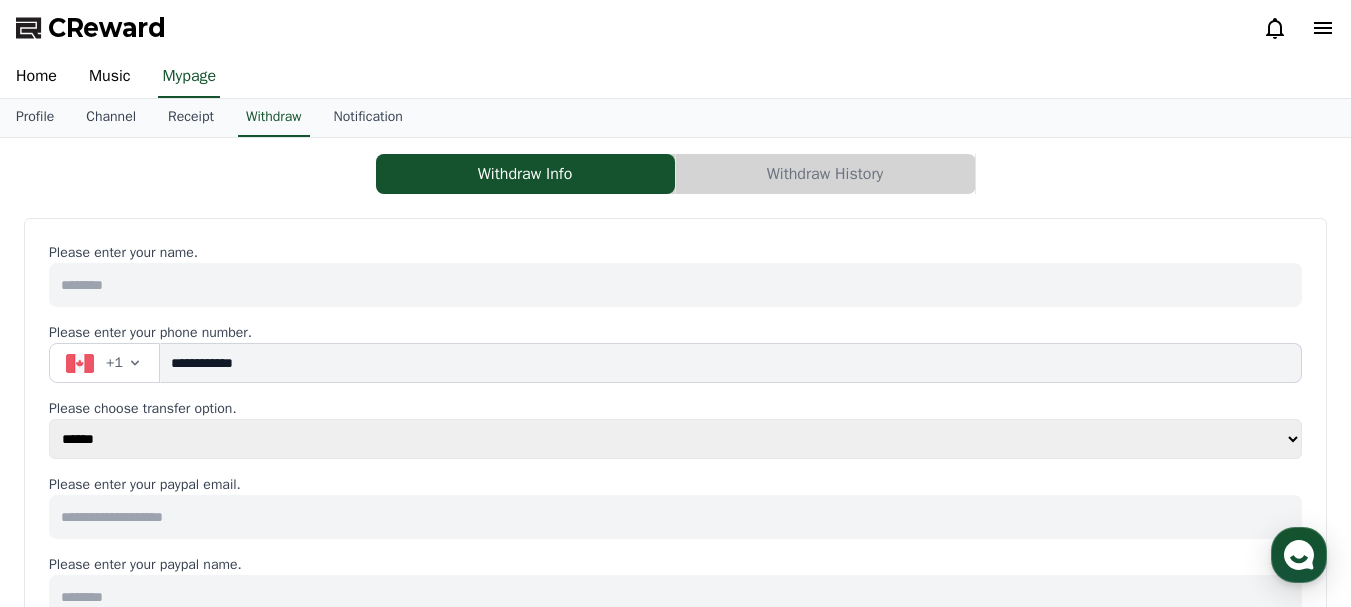 type on "**********" 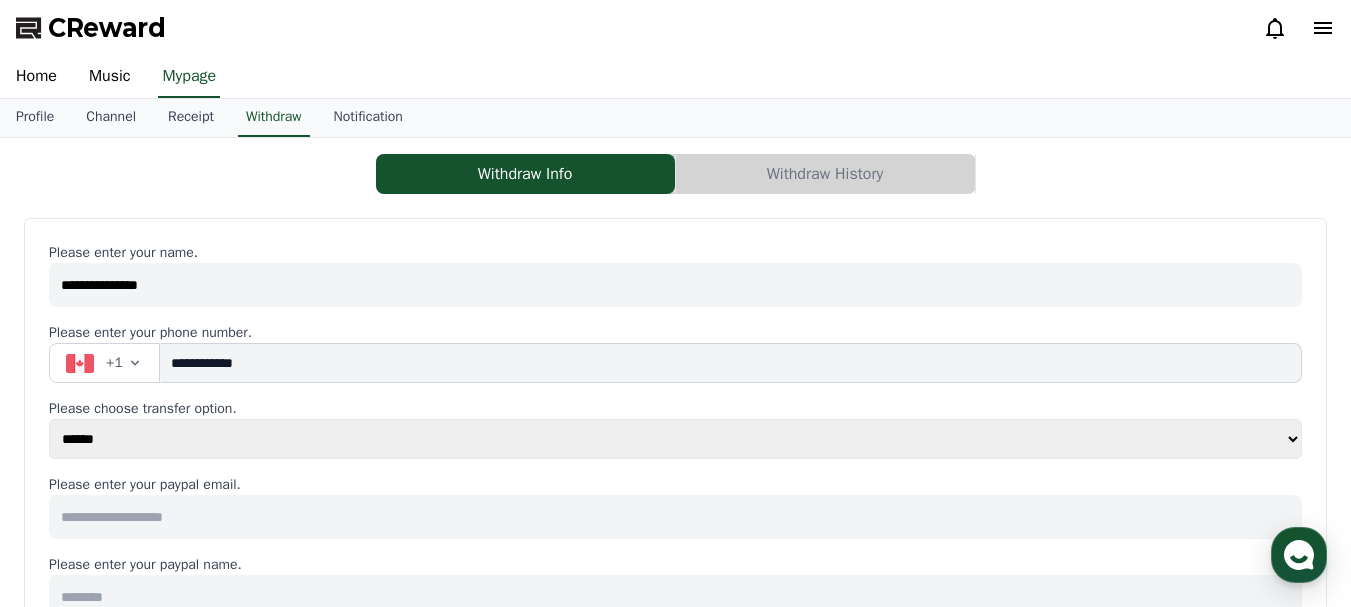 click on "Withdraw Info Withdraw History" at bounding box center [675, 174] 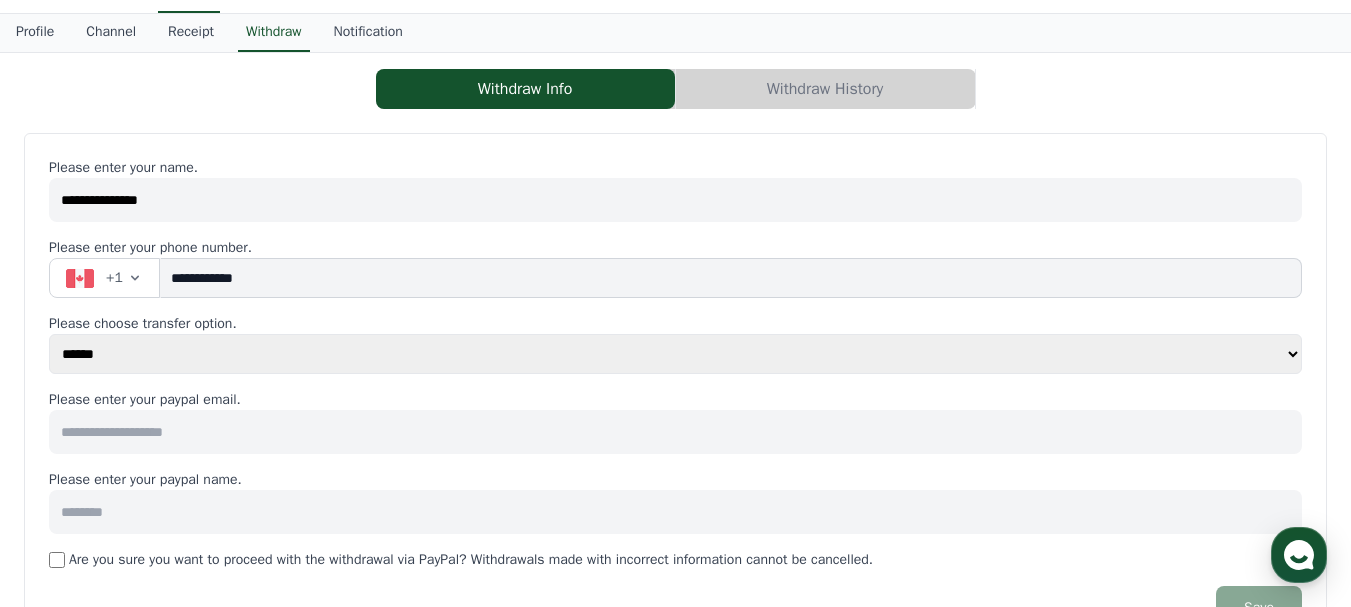 scroll, scrollTop: 200, scrollLeft: 0, axis: vertical 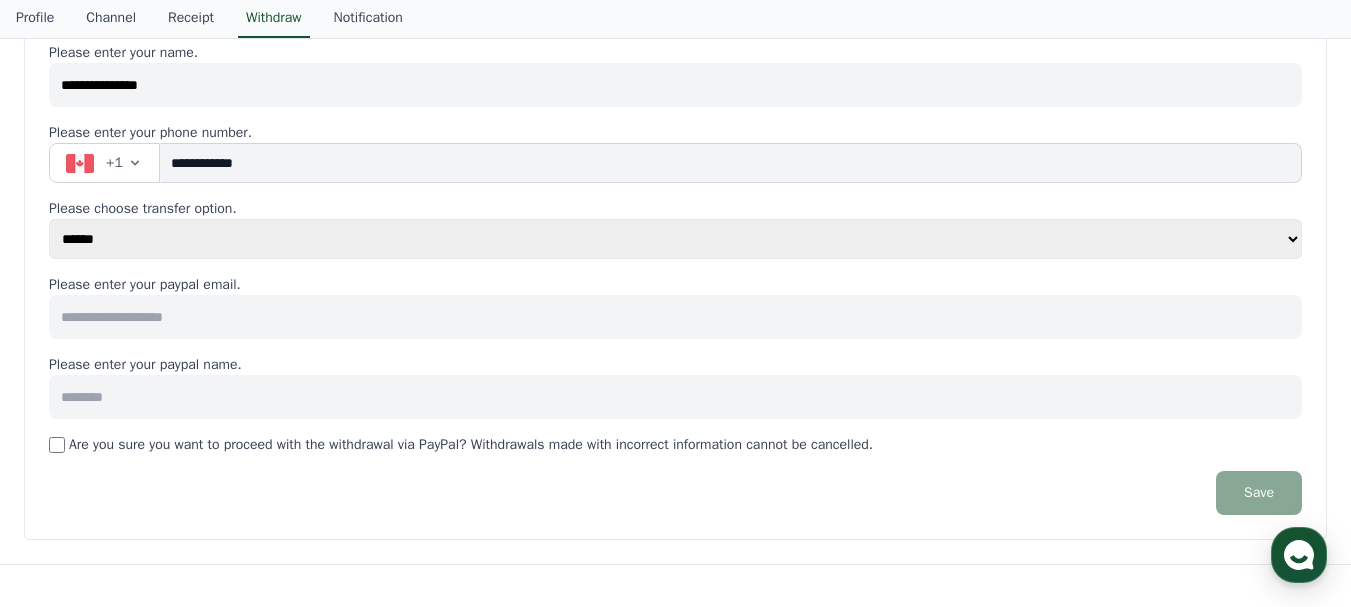 click on "**********" at bounding box center (675, 85) 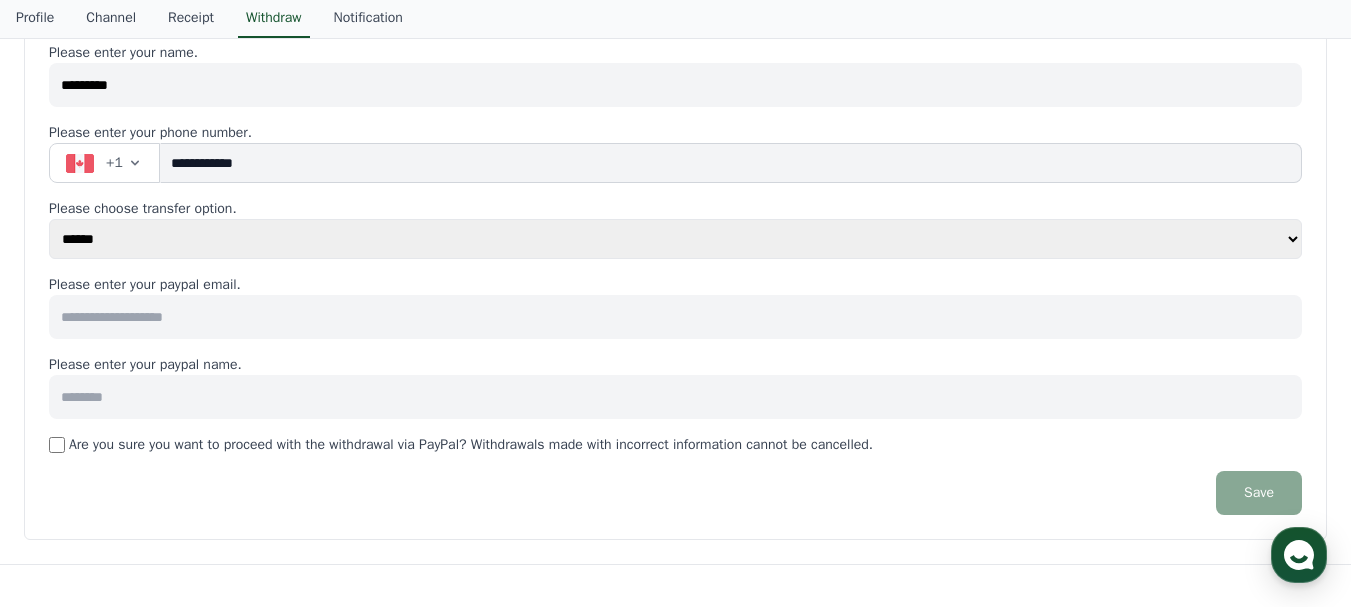 type on "*********" 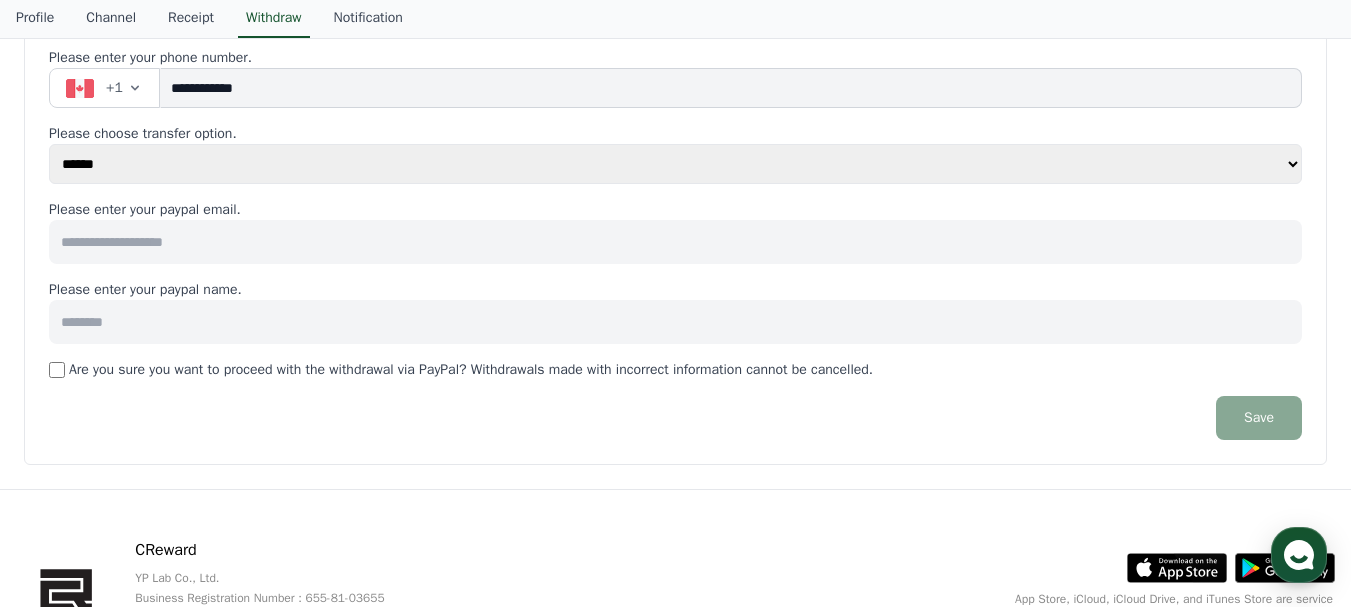 scroll, scrollTop: 400, scrollLeft: 0, axis: vertical 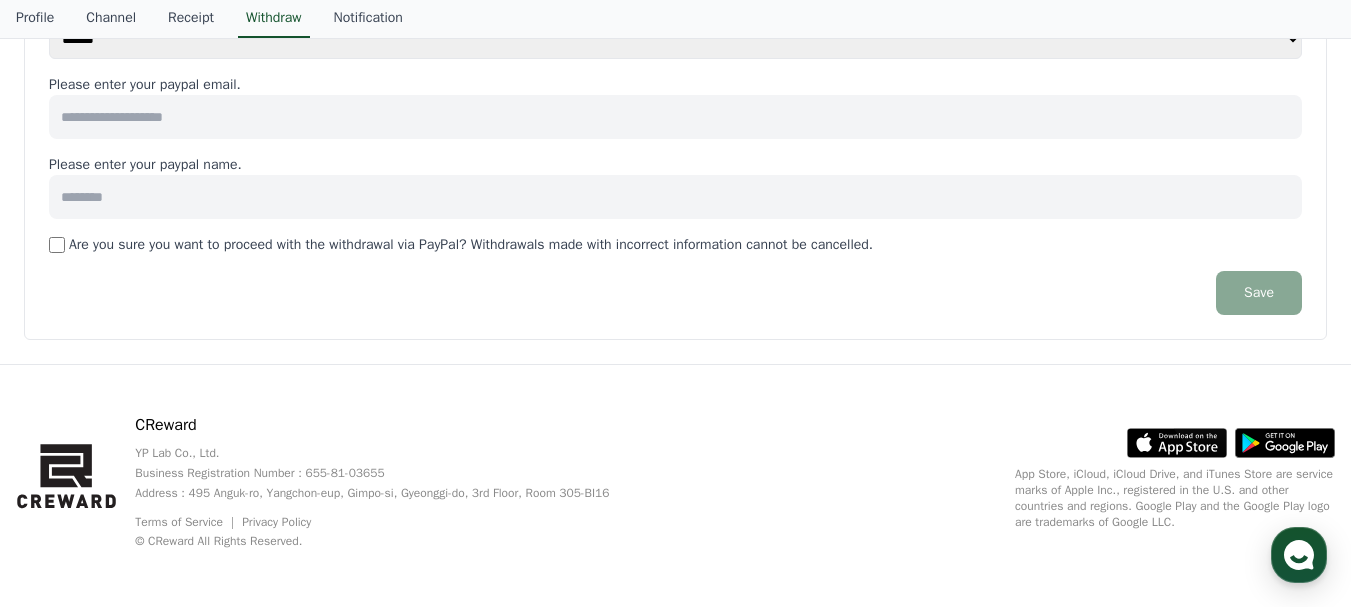 click at bounding box center (675, 117) 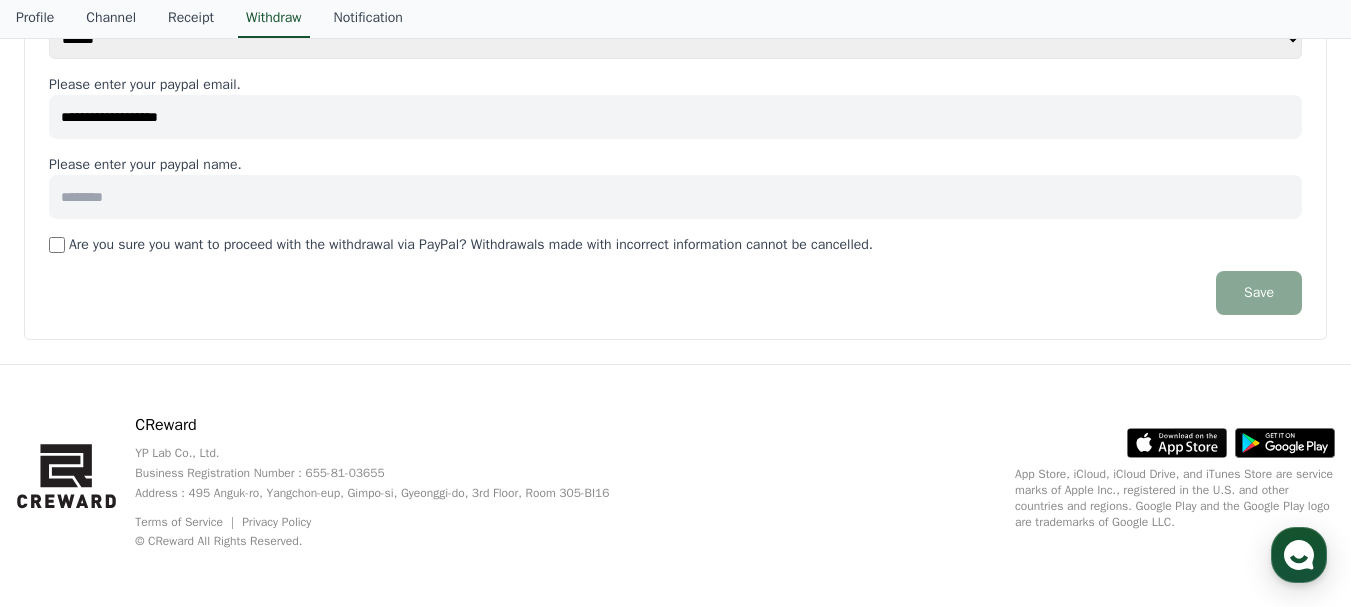 type on "**********" 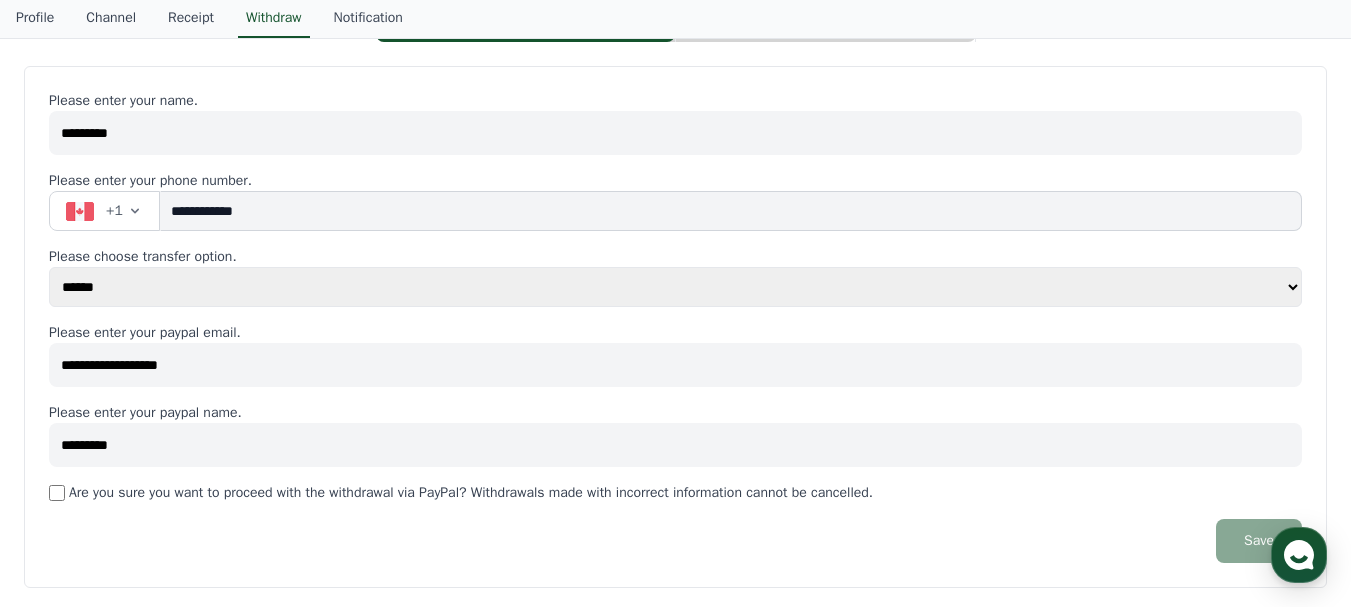 scroll, scrollTop: 400, scrollLeft: 0, axis: vertical 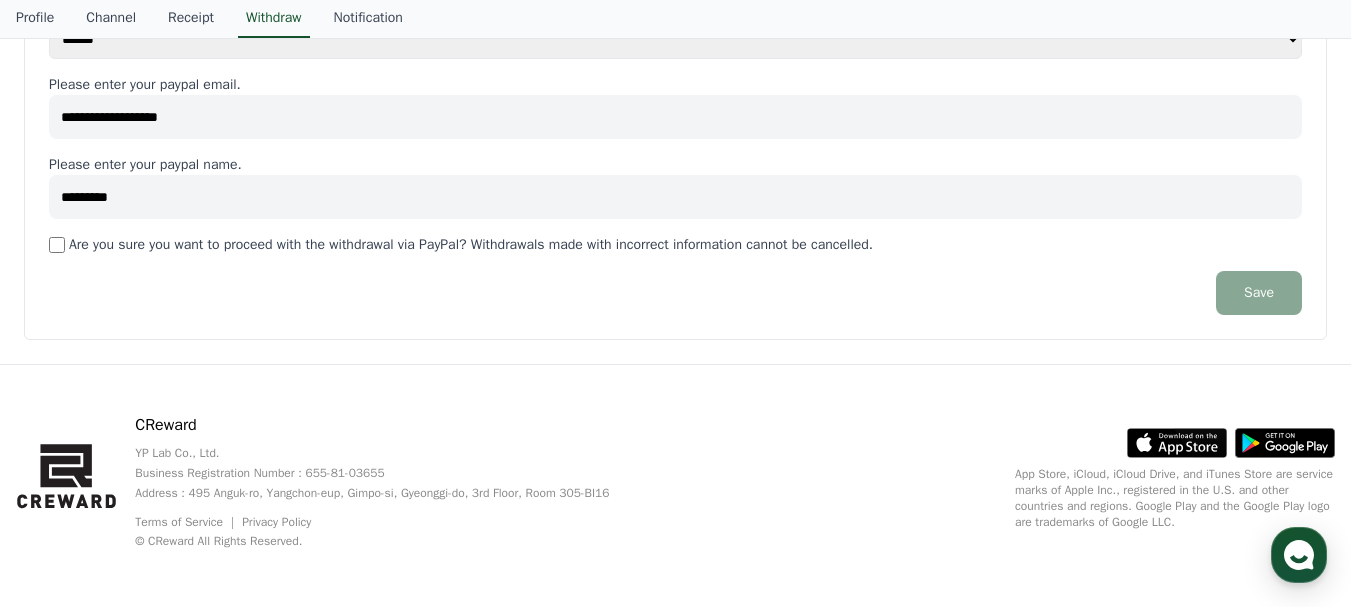 type on "*********" 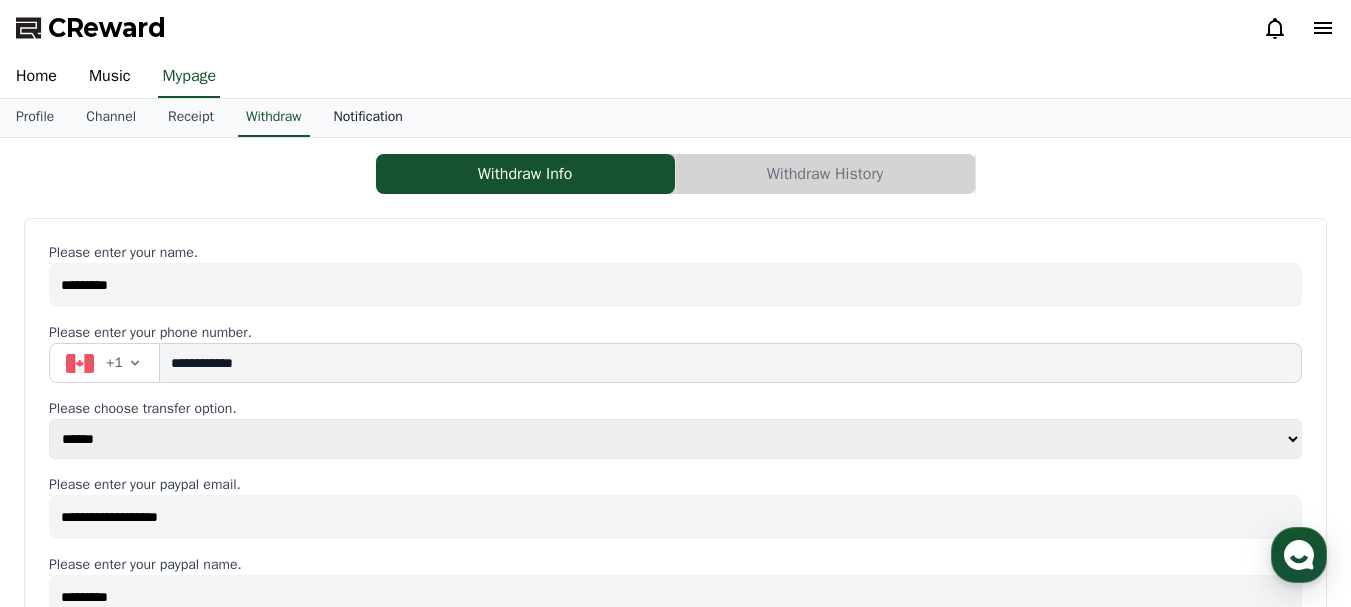 click on "Notification" at bounding box center [368, 118] 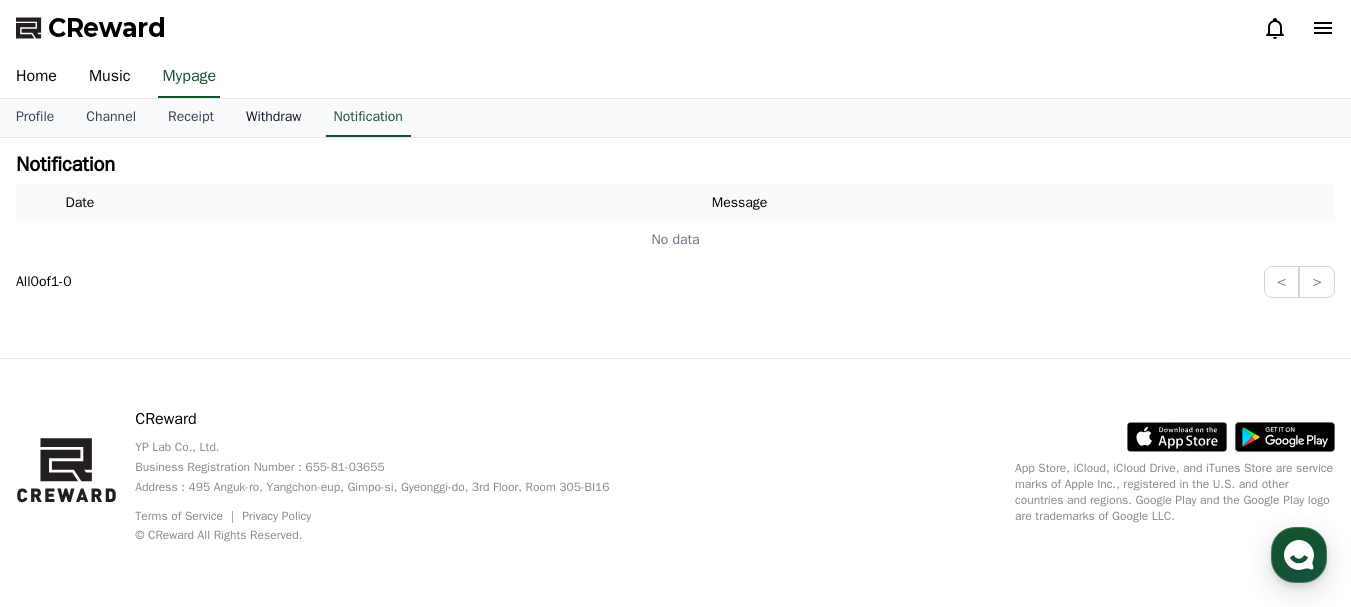 click on "Withdraw" at bounding box center [274, 118] 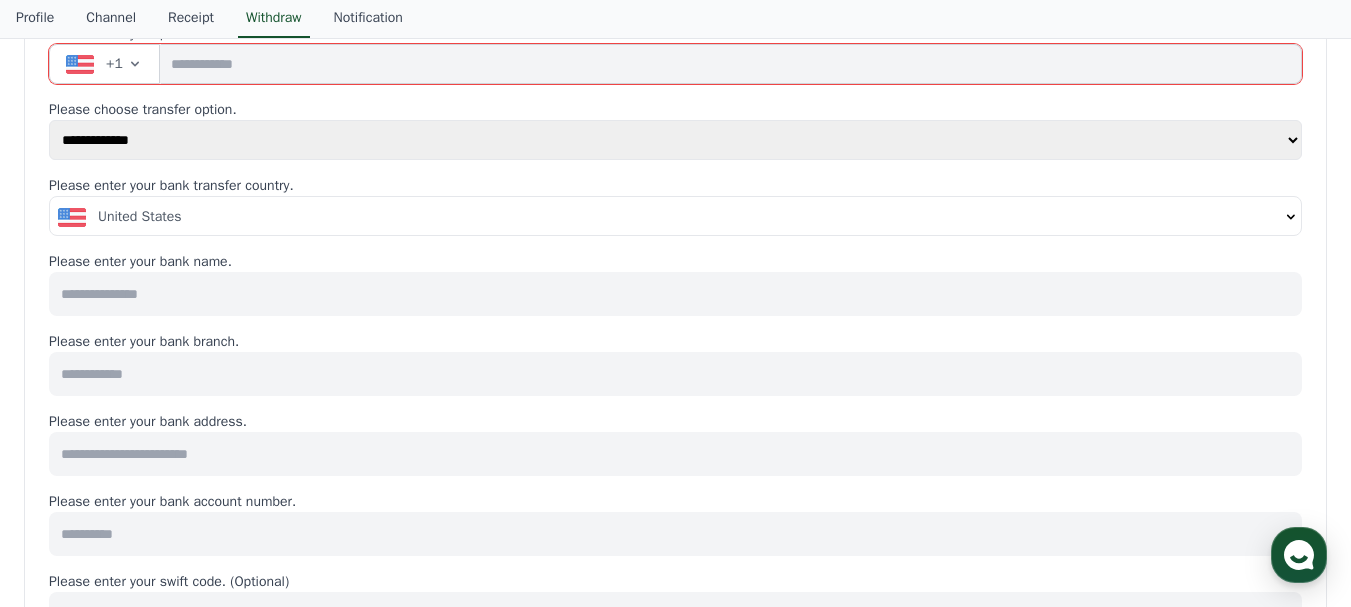 scroll, scrollTop: 300, scrollLeft: 0, axis: vertical 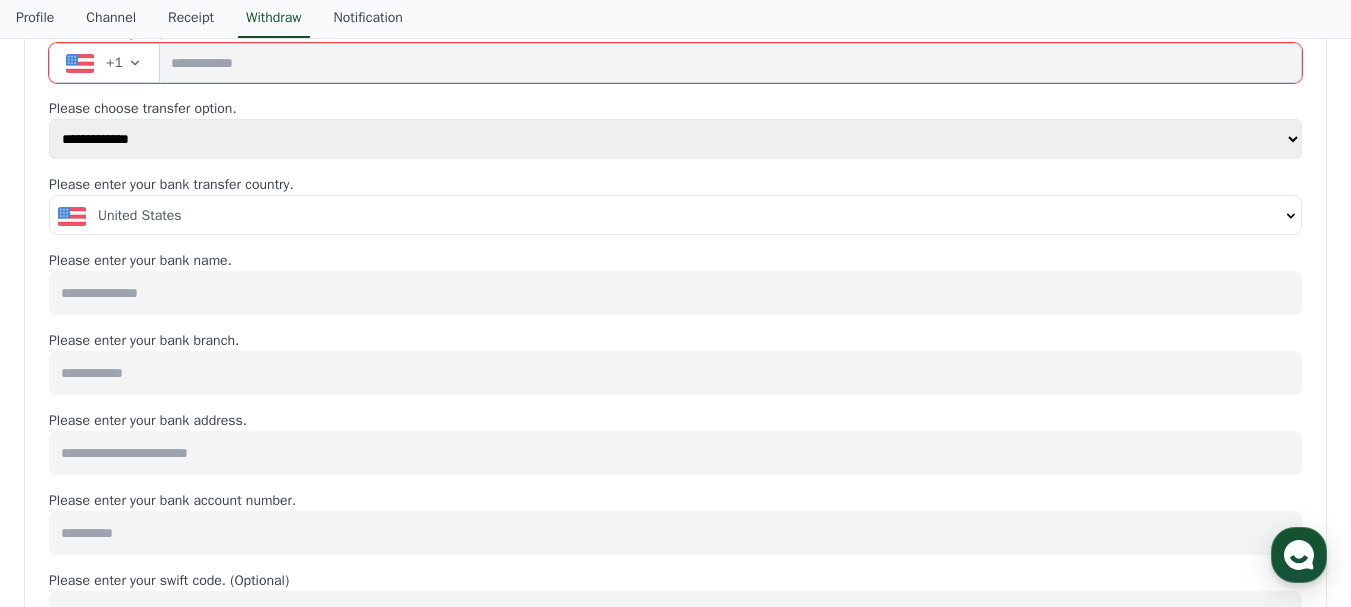 click on "**********" at bounding box center [675, 139] 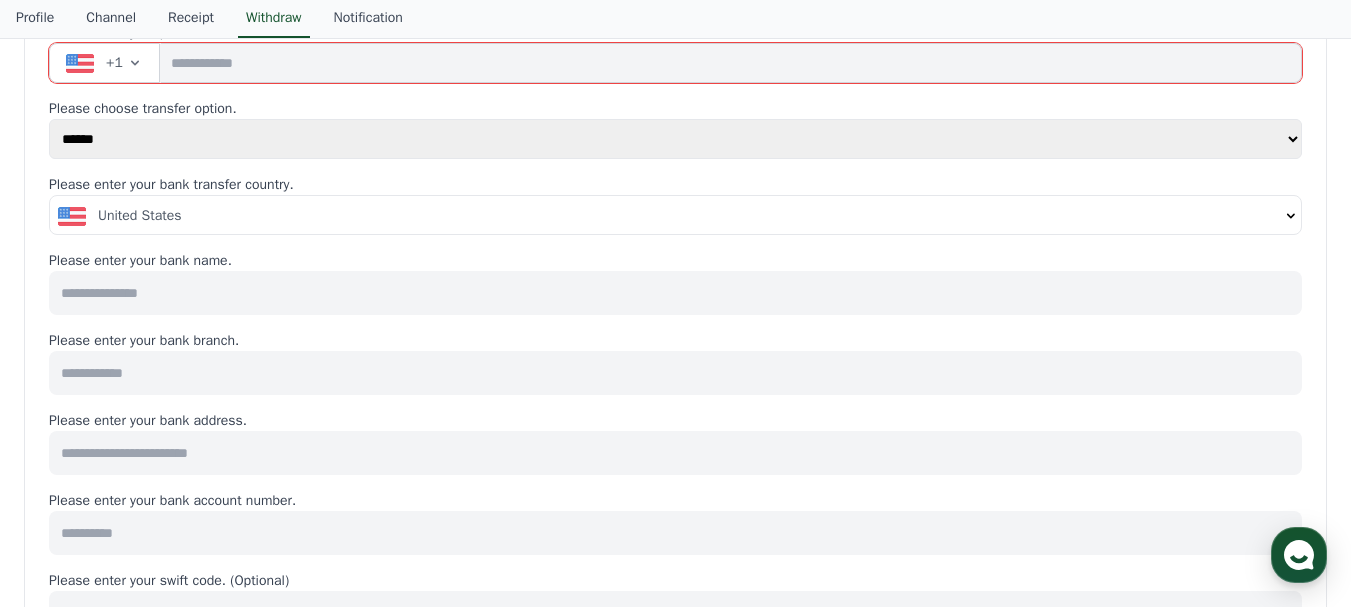 click on "**********" at bounding box center [675, 139] 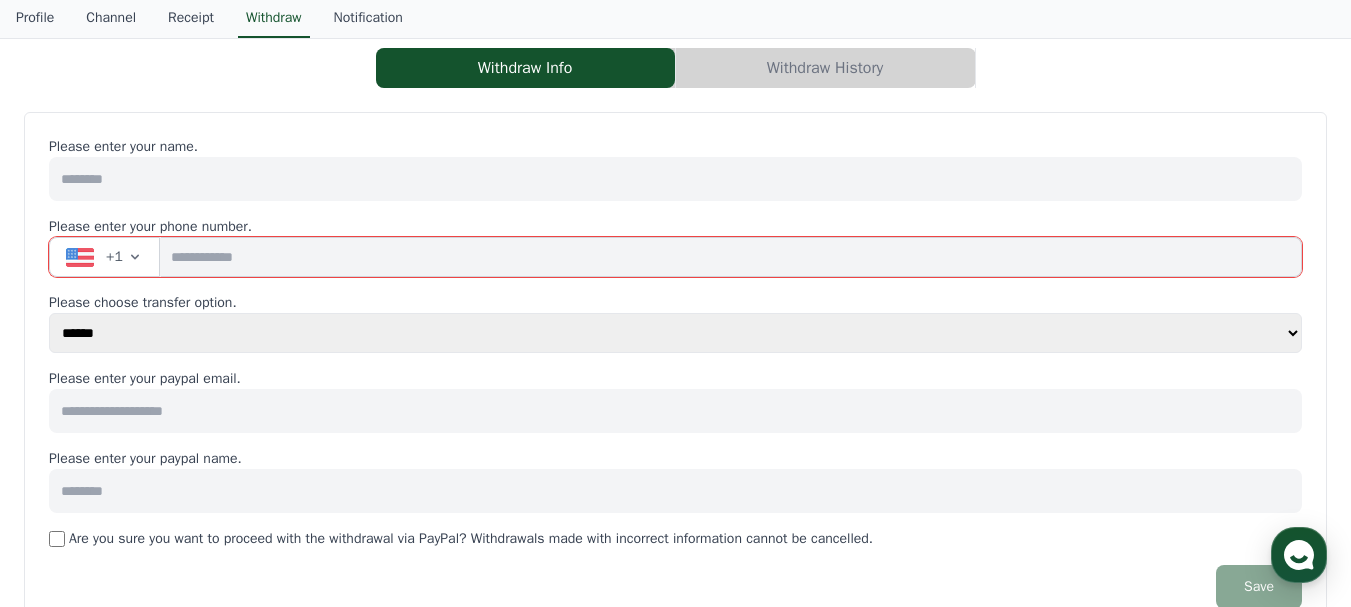 scroll, scrollTop: 206, scrollLeft: 0, axis: vertical 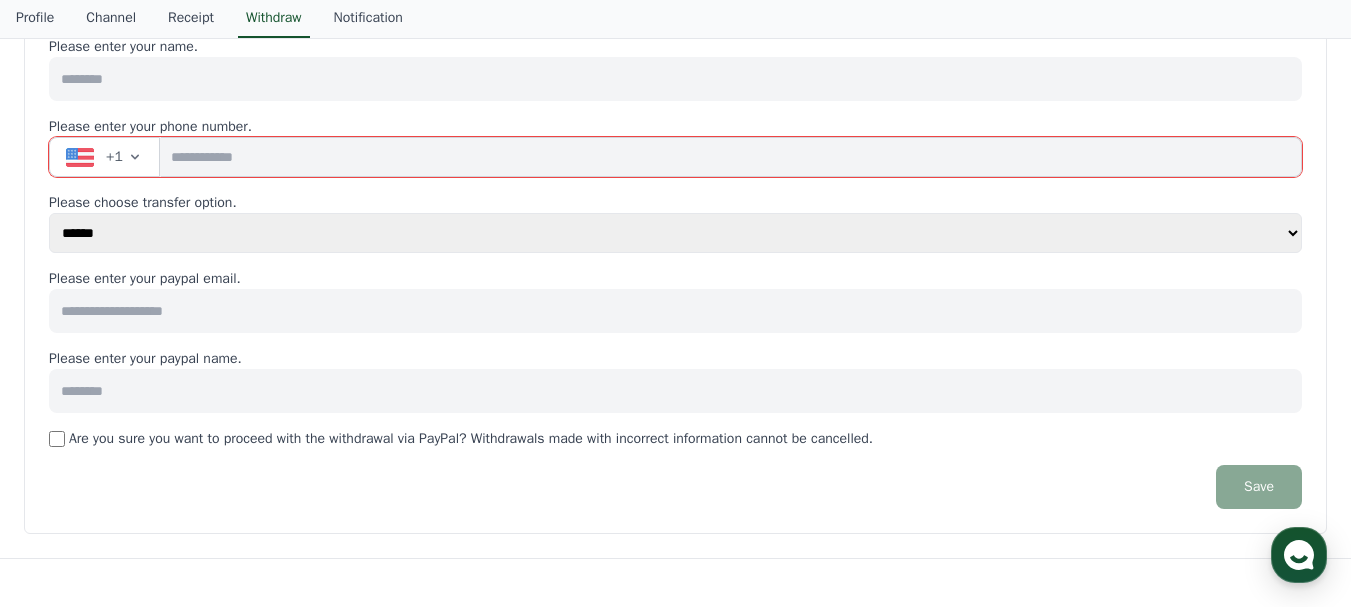 click on "+1" at bounding box center (104, 157) 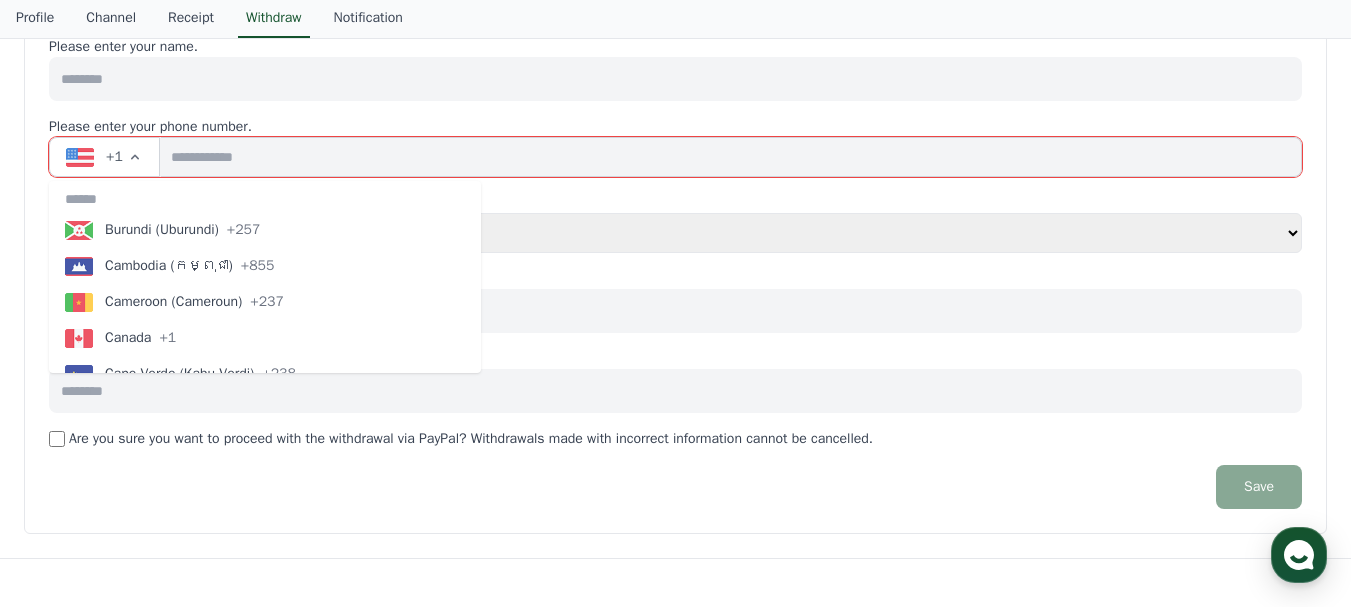 scroll, scrollTop: 1300, scrollLeft: 0, axis: vertical 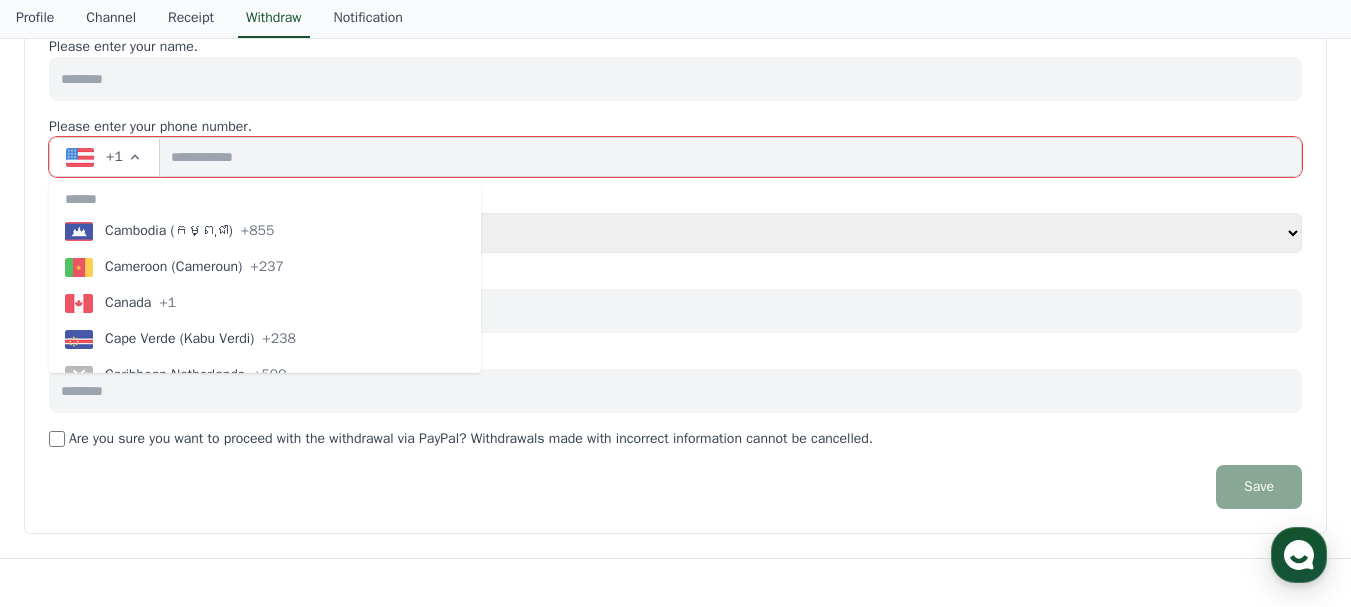 click on "+1" at bounding box center [167, 303] 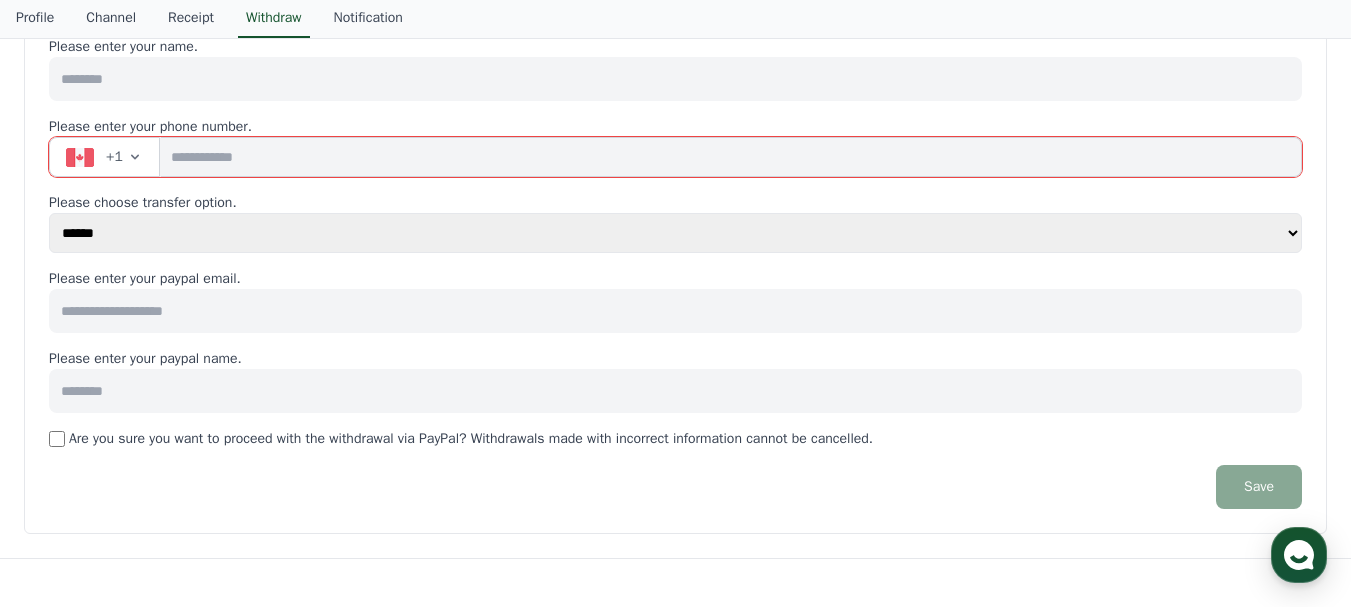 click at bounding box center [731, 157] 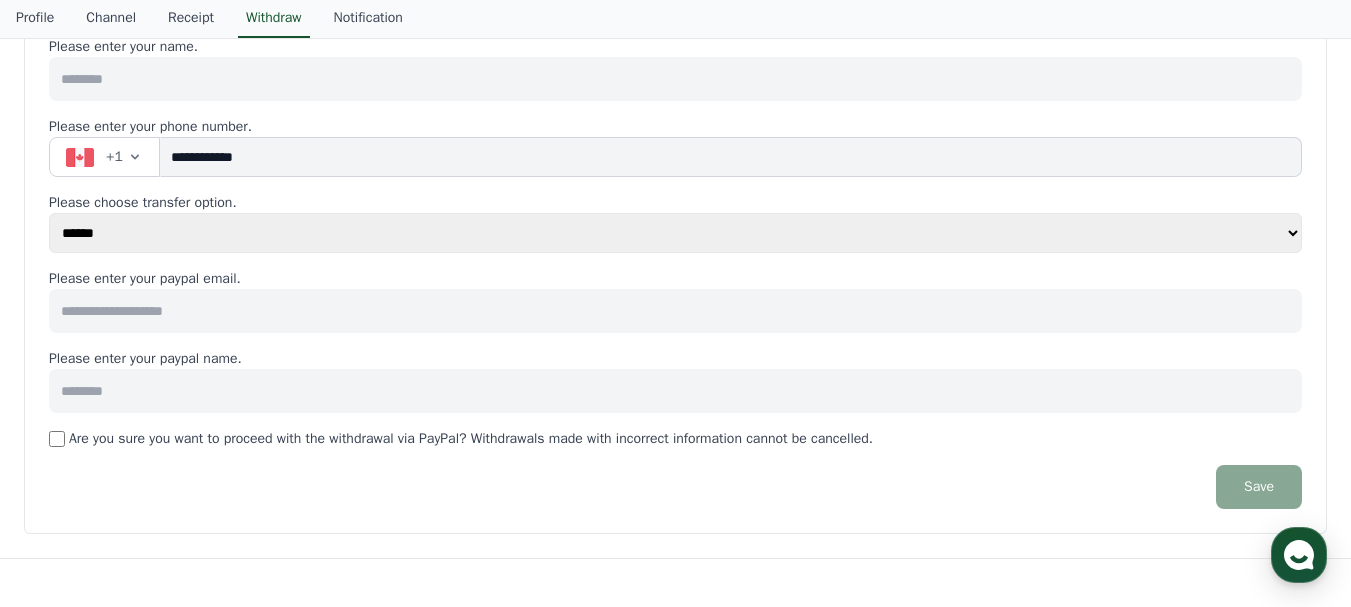 type on "**********" 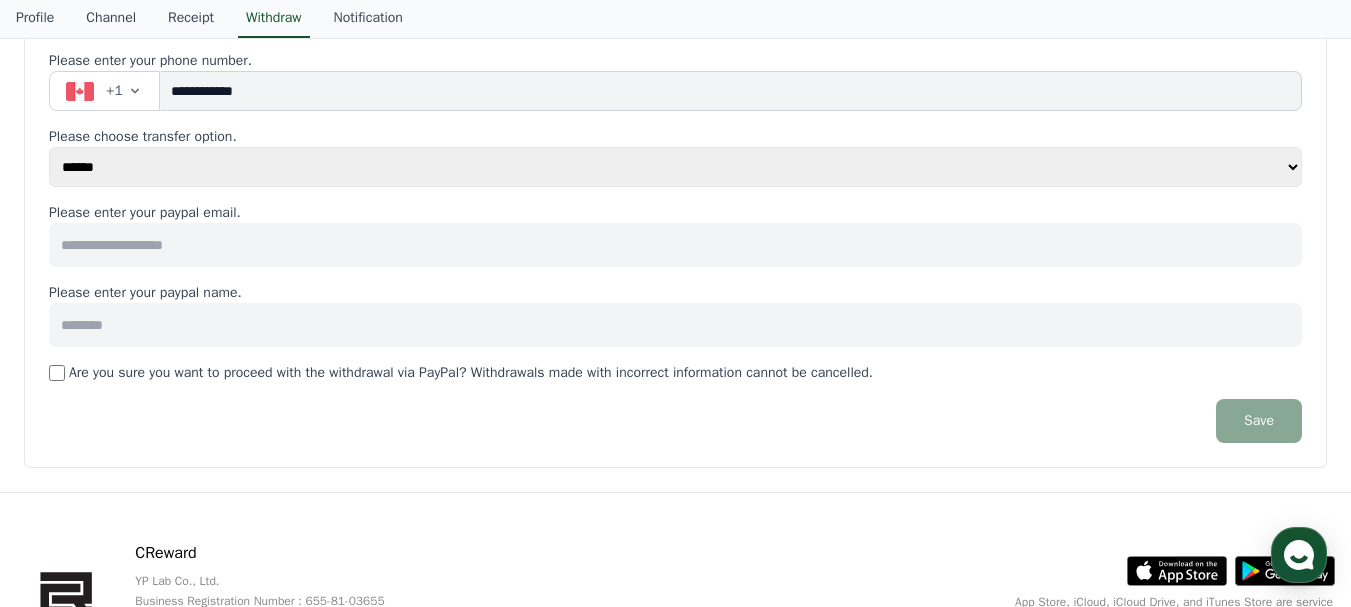 scroll, scrollTop: 306, scrollLeft: 0, axis: vertical 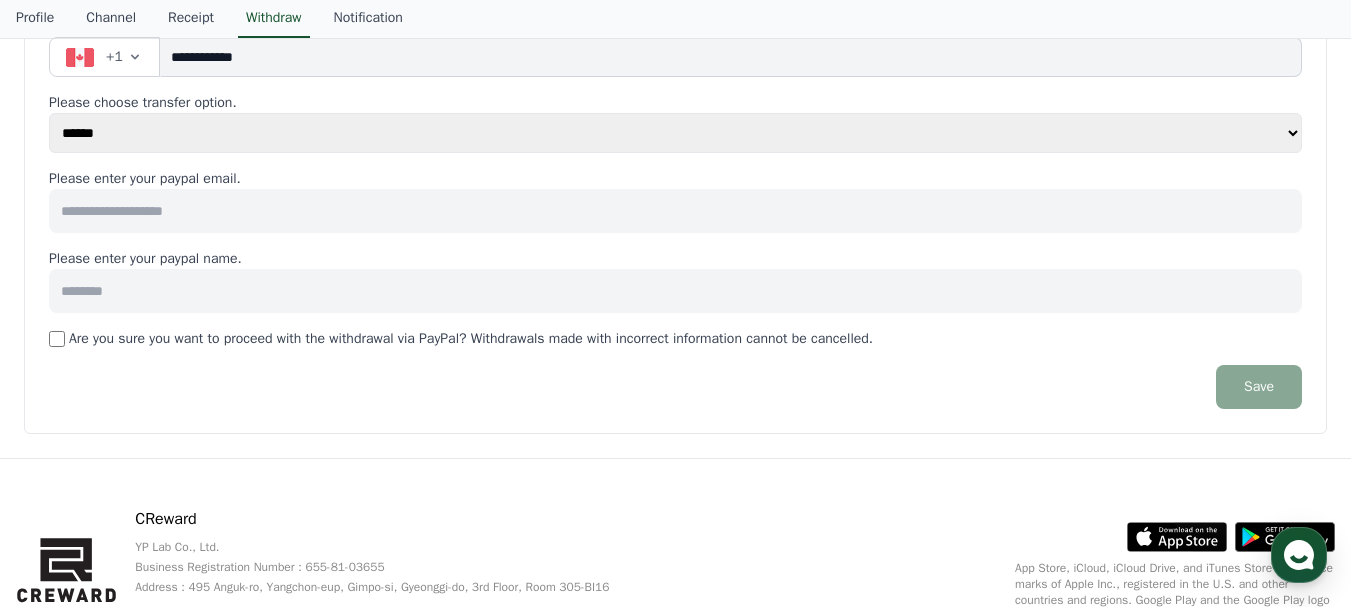 click at bounding box center (675, 211) 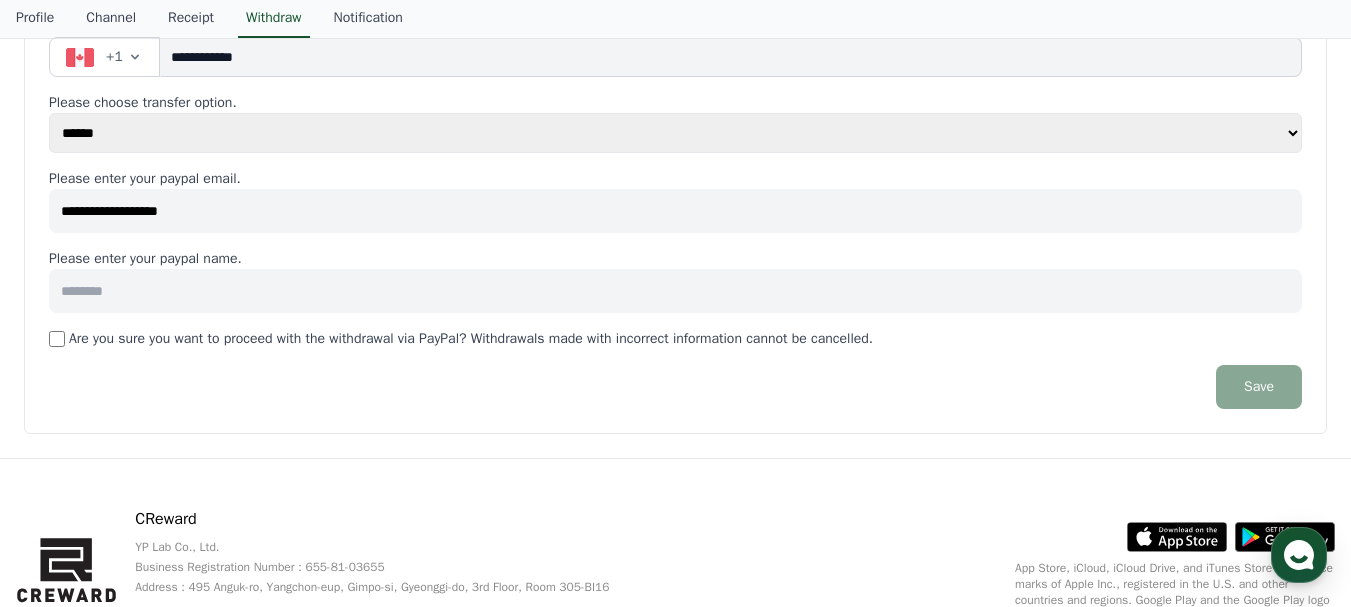 click at bounding box center [675, 291] 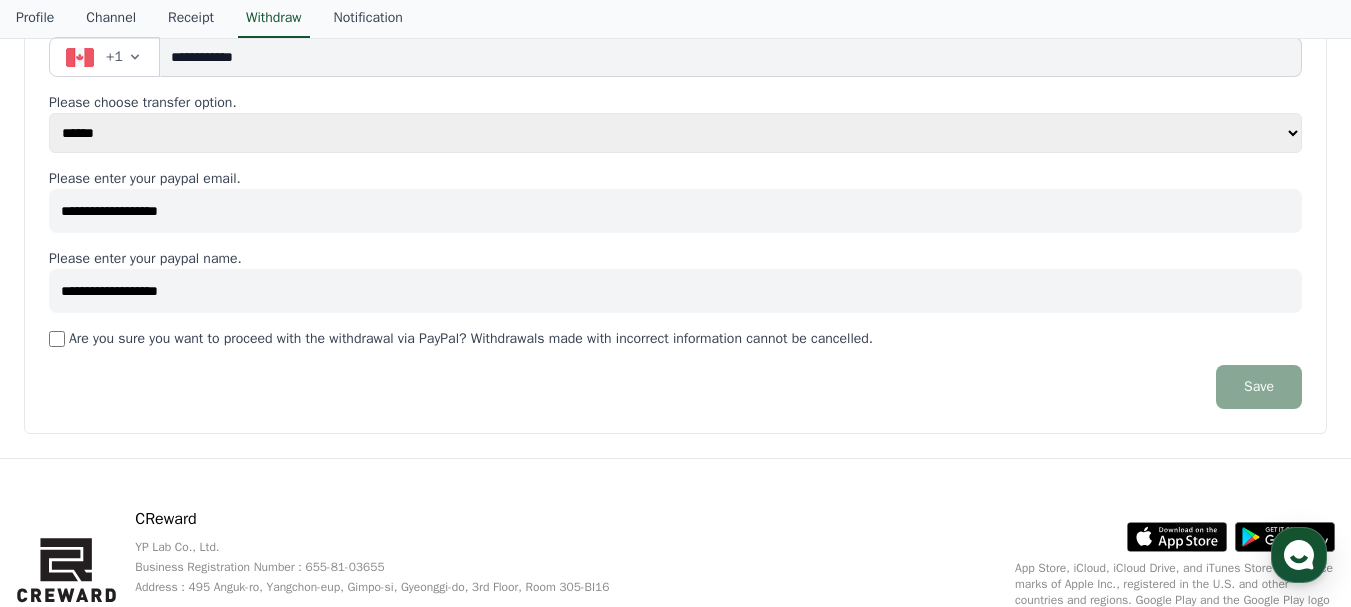type on "**********" 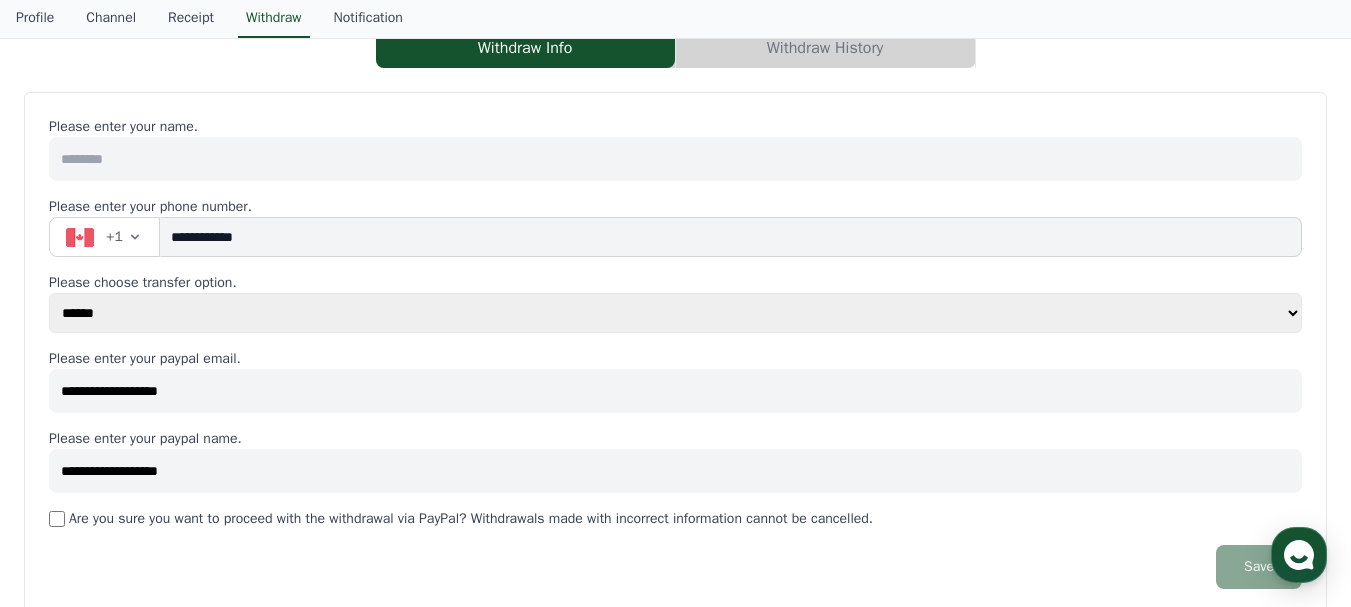 scroll, scrollTop: 106, scrollLeft: 0, axis: vertical 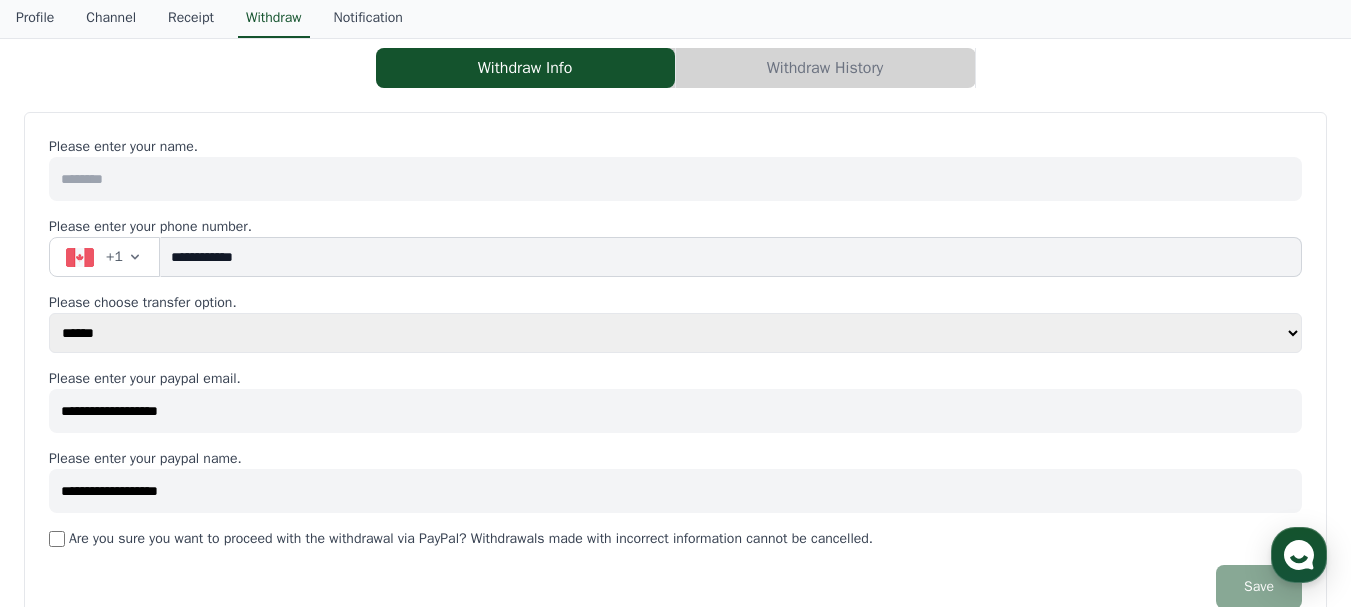click at bounding box center (675, 179) 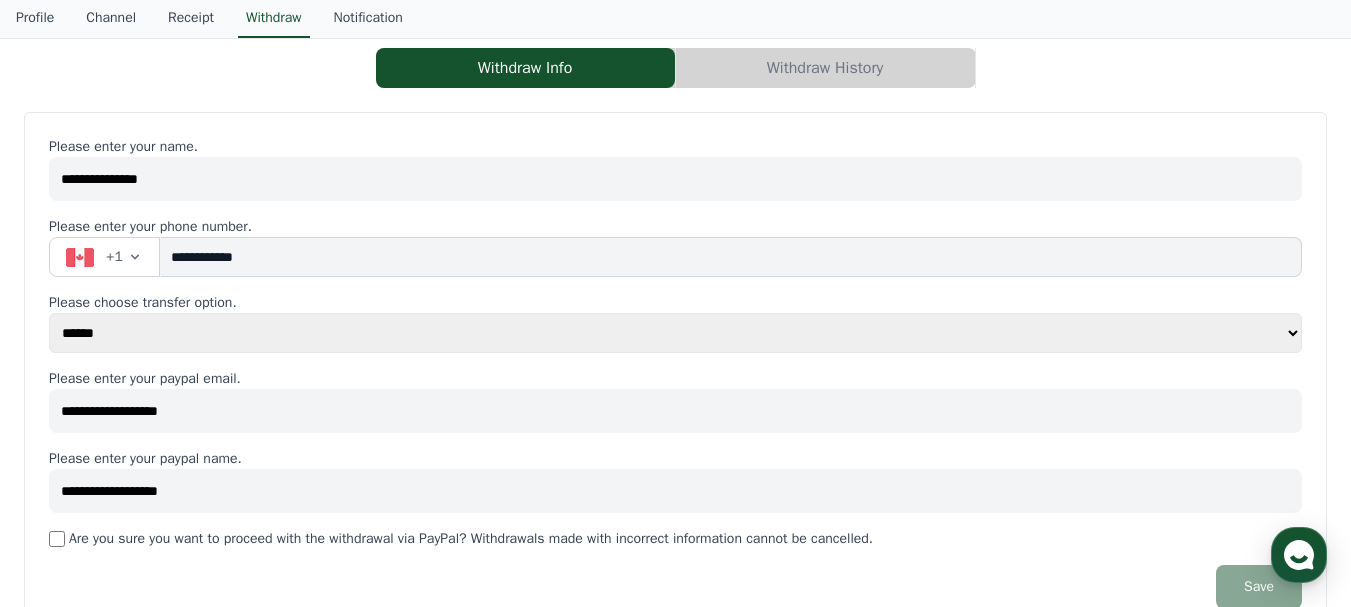 type on "**********" 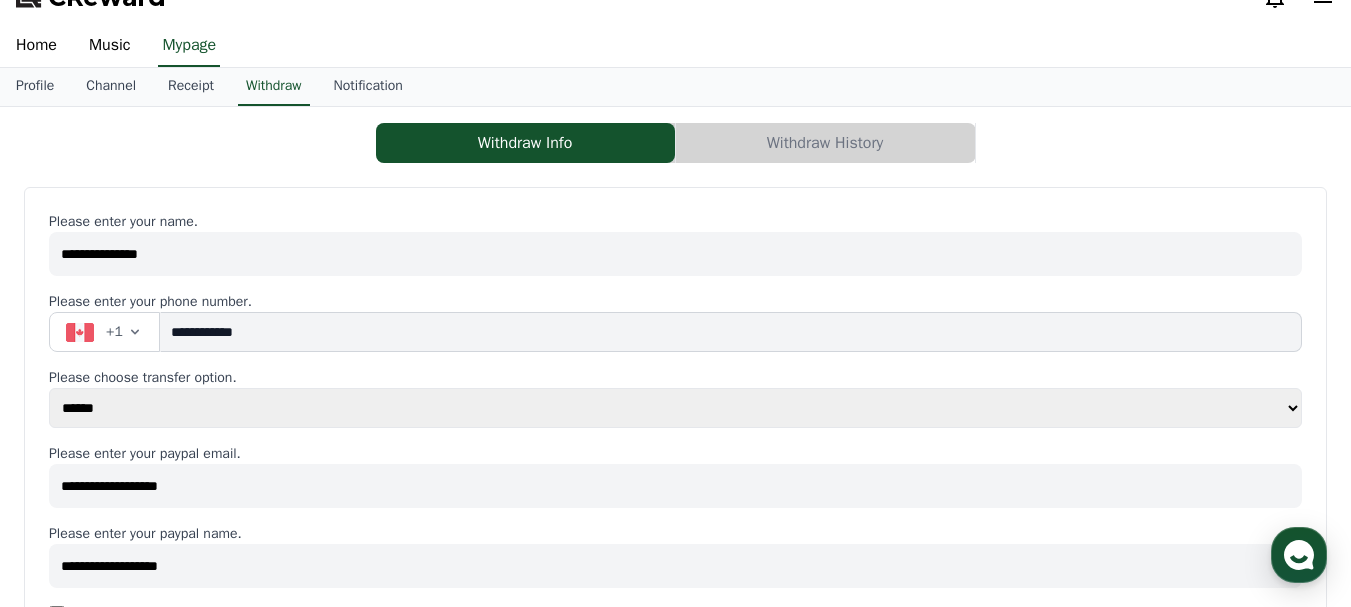 scroll, scrollTop: 0, scrollLeft: 0, axis: both 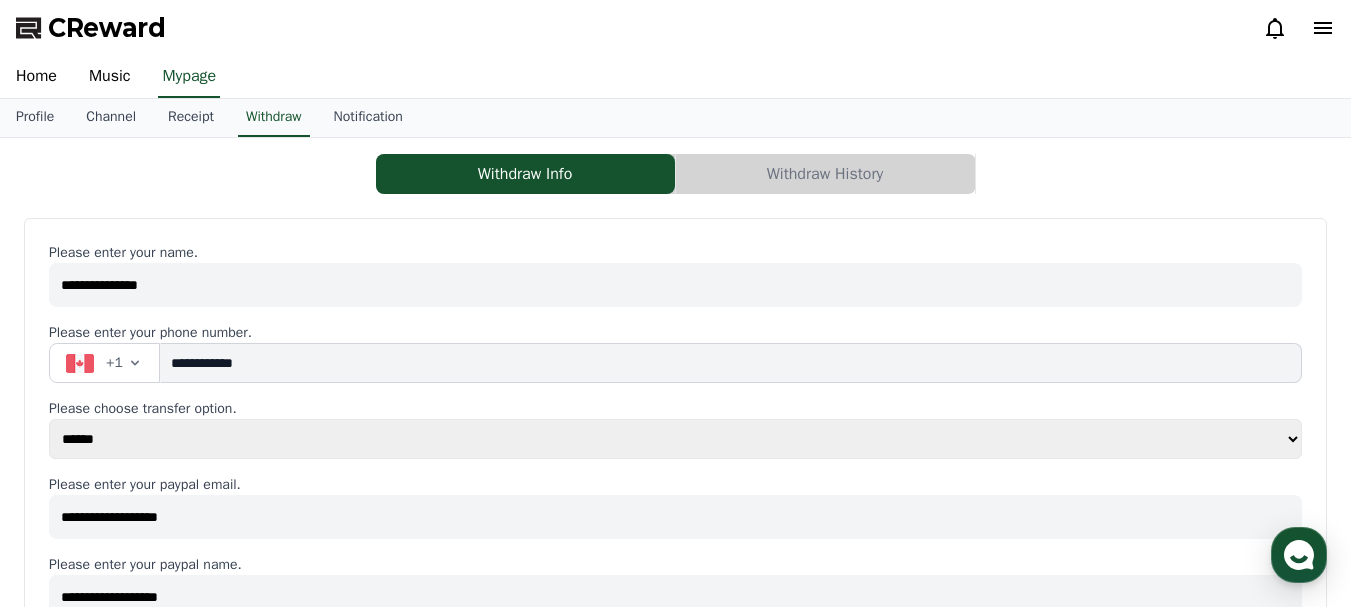 click on "**********" at bounding box center [675, 451] 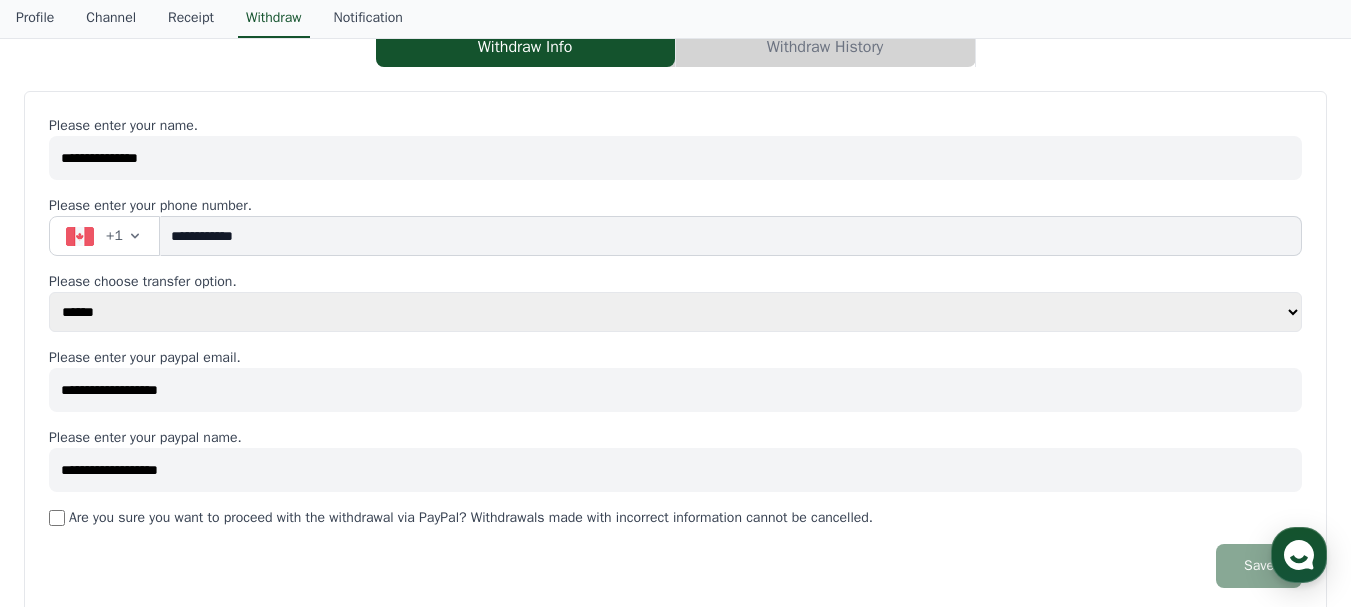 scroll, scrollTop: 300, scrollLeft: 0, axis: vertical 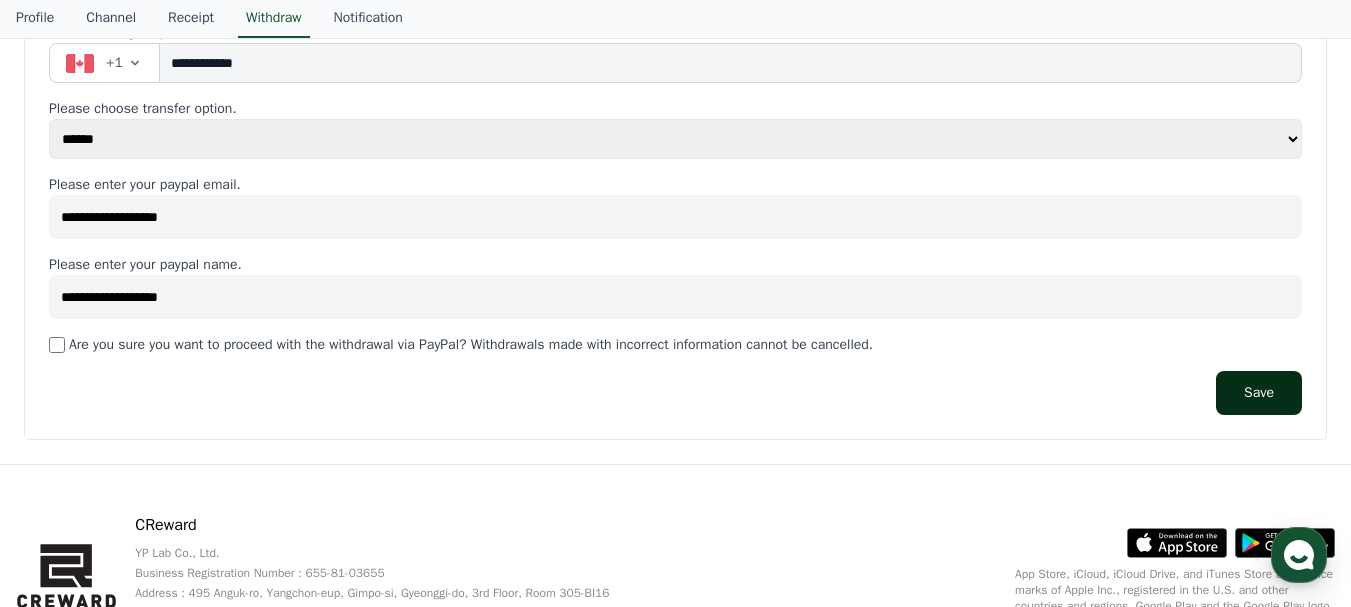 click on "Save" at bounding box center [1259, 393] 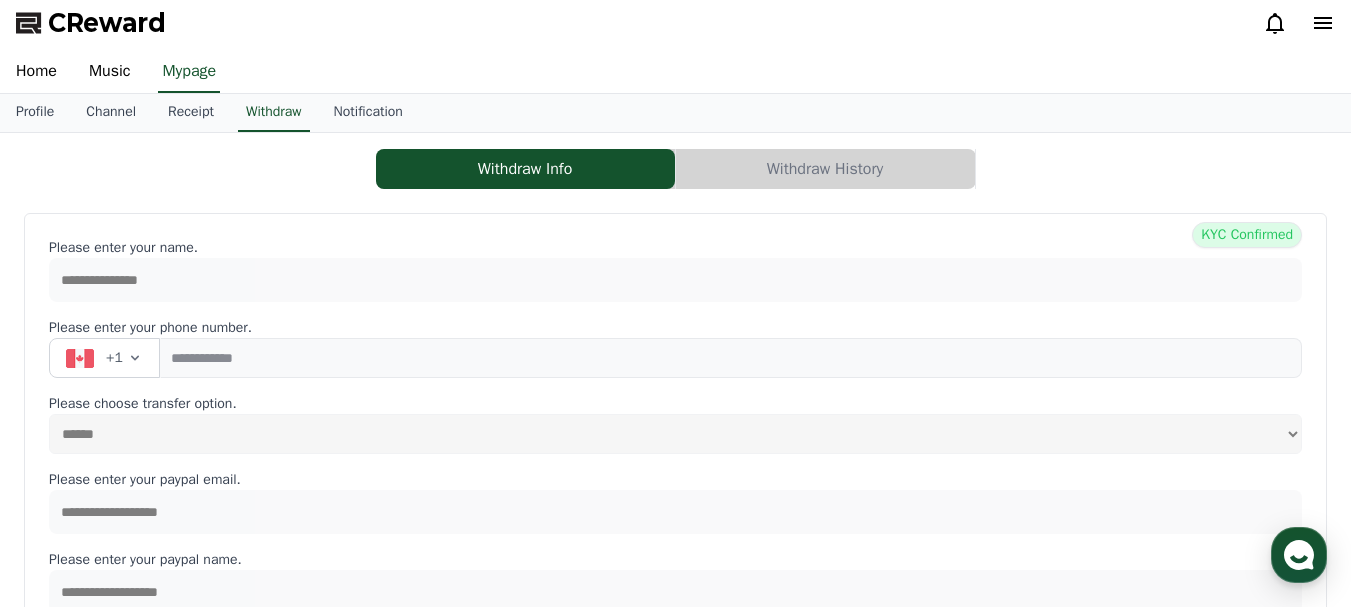 scroll, scrollTop: 0, scrollLeft: 0, axis: both 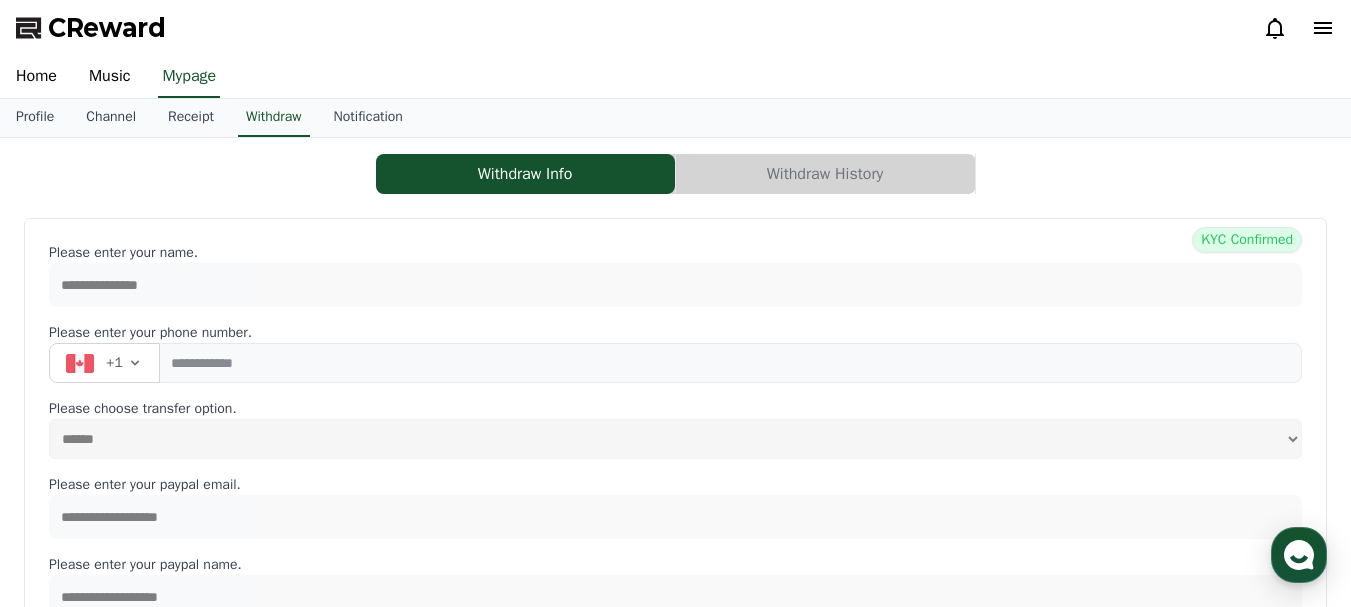 click on "Withdraw Info Withdraw History" at bounding box center [675, 174] 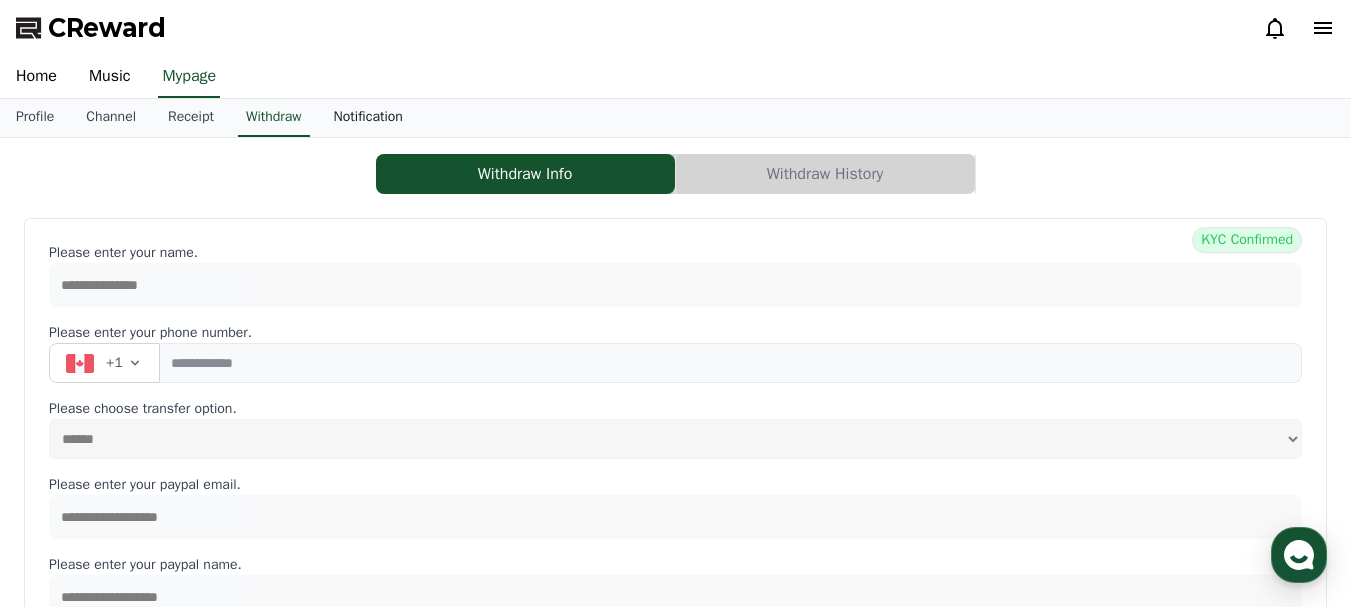 click on "Notification" at bounding box center [368, 118] 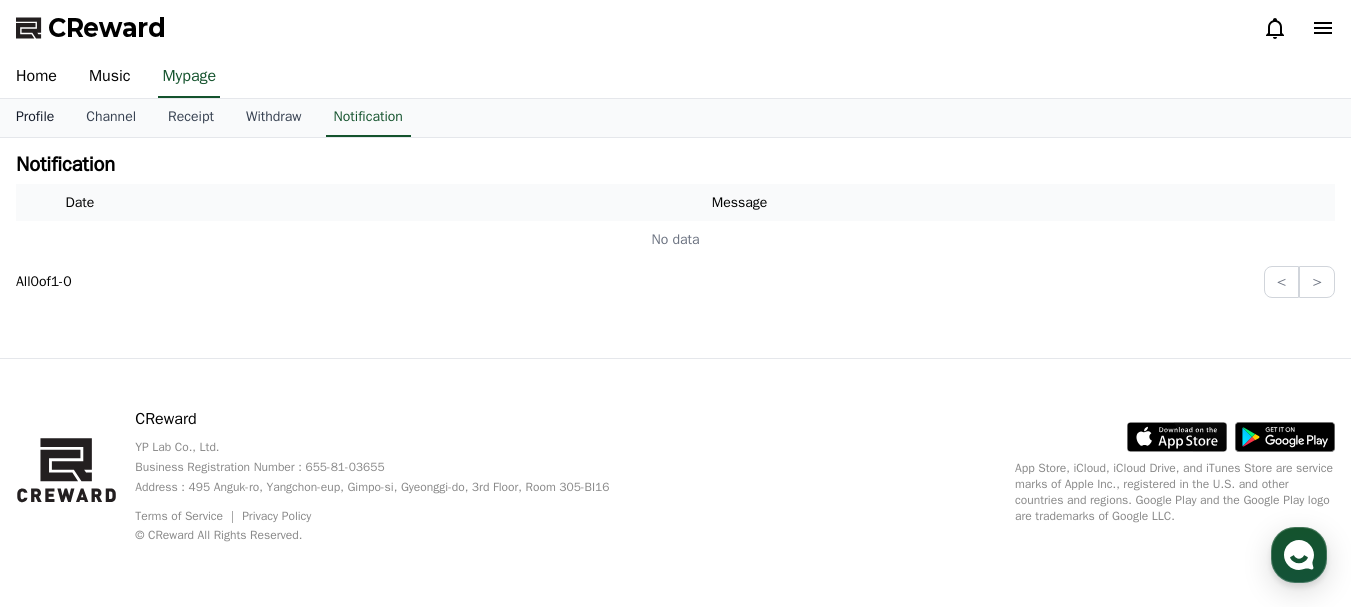 click on "Profile" at bounding box center [35, 118] 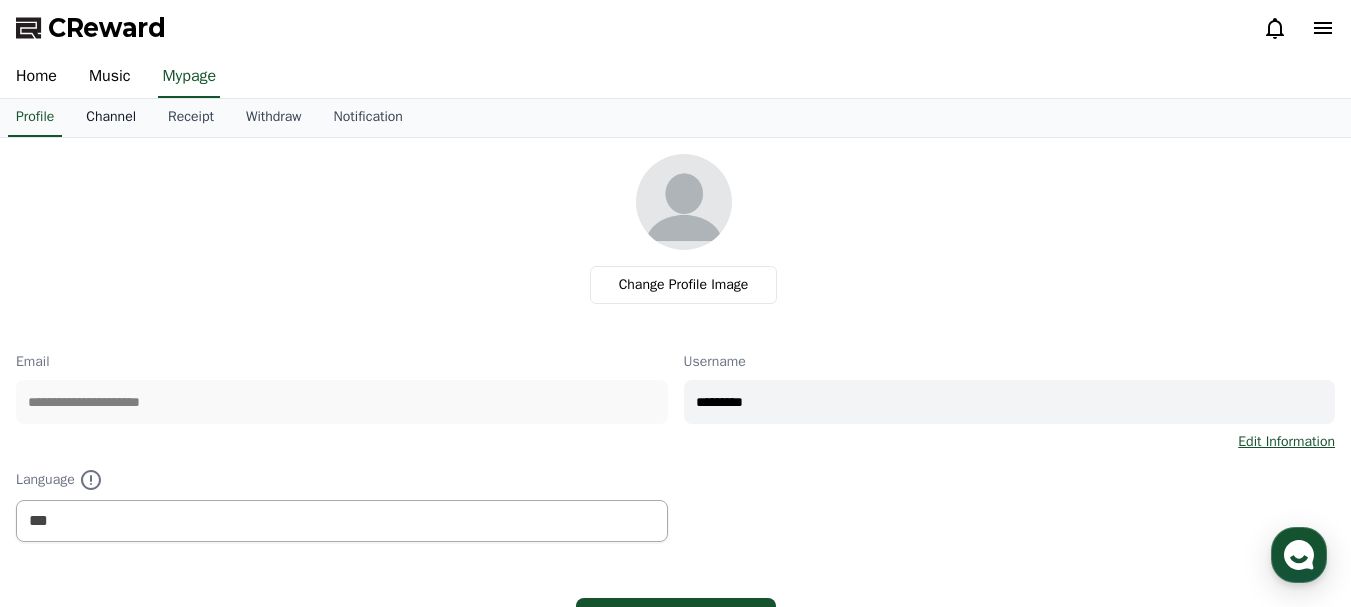 click on "Channel" at bounding box center [111, 118] 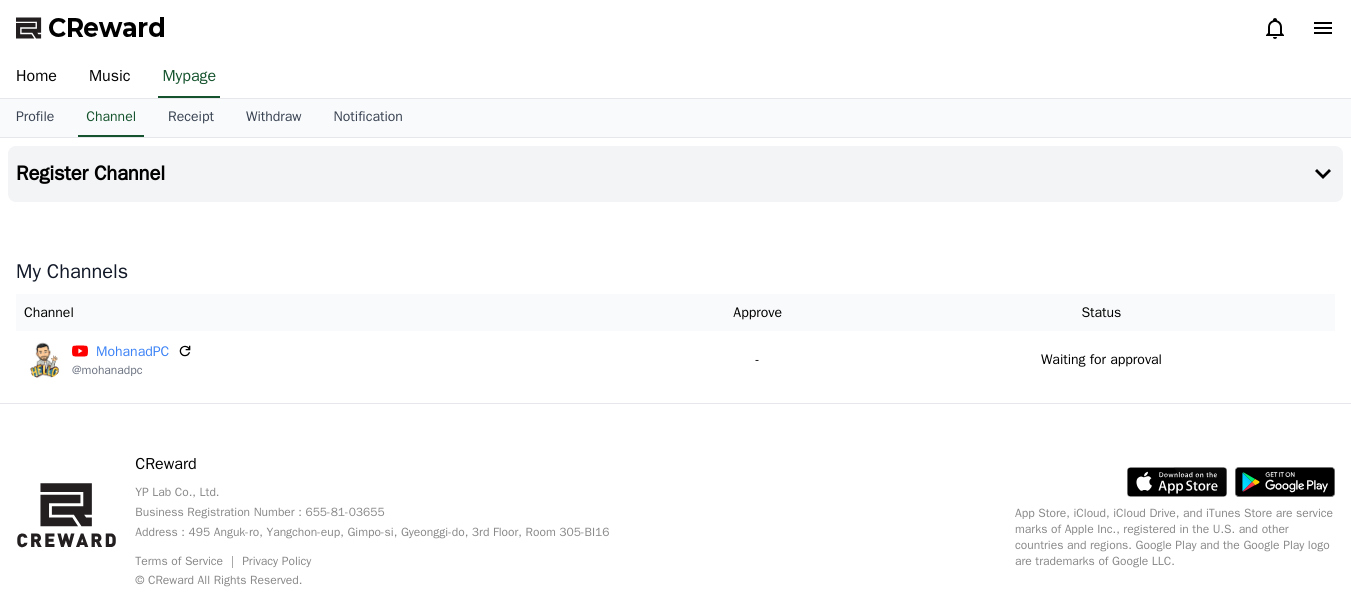 scroll, scrollTop: 0, scrollLeft: 0, axis: both 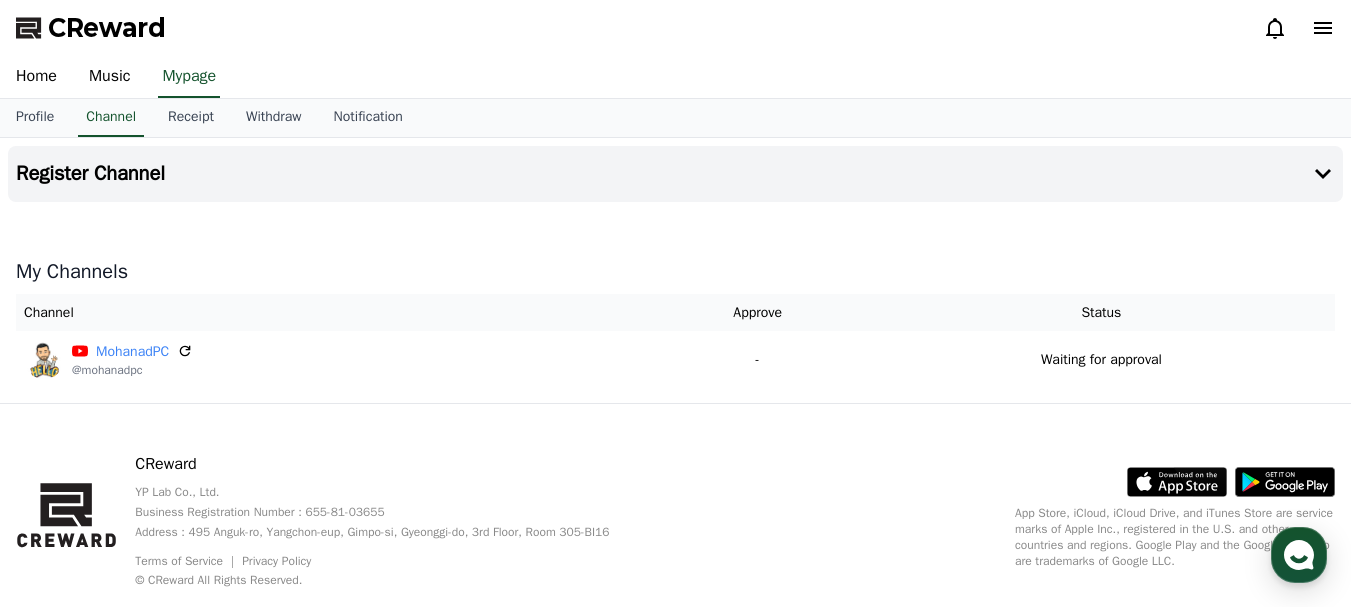click on "Register Channel             My Channels   Channel   Approve   Status         [USERNAME]     @[USERNAME]       -   Waiting for approval" at bounding box center [675, 270] 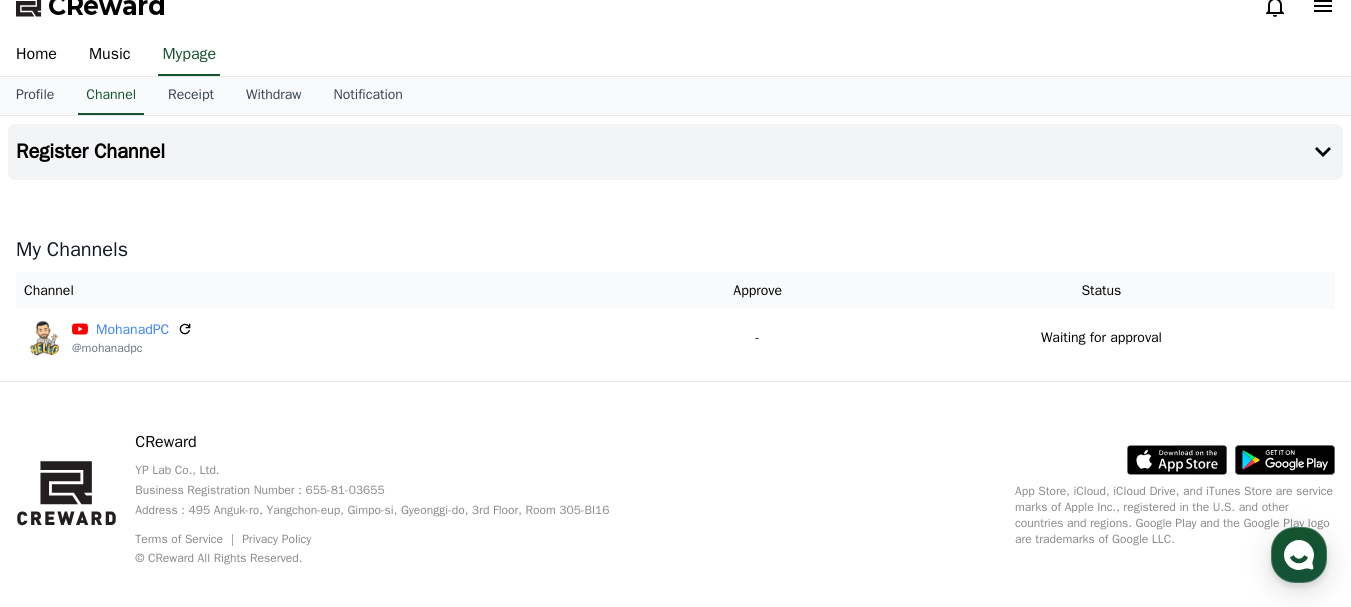scroll, scrollTop: 0, scrollLeft: 0, axis: both 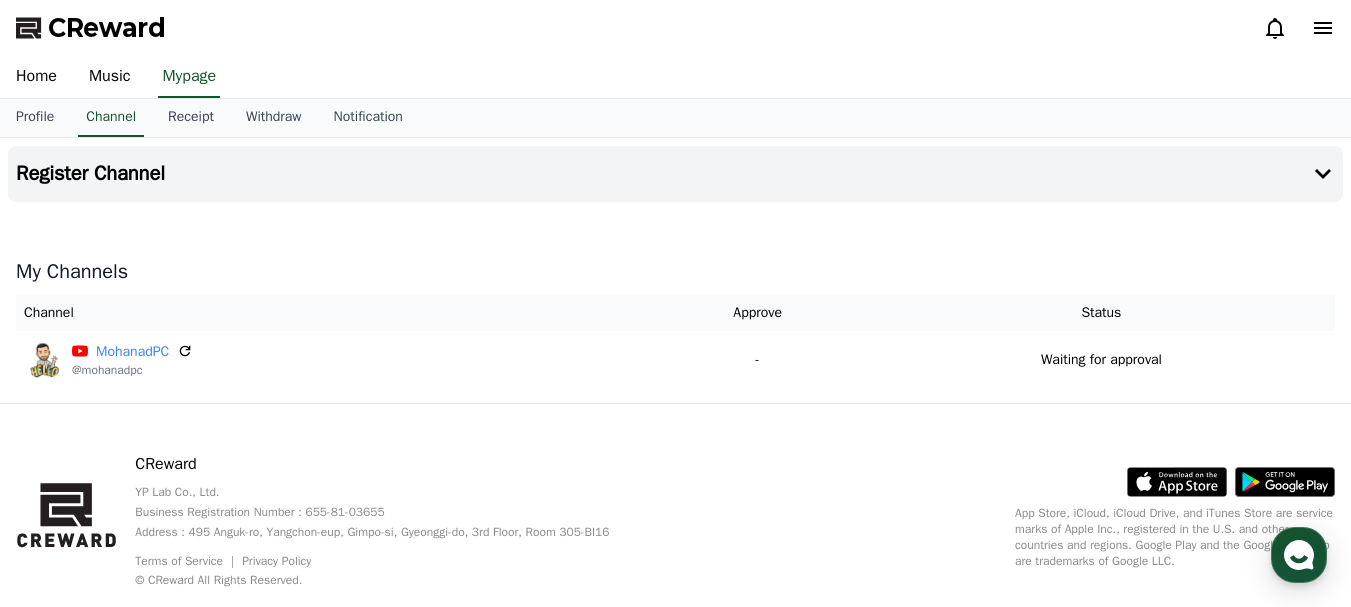 click 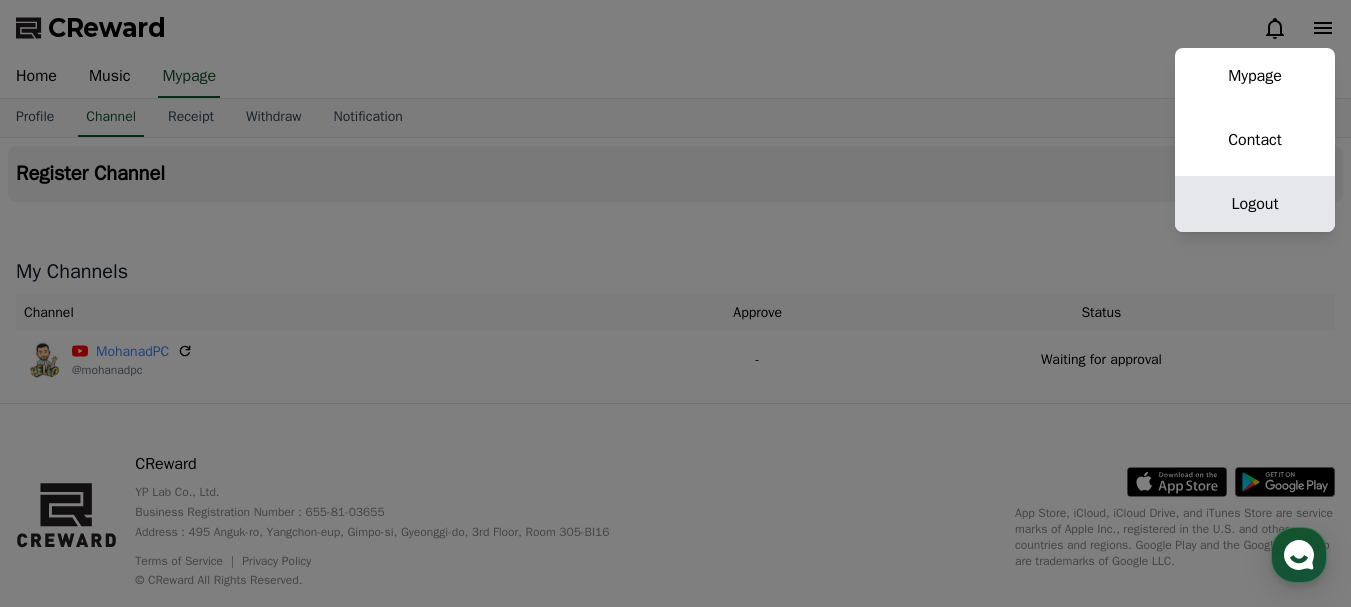 click on "Logout" at bounding box center (1255, 204) 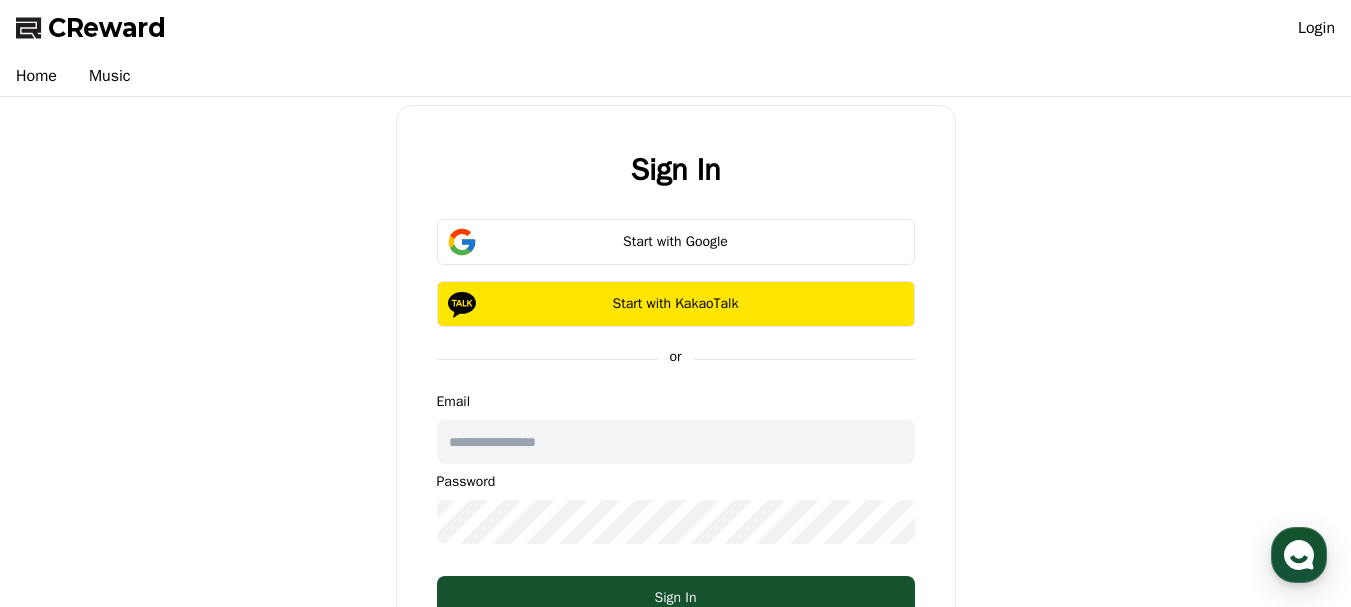 type on "**********" 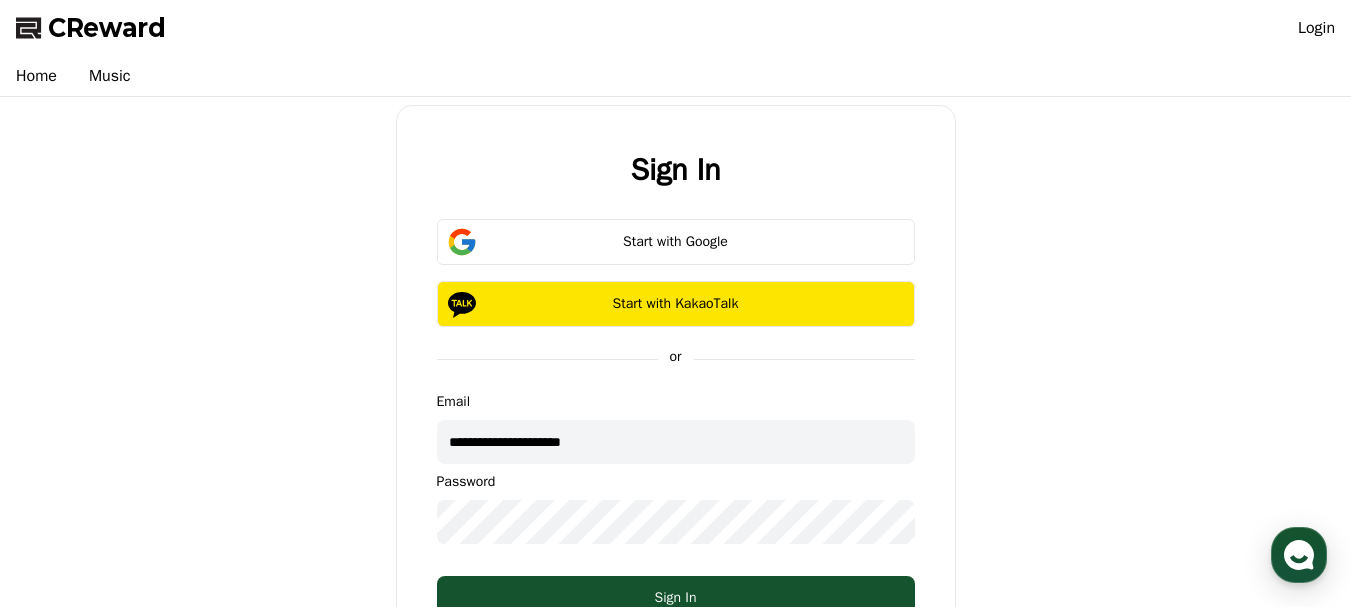 drag, startPoint x: 1280, startPoint y: 1, endPoint x: 1189, endPoint y: 67, distance: 112.41441 